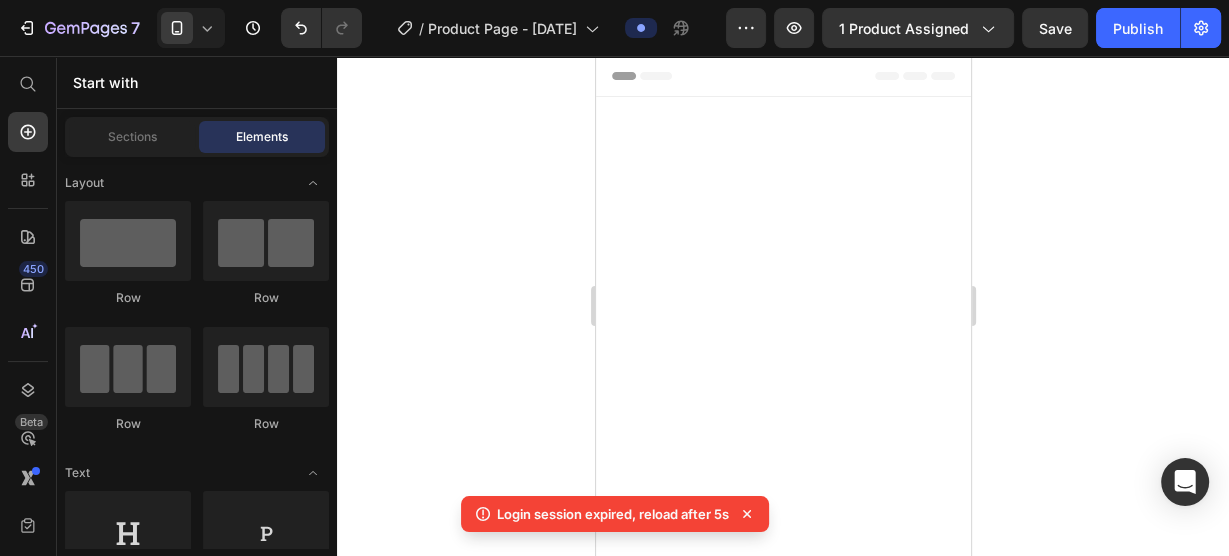scroll, scrollTop: 0, scrollLeft: 0, axis: both 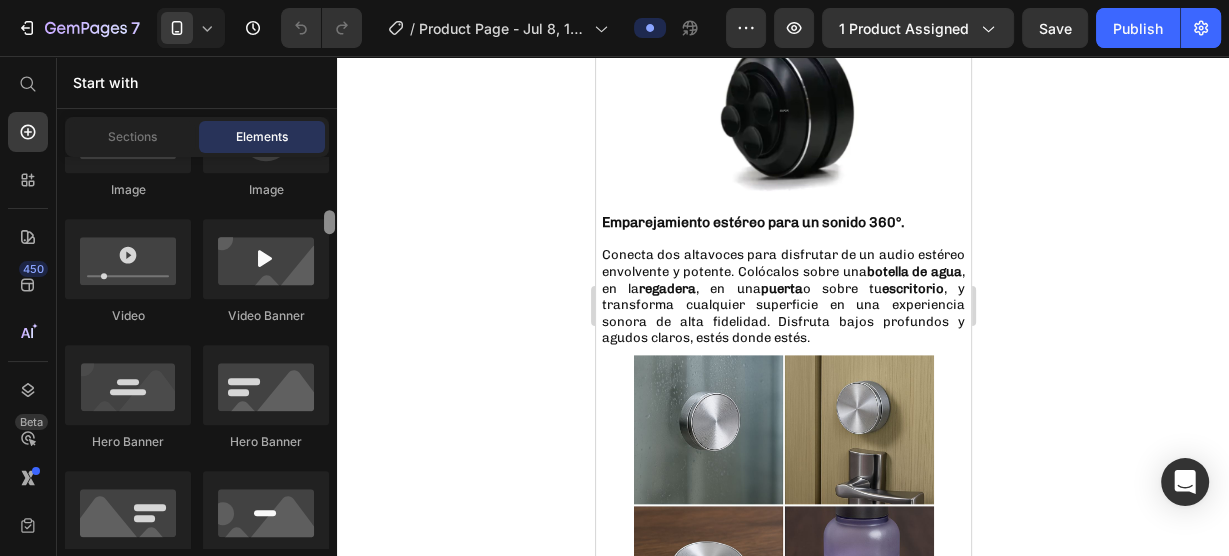 drag, startPoint x: 332, startPoint y: 175, endPoint x: 340, endPoint y: 229, distance: 54.589375 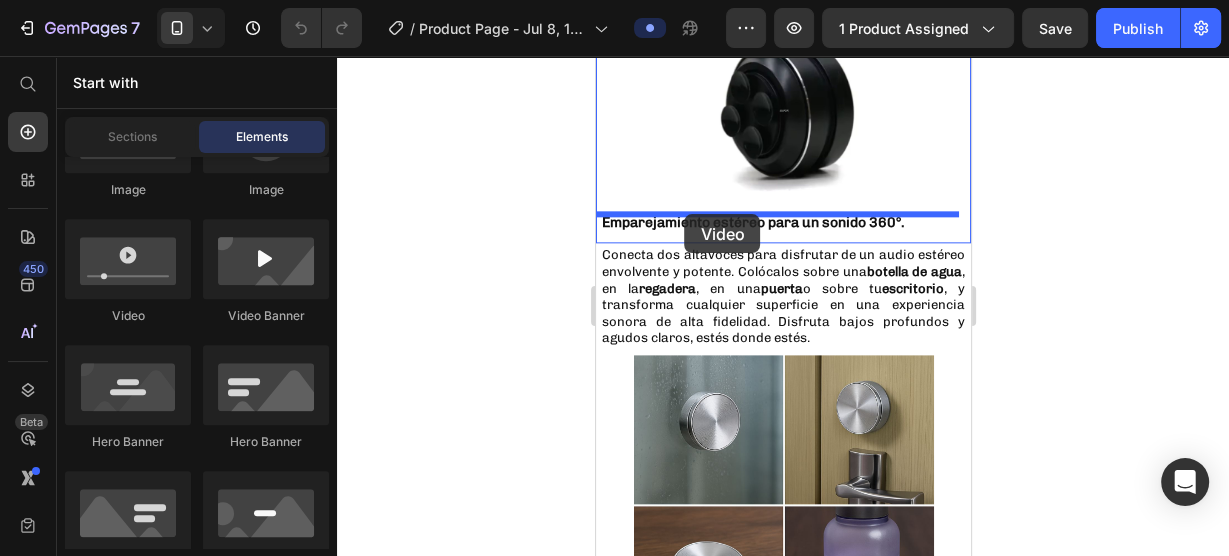 drag, startPoint x: 739, startPoint y: 328, endPoint x: 684, endPoint y: 214, distance: 126.57409 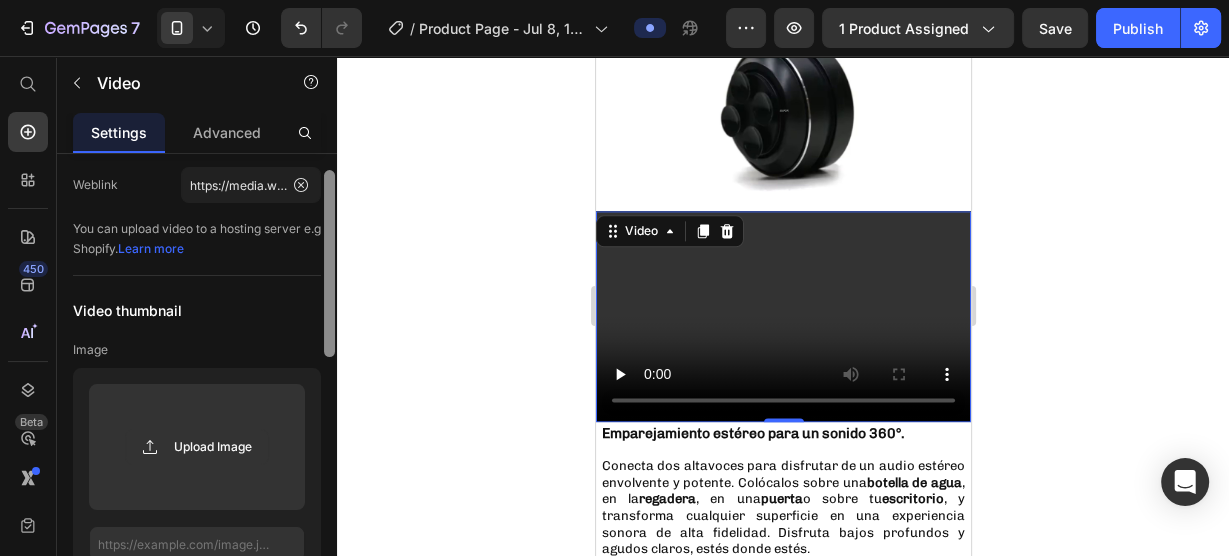 scroll, scrollTop: 107, scrollLeft: 0, axis: vertical 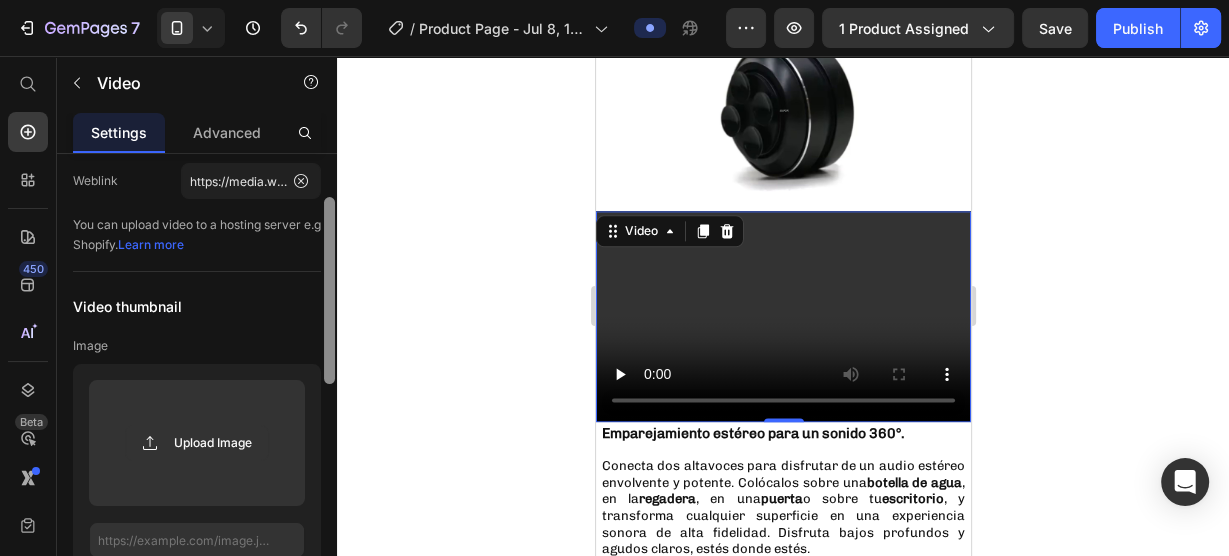 drag, startPoint x: 329, startPoint y: 220, endPoint x: 353, endPoint y: 264, distance: 50.119858 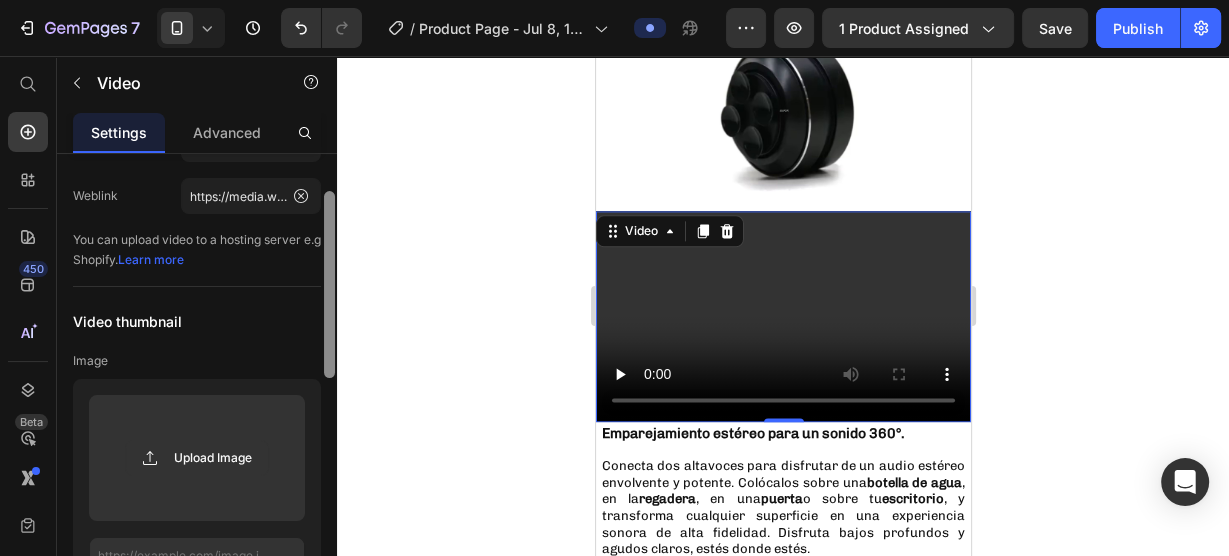 scroll, scrollTop: 0, scrollLeft: 0, axis: both 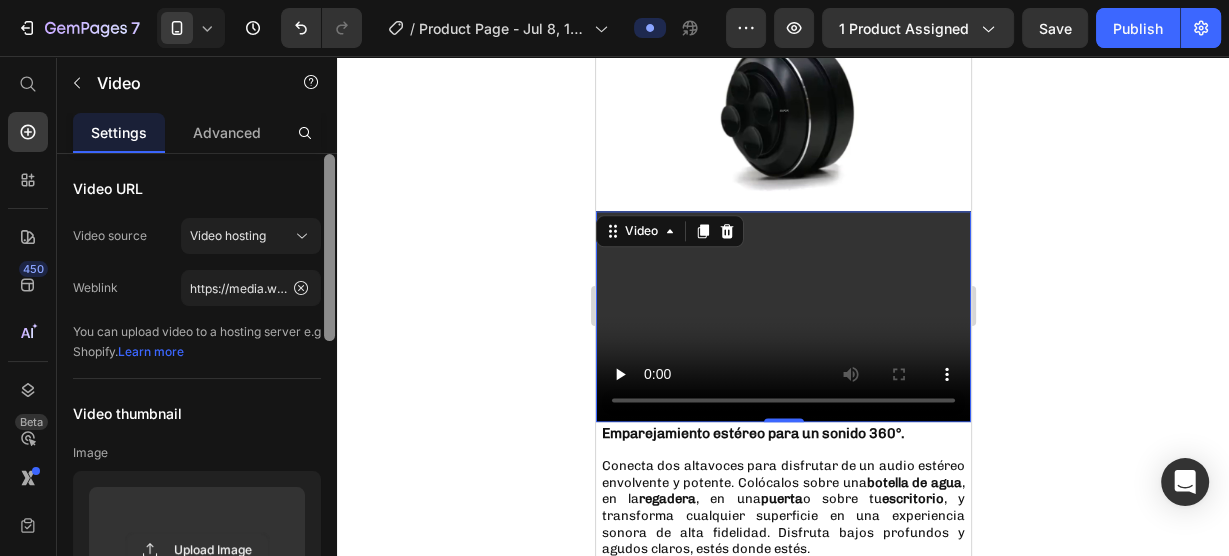 drag, startPoint x: 327, startPoint y: 314, endPoint x: 362, endPoint y: 266, distance: 59.405388 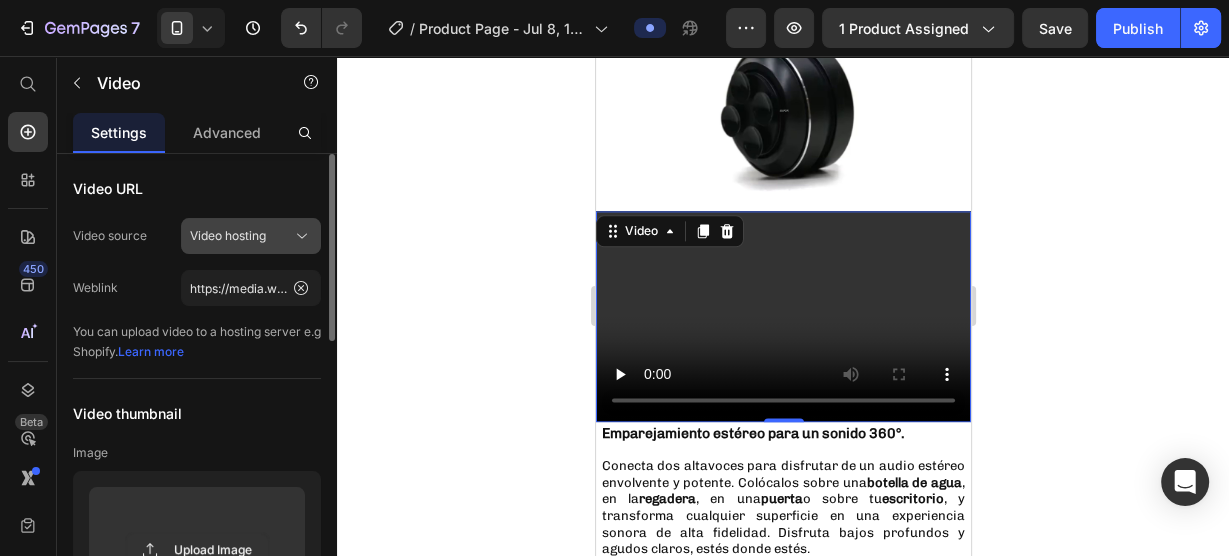click 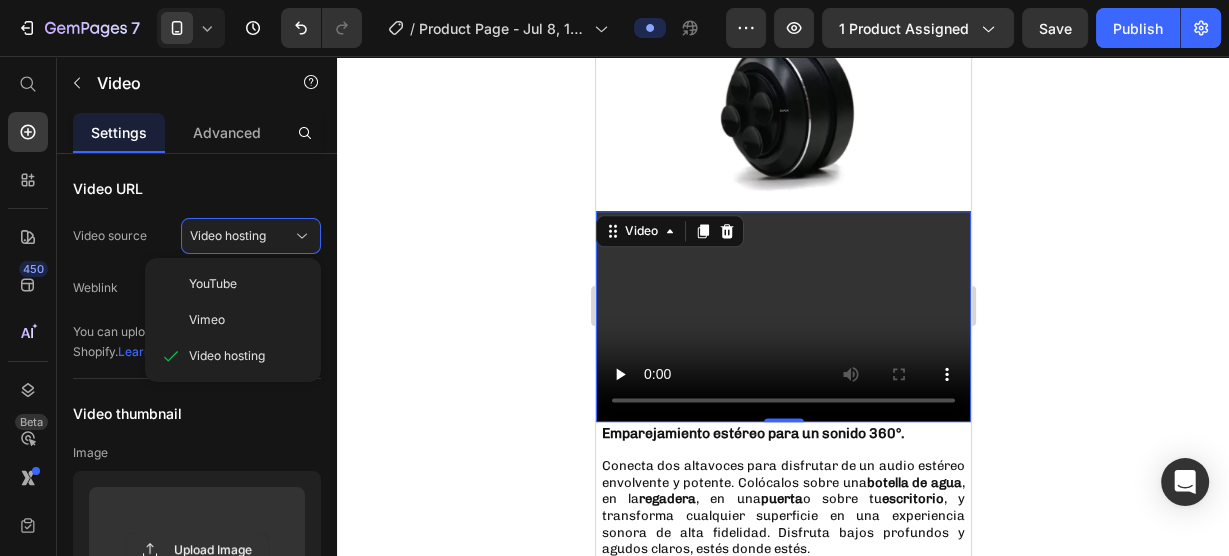 click 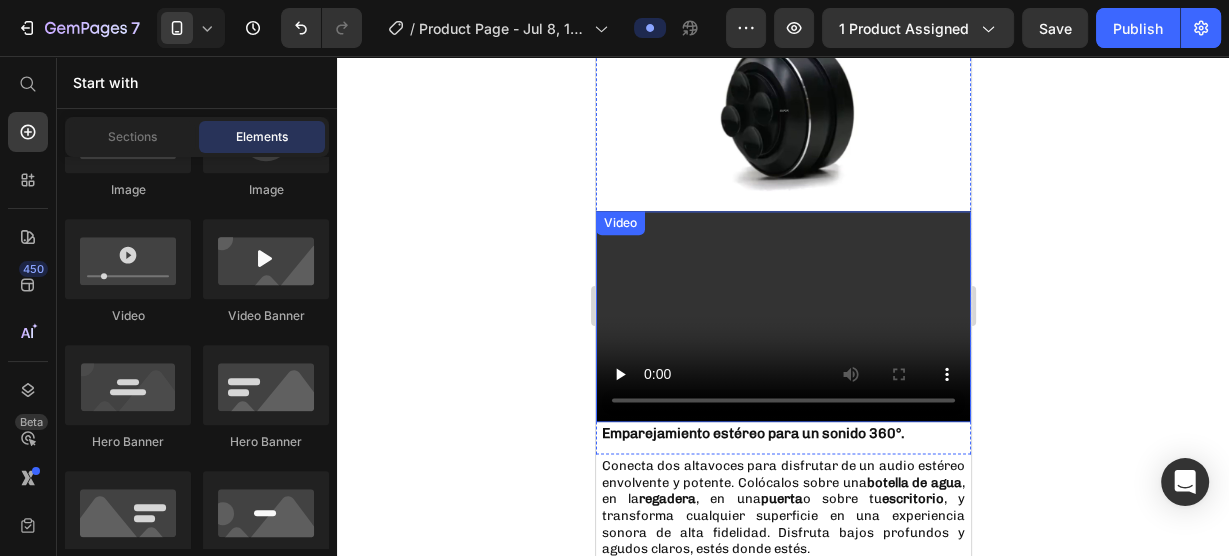 click at bounding box center [782, 316] 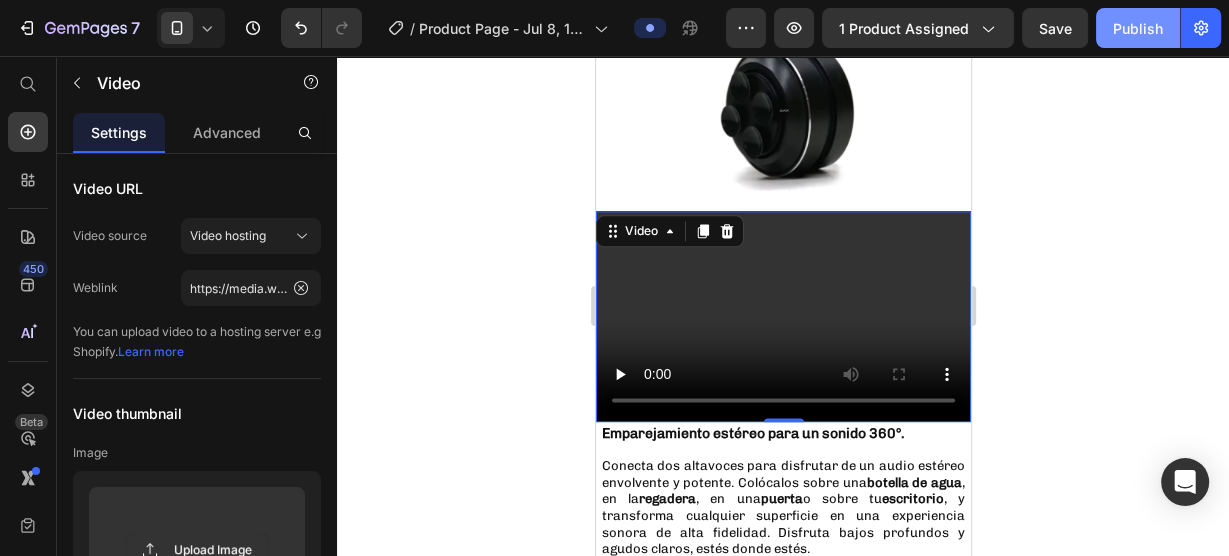 click on "Publish" at bounding box center (1138, 28) 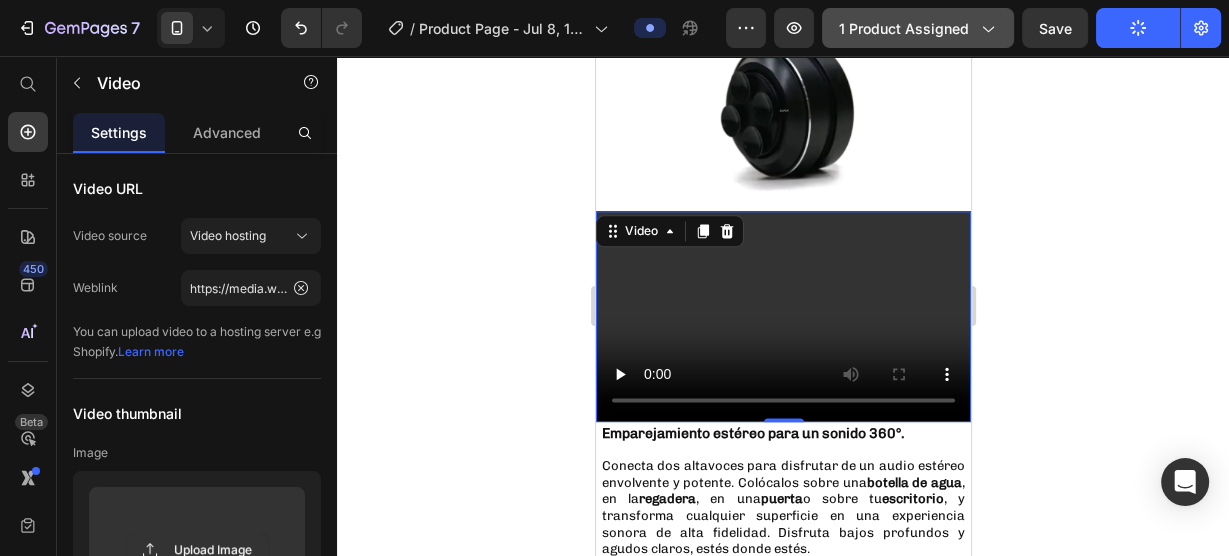 click 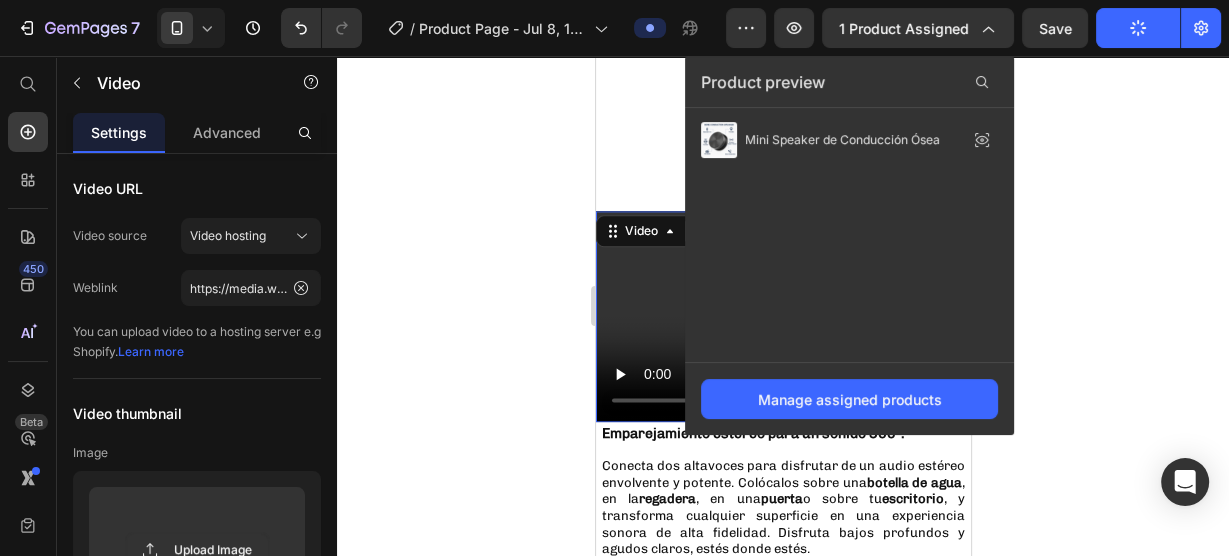 click 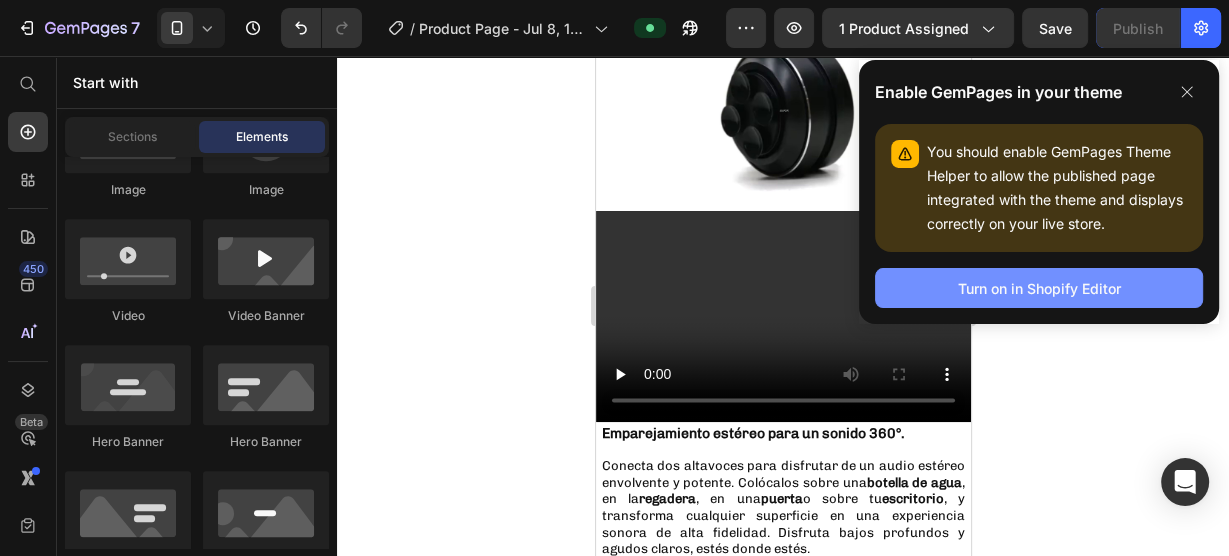 click on "Turn on in Shopify Editor" at bounding box center [1039, 288] 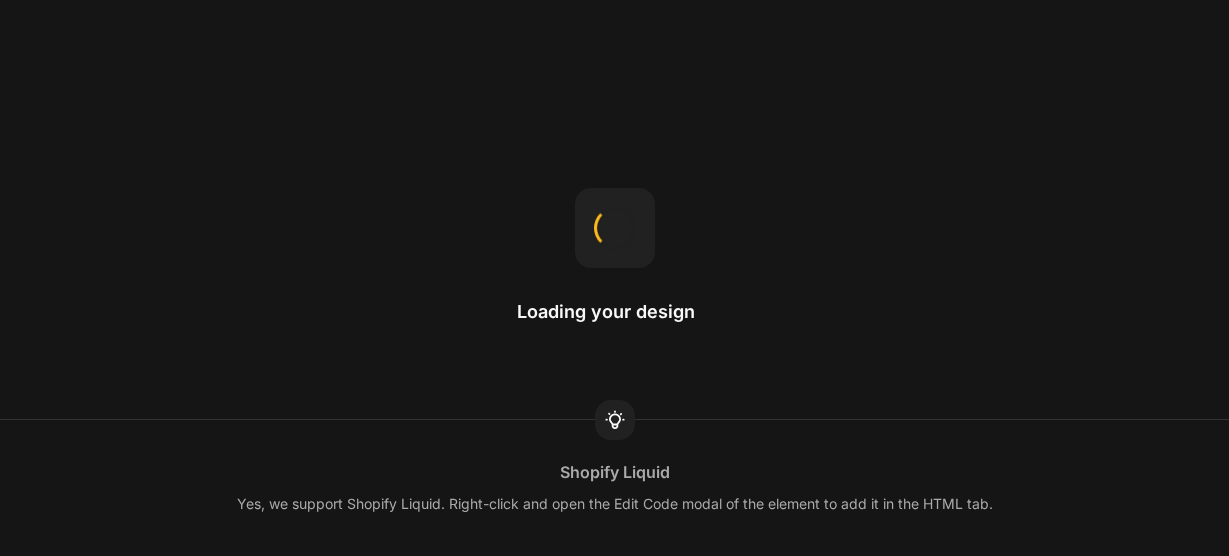 scroll, scrollTop: 0, scrollLeft: 0, axis: both 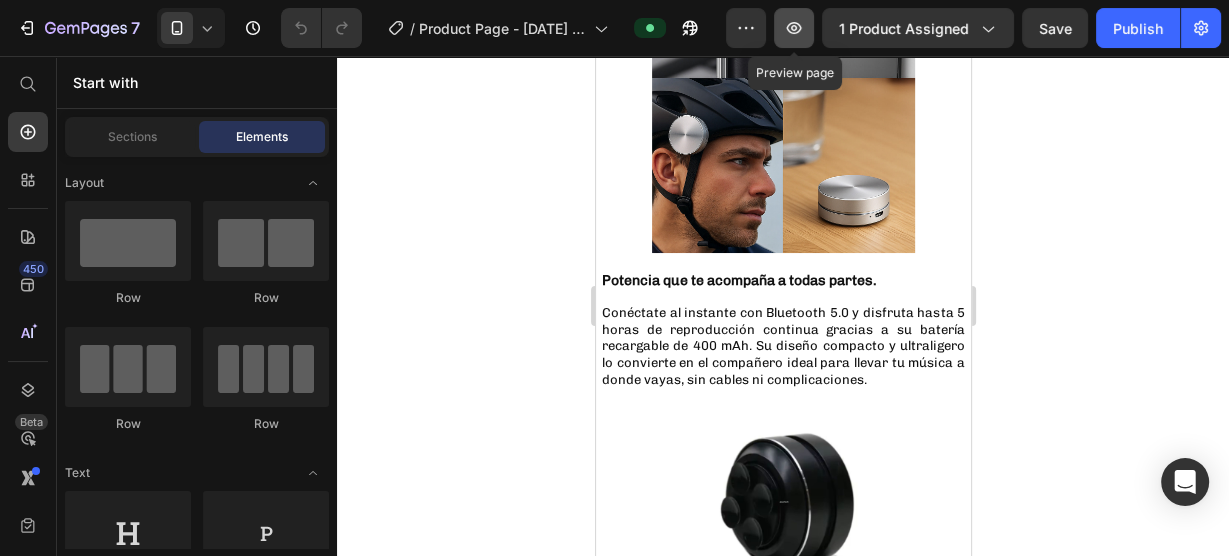 click 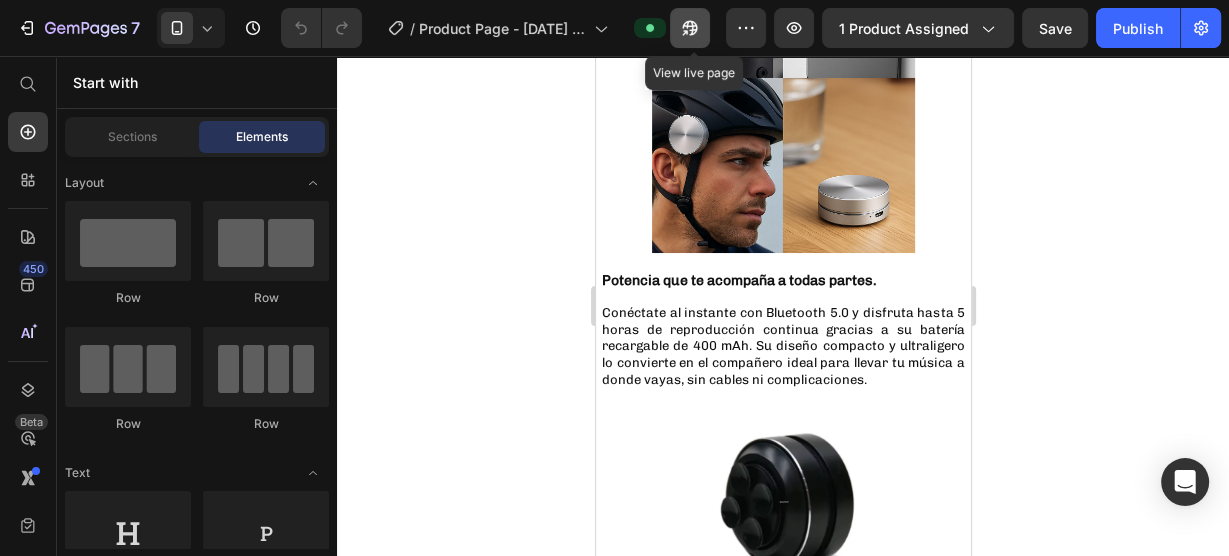 click 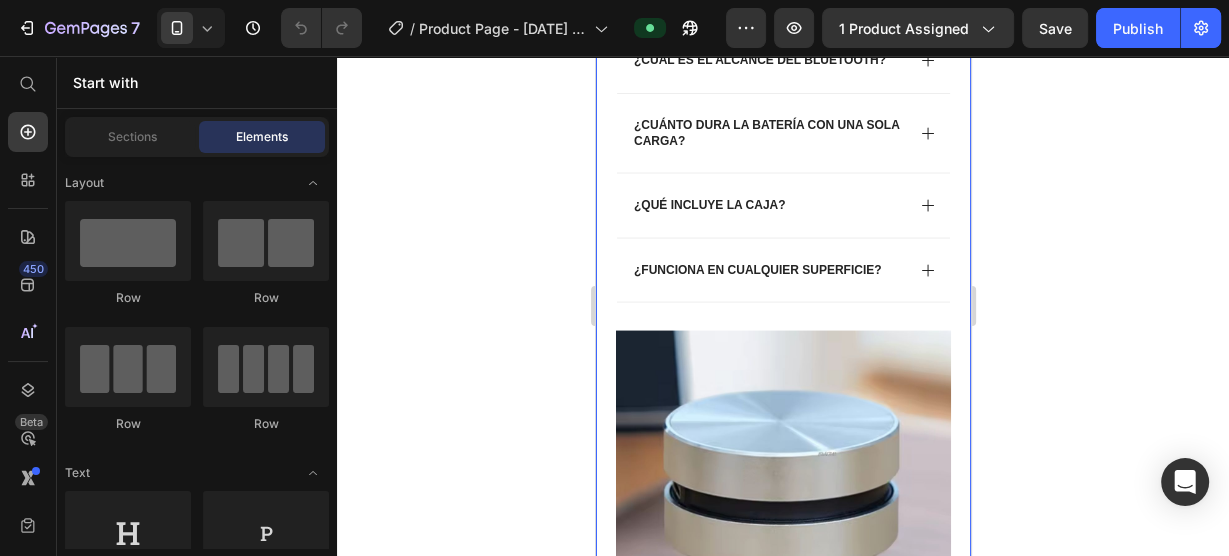 scroll, scrollTop: 2820, scrollLeft: 0, axis: vertical 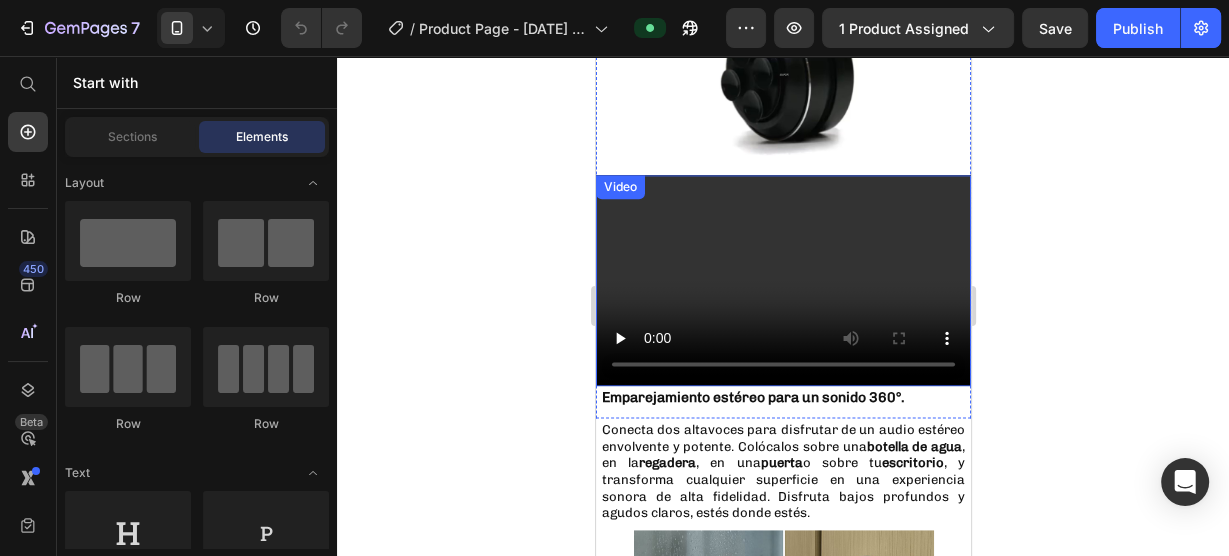 click at bounding box center (782, 280) 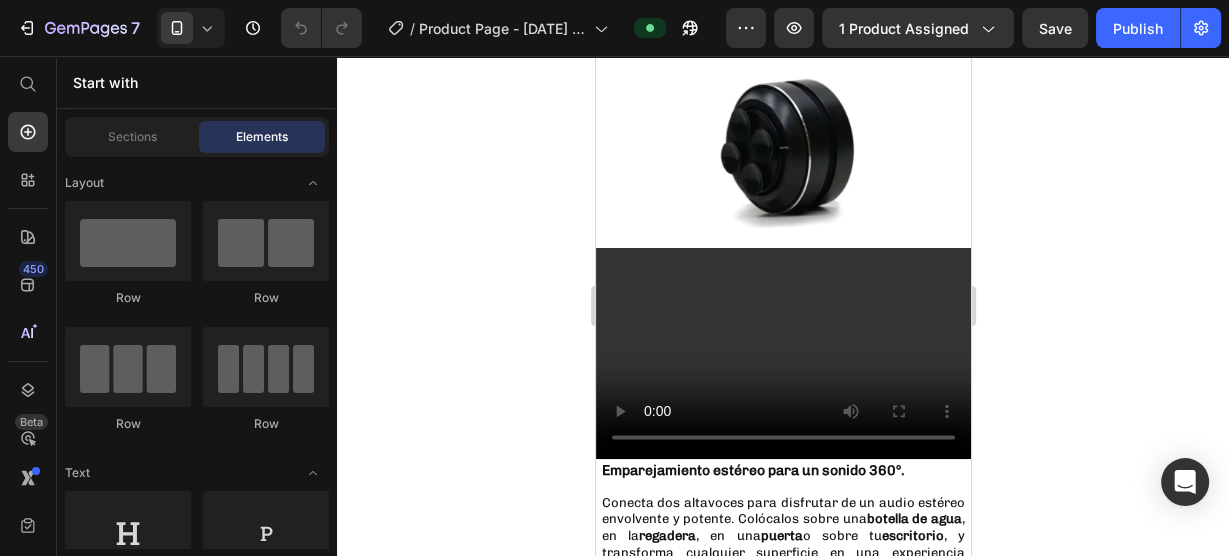 scroll, scrollTop: 1985, scrollLeft: 0, axis: vertical 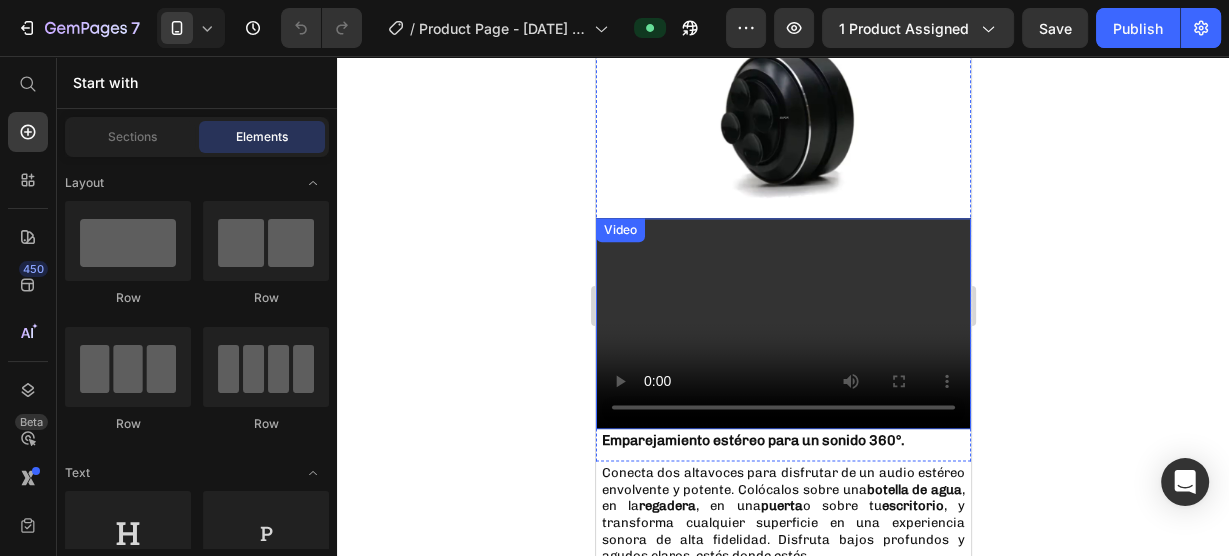 click at bounding box center [782, 323] 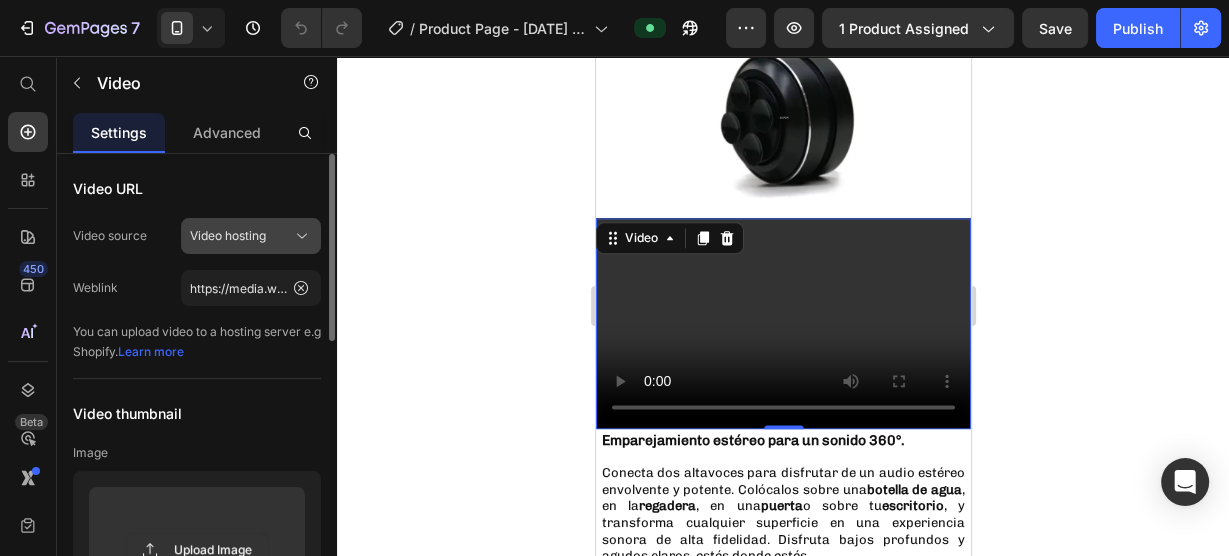 click 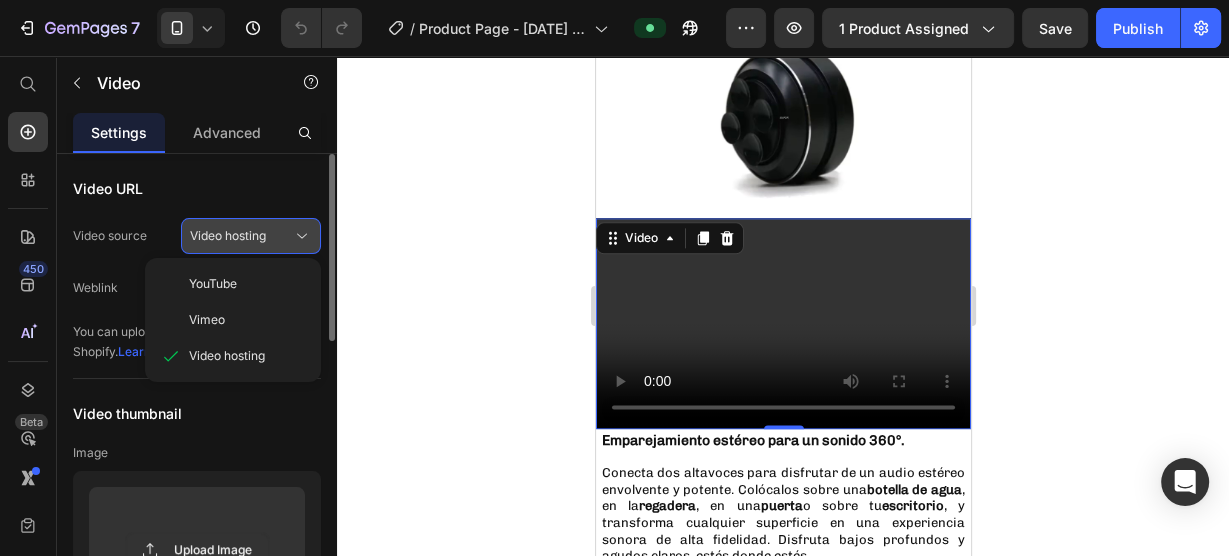 click 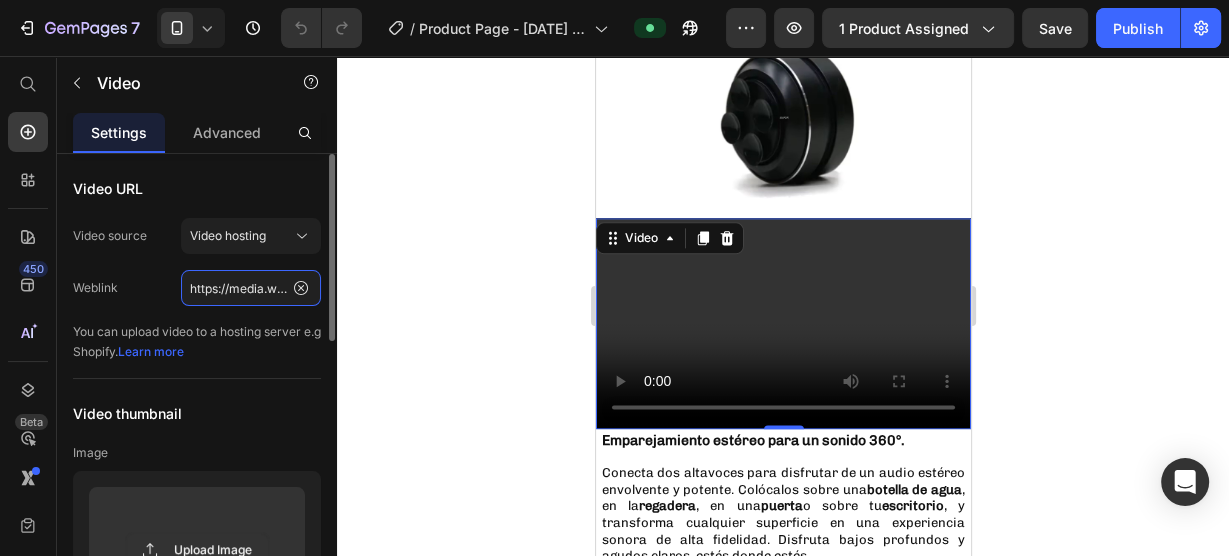 click on "https://media.w3.org/2010/05/sintel/trailer.mp4" 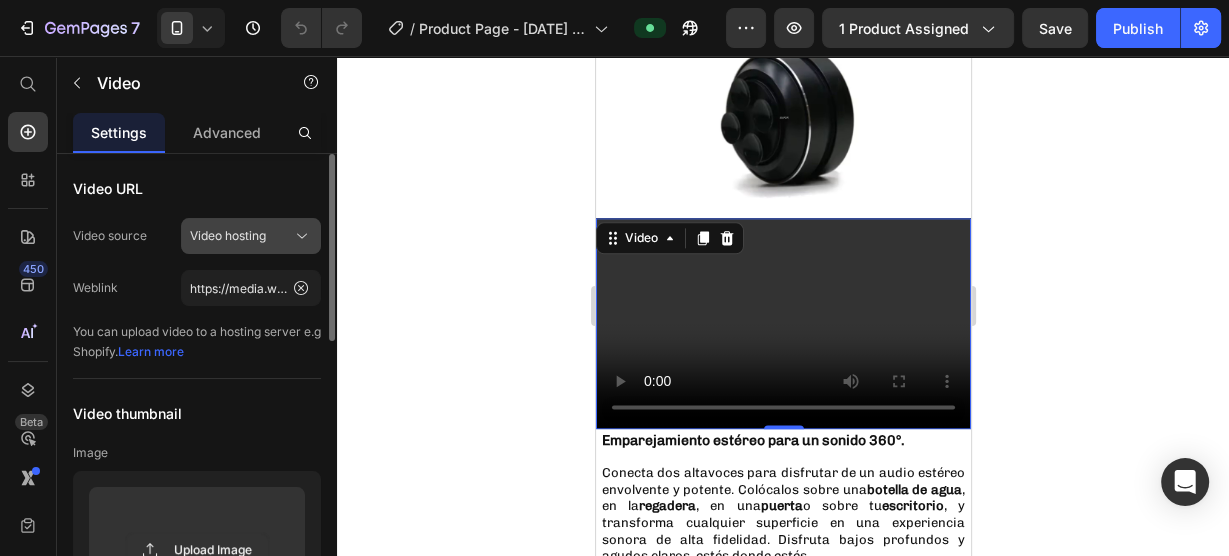 click 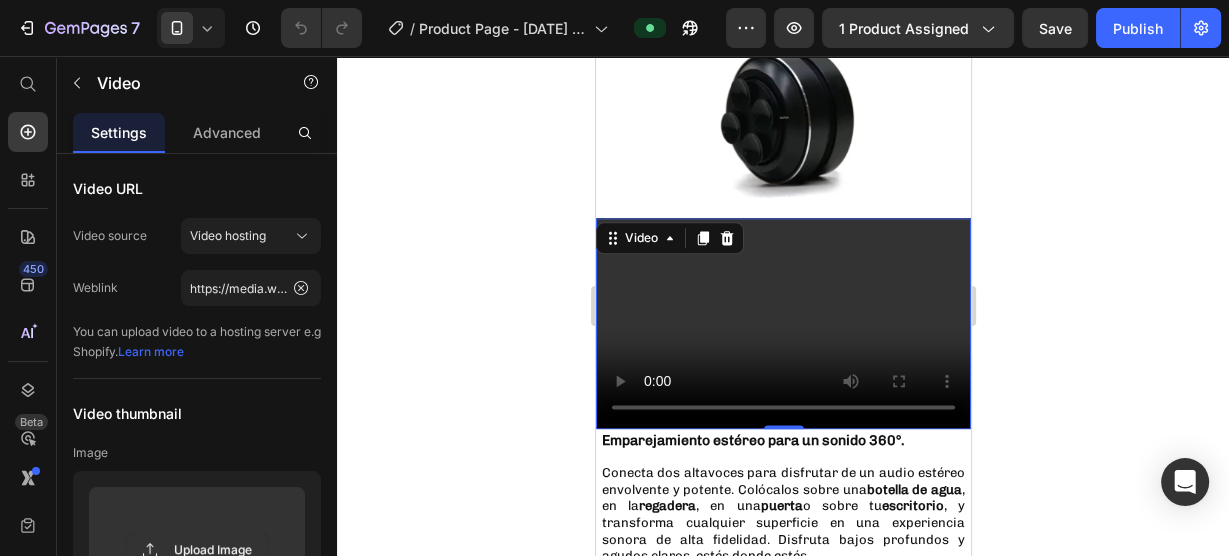 click 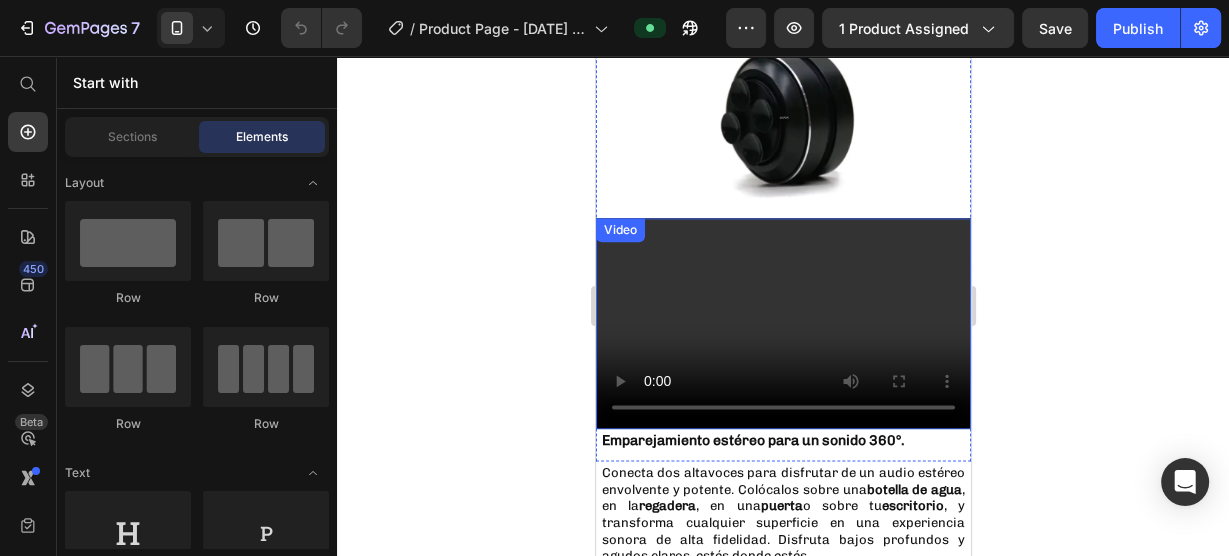 click at bounding box center (782, 323) 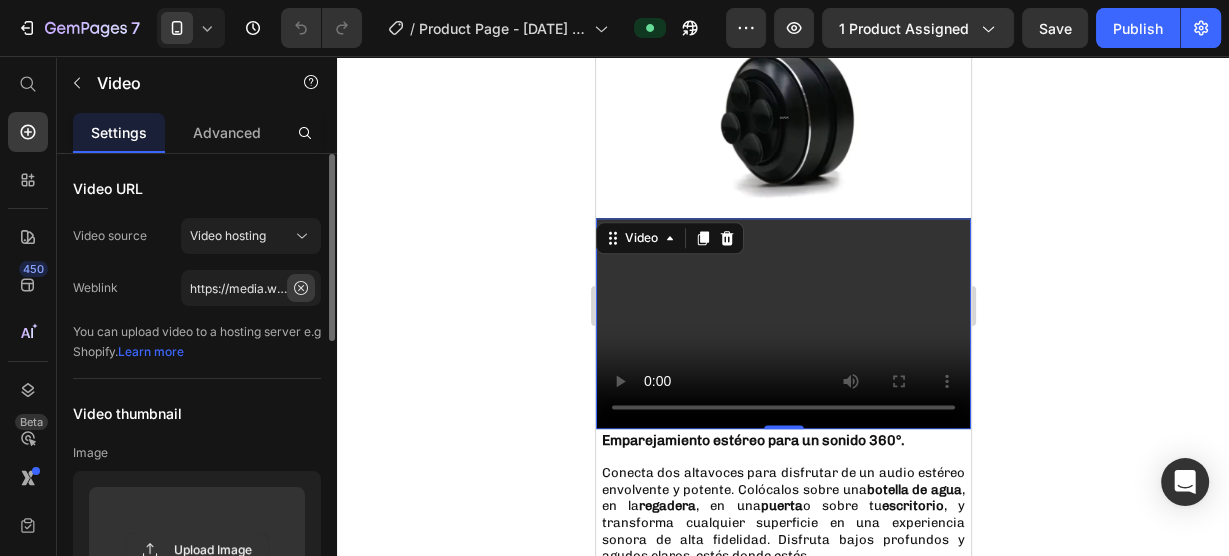 click 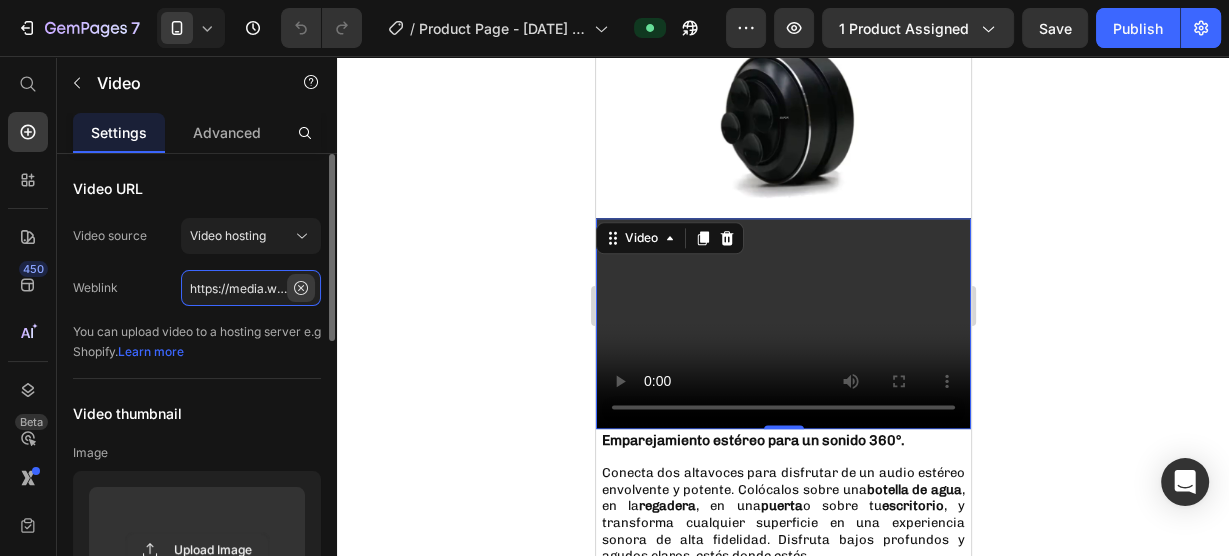 type 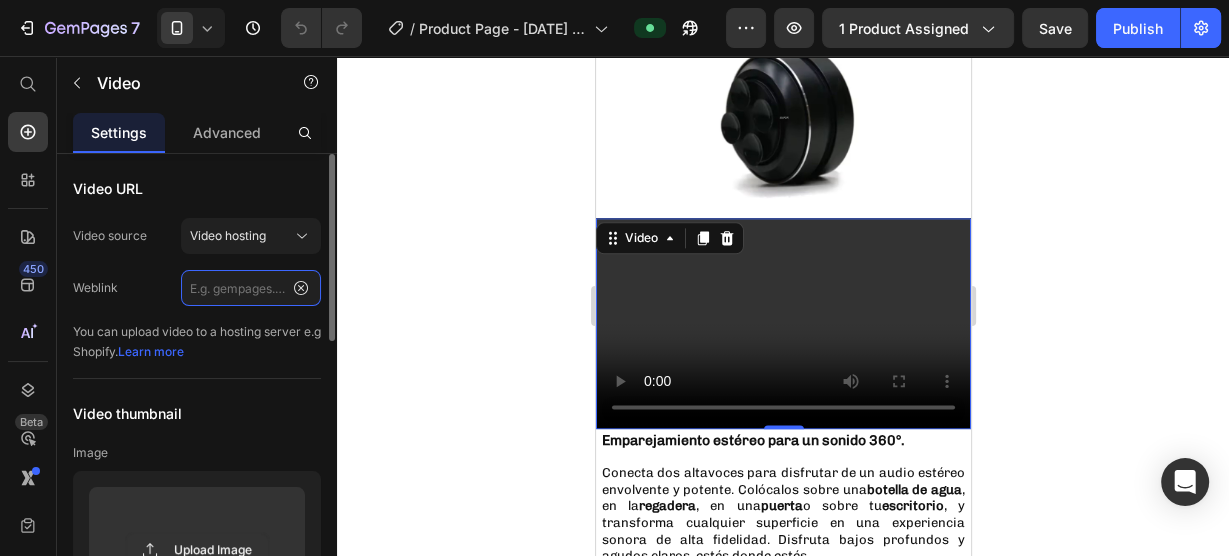 scroll, scrollTop: 0, scrollLeft: 0, axis: both 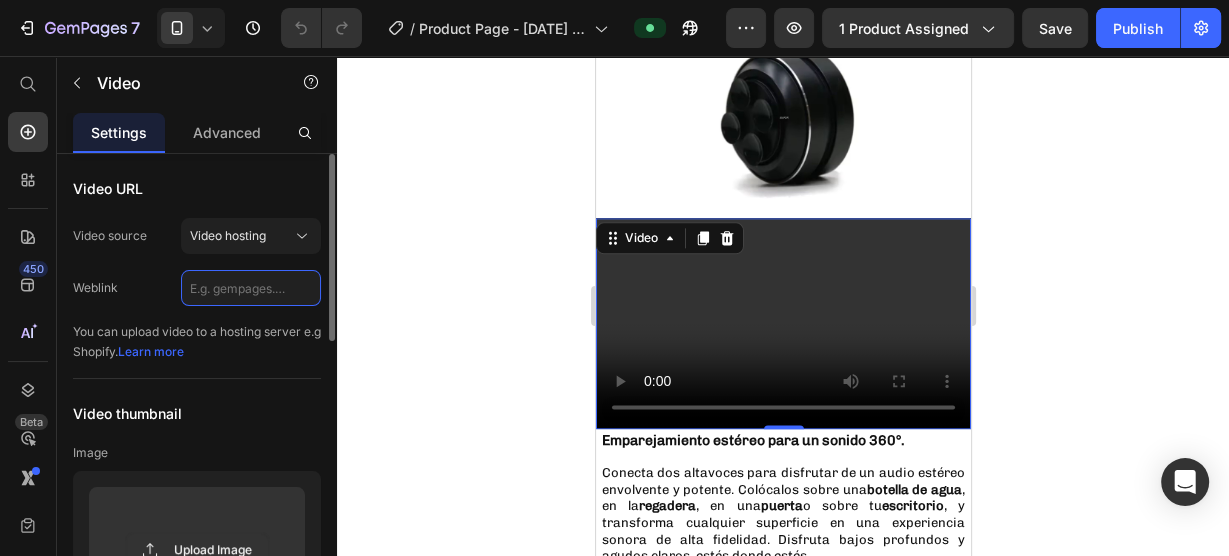 click 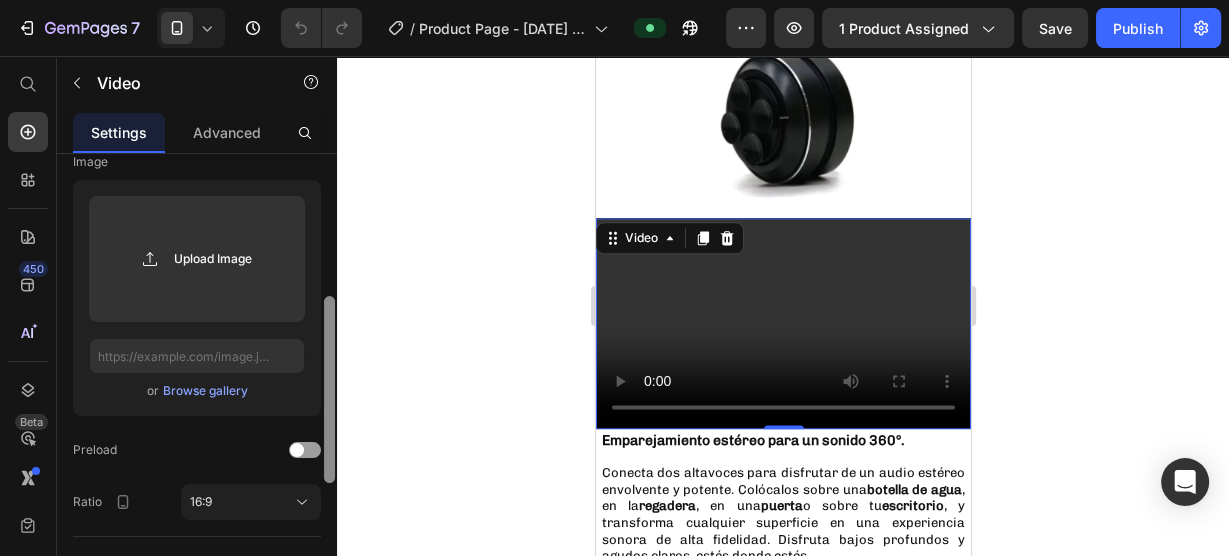 scroll, scrollTop: 284, scrollLeft: 0, axis: vertical 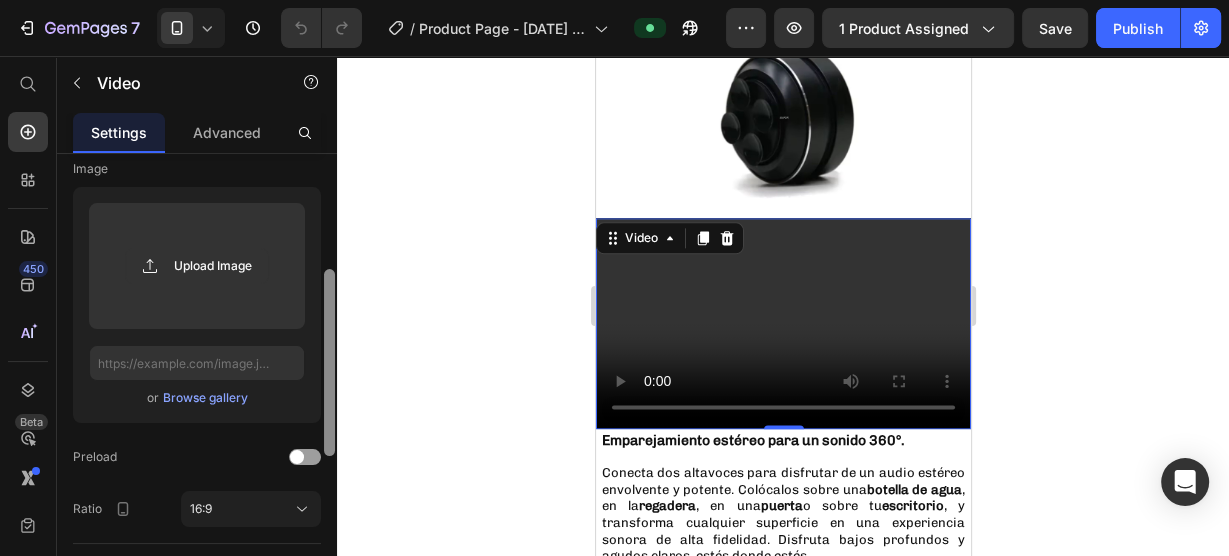 drag, startPoint x: 330, startPoint y: 312, endPoint x: 332, endPoint y: 428, distance: 116.01724 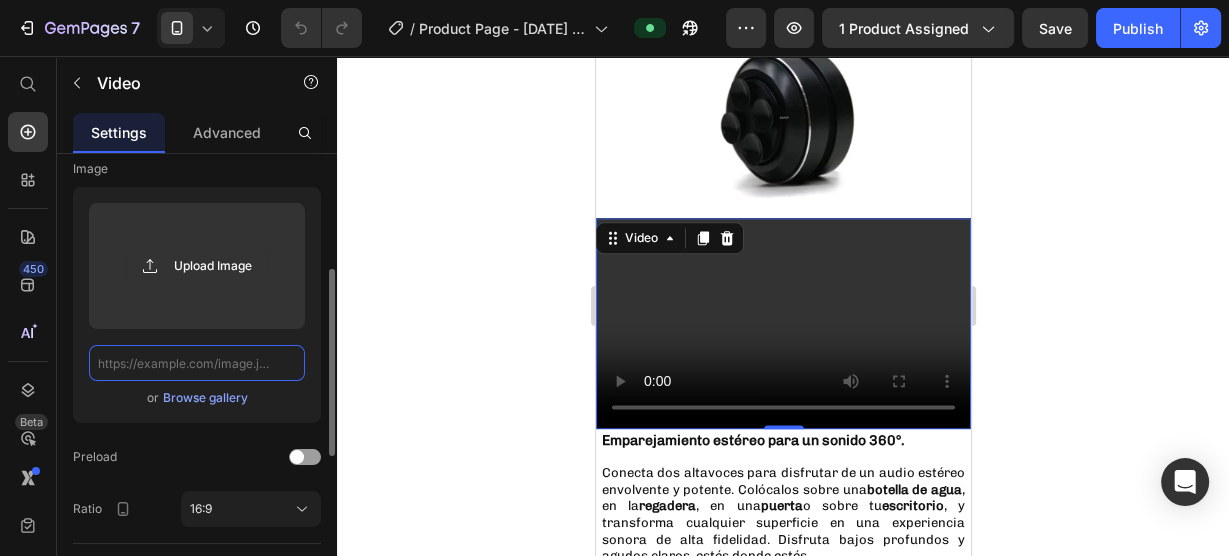 click 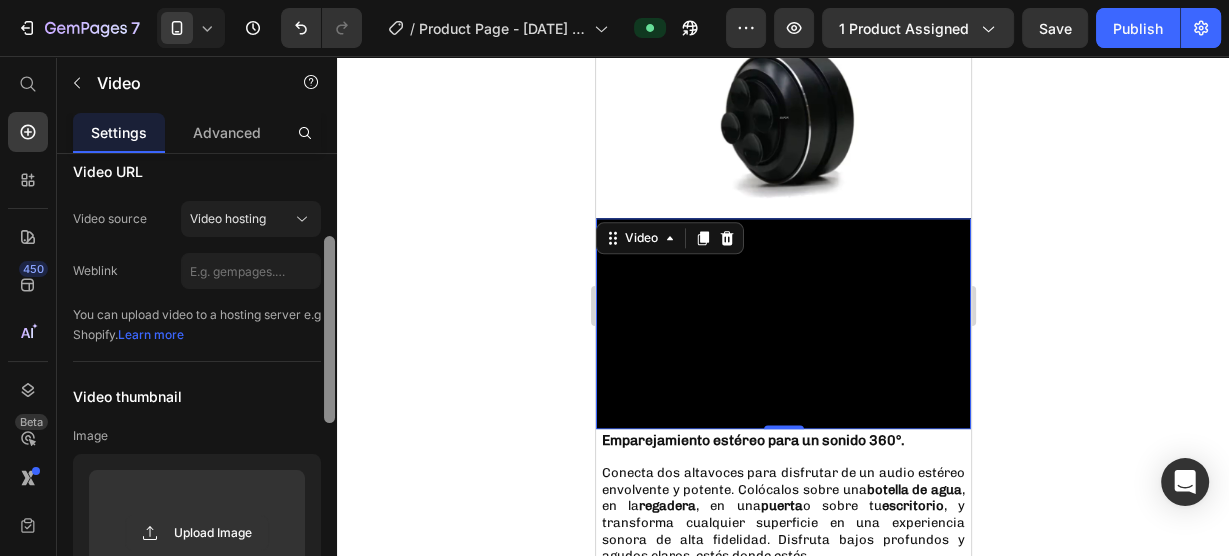 scroll, scrollTop: 0, scrollLeft: 0, axis: both 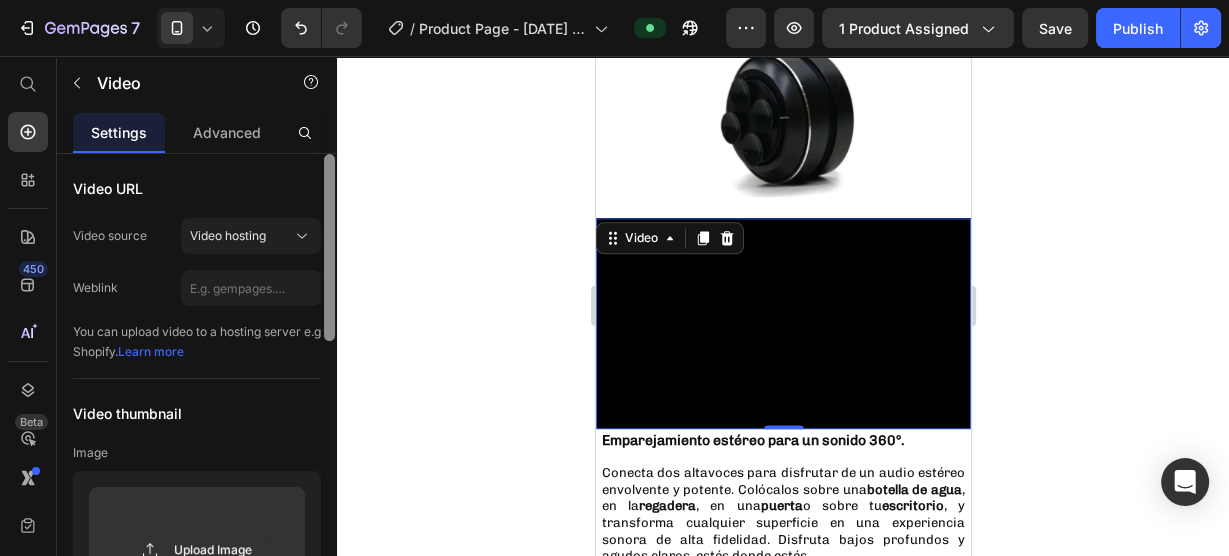 drag, startPoint x: 329, startPoint y: 327, endPoint x: 362, endPoint y: 183, distance: 147.73286 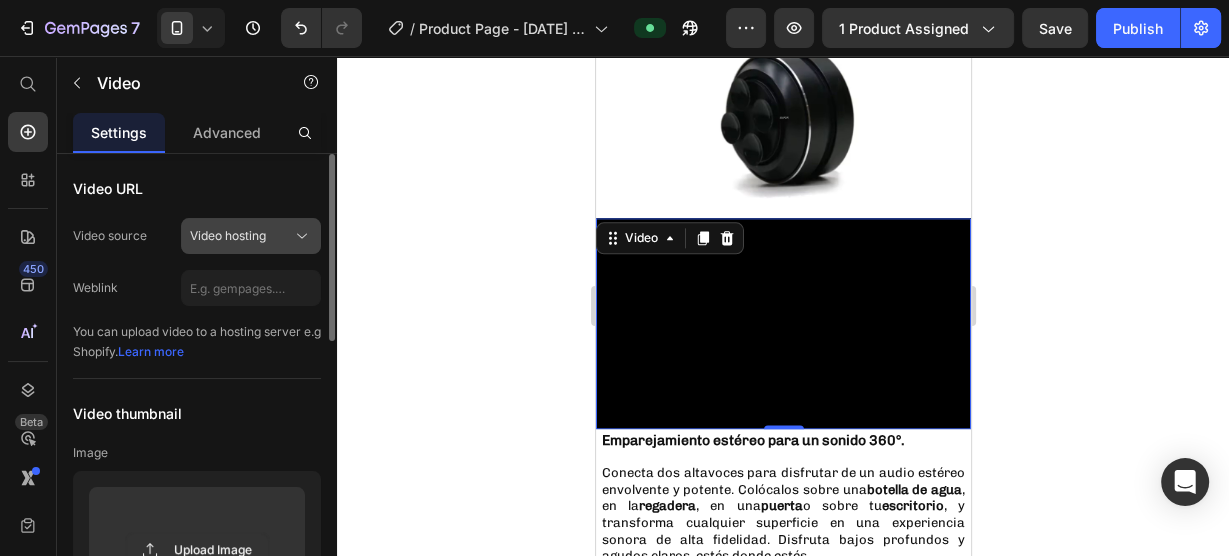 click 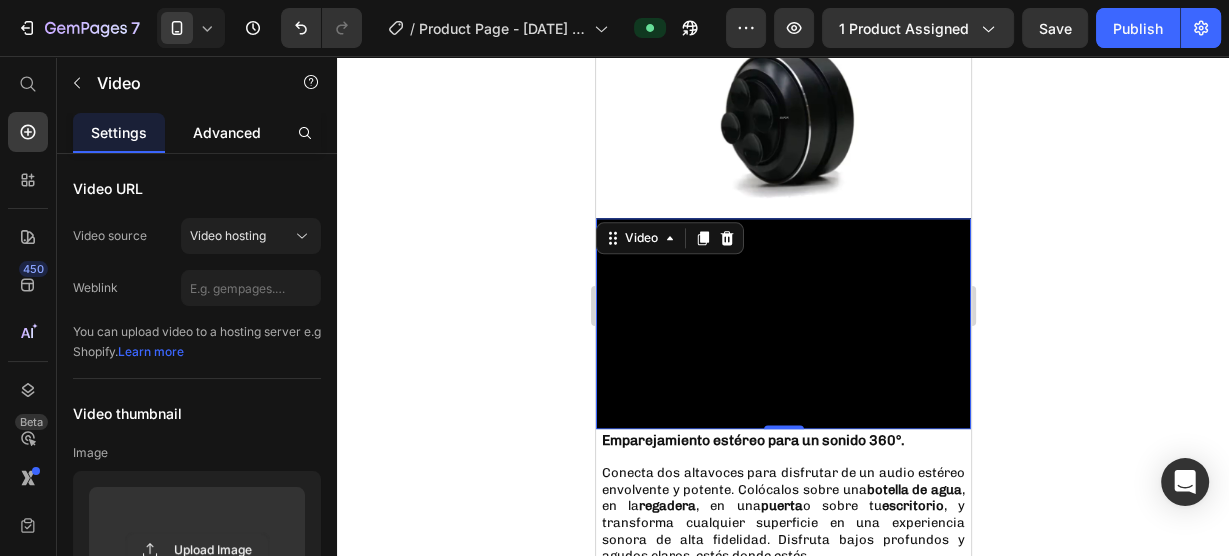 click on "Advanced" at bounding box center (227, 132) 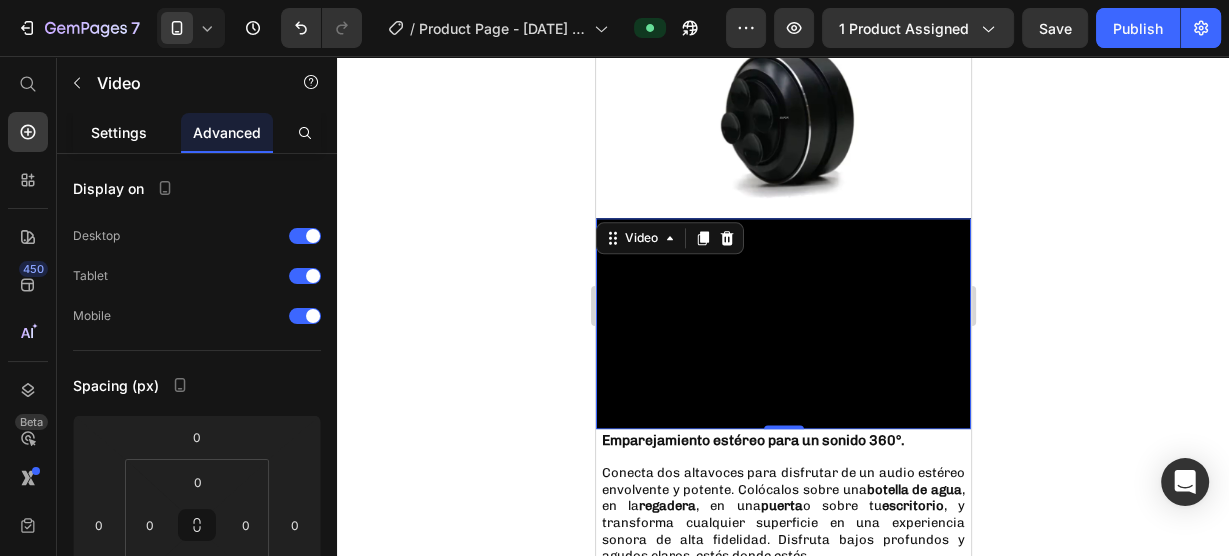 drag, startPoint x: 113, startPoint y: 131, endPoint x: 163, endPoint y: 147, distance: 52.49762 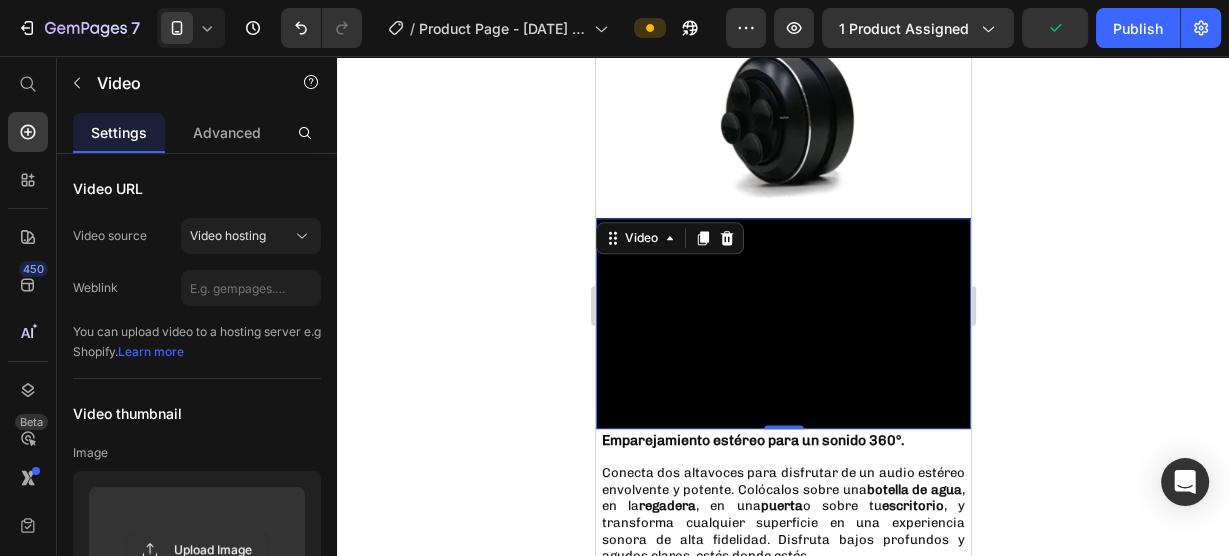 click on "Video   0" at bounding box center (782, 323) 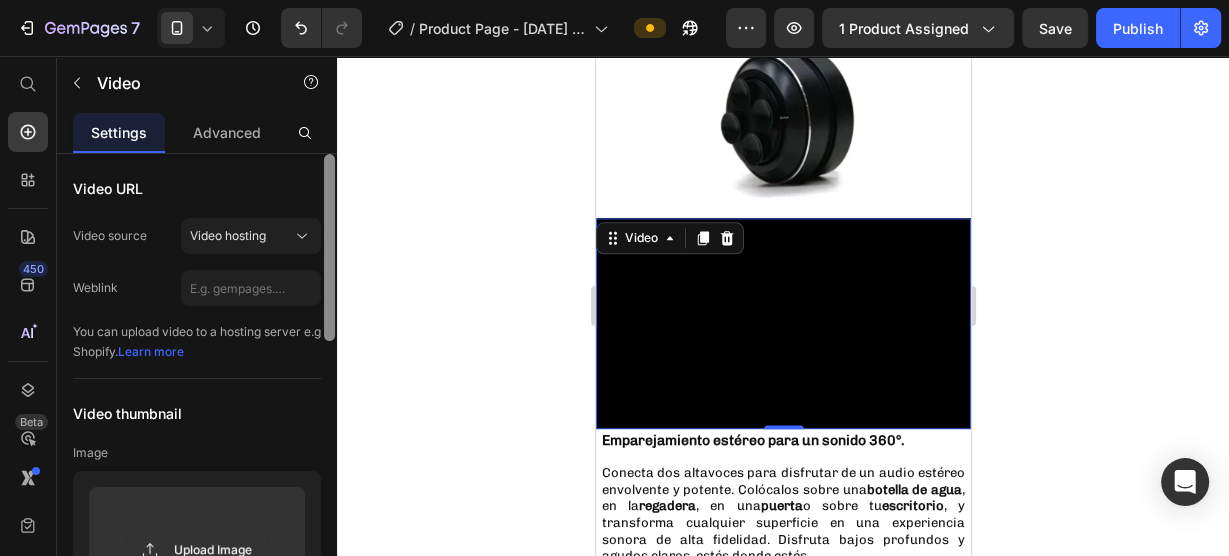drag, startPoint x: 329, startPoint y: 223, endPoint x: 334, endPoint y: 181, distance: 42.296574 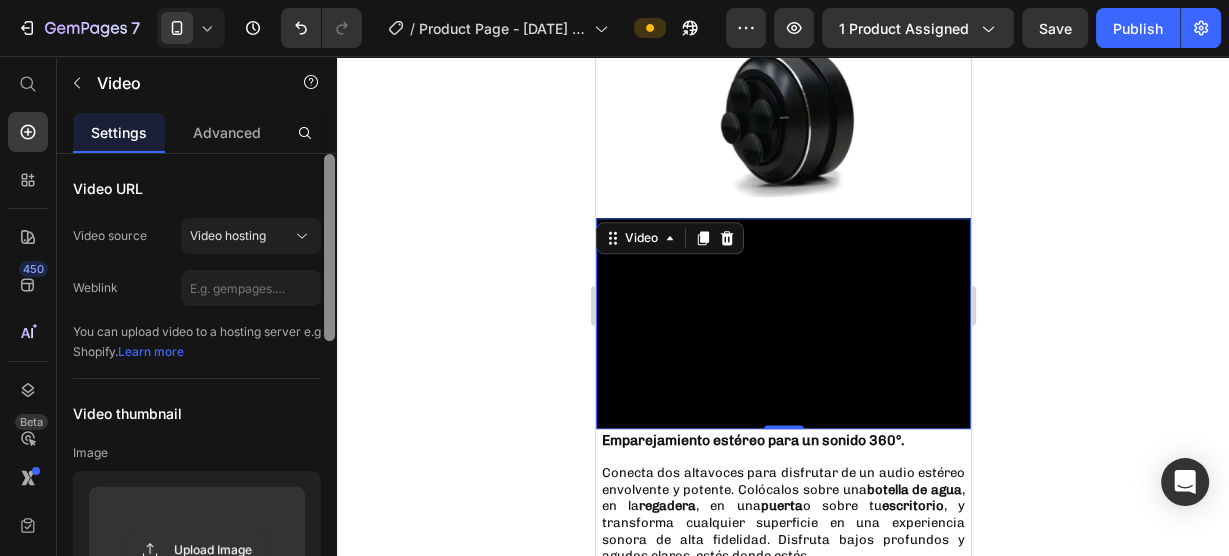 drag, startPoint x: 323, startPoint y: 225, endPoint x: 337, endPoint y: 166, distance: 60.63827 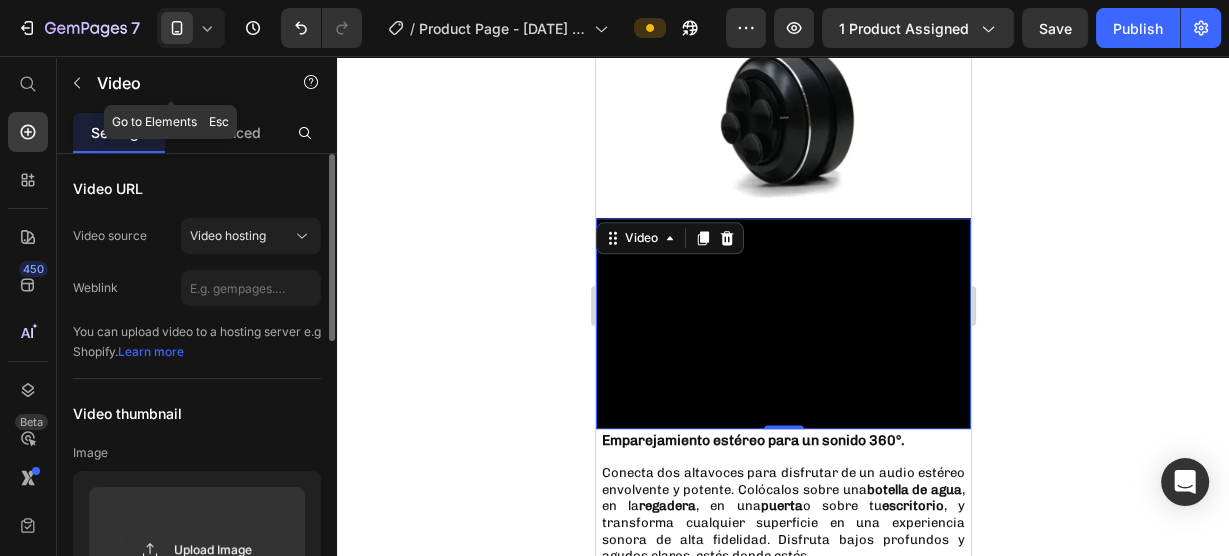 click 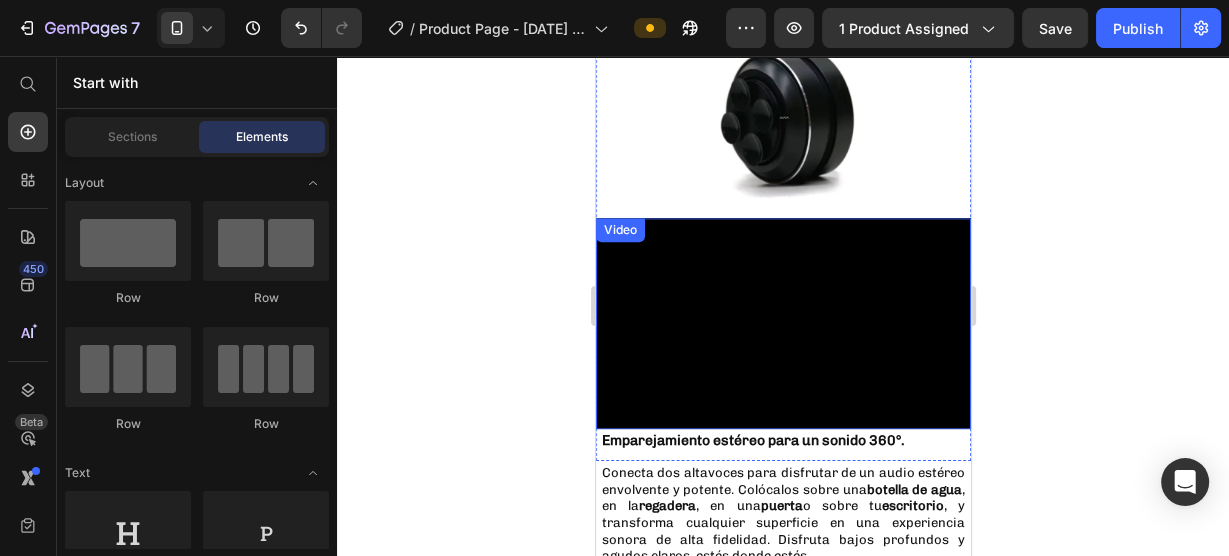 click on "Video" at bounding box center (782, 323) 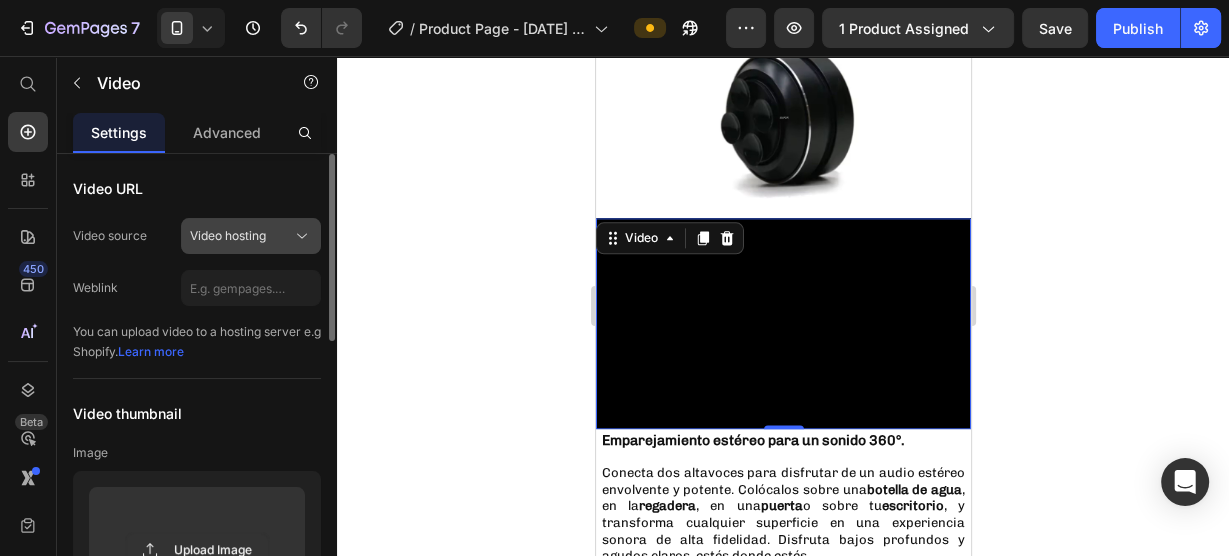 click on "Video hosting" at bounding box center [251, 236] 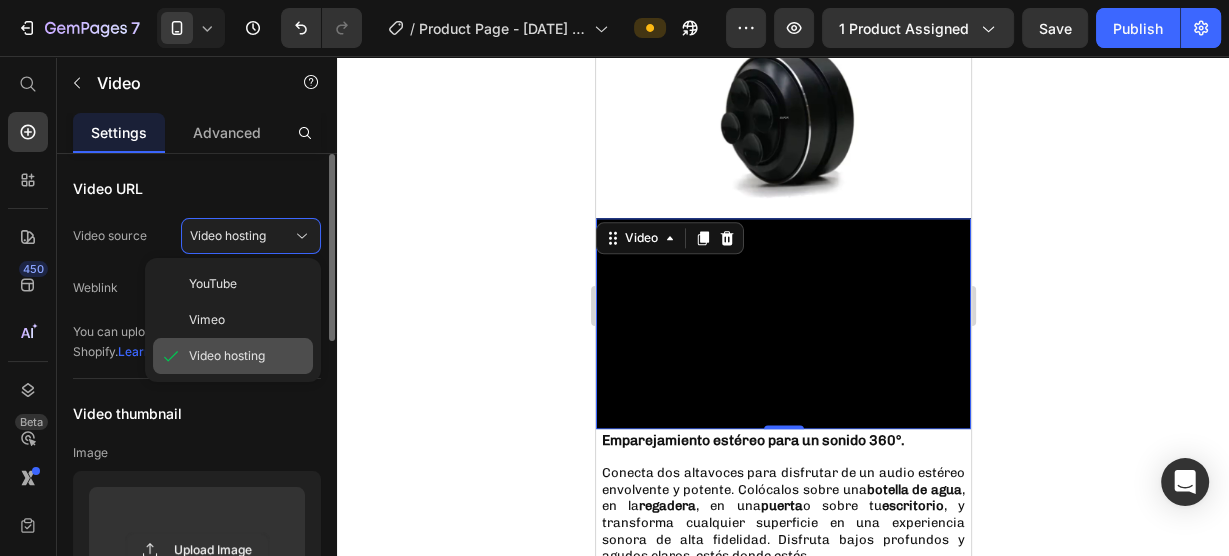 scroll, scrollTop: 0, scrollLeft: 0, axis: both 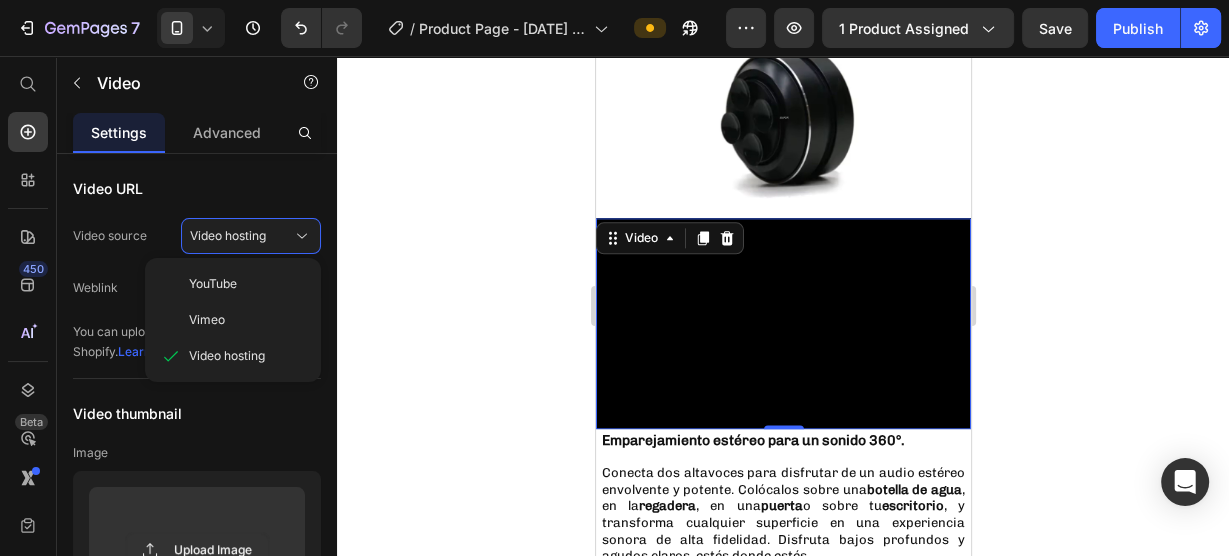 click 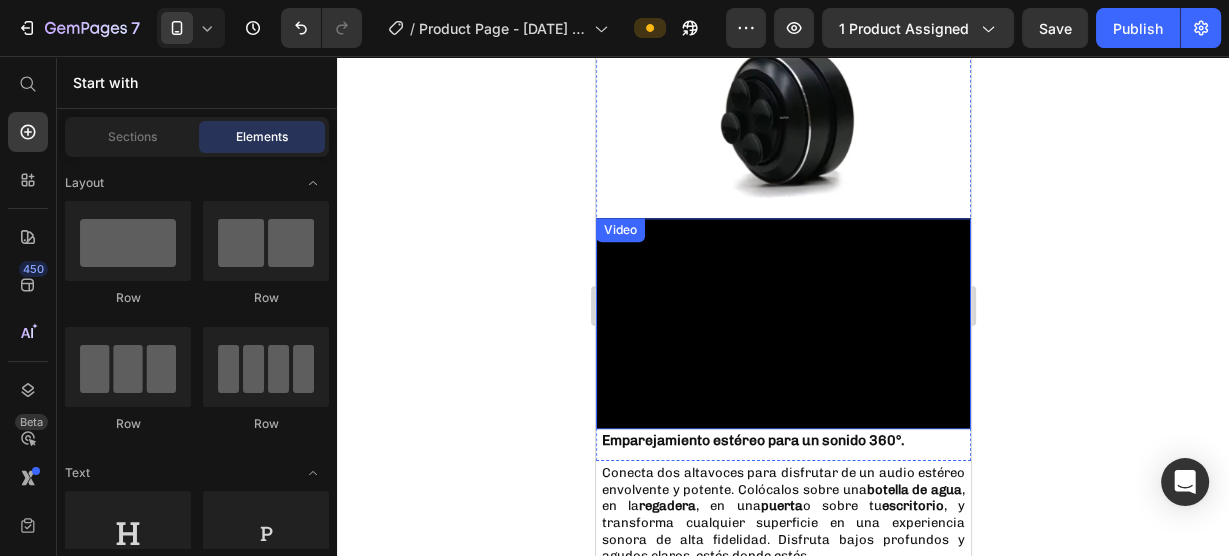 click on "Video" at bounding box center (782, 323) 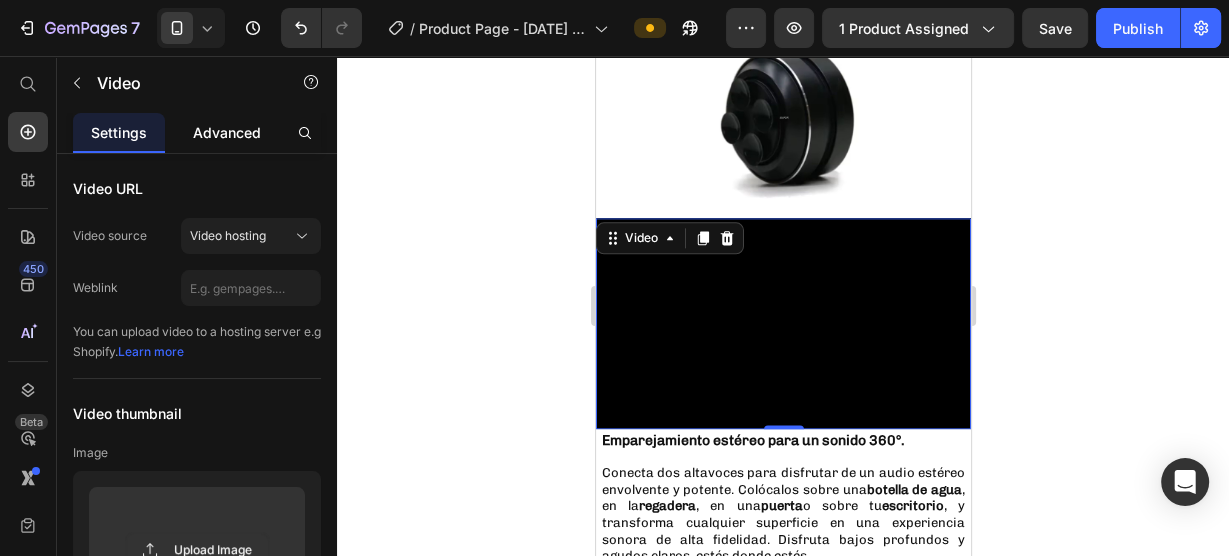 click on "Advanced" at bounding box center [227, 132] 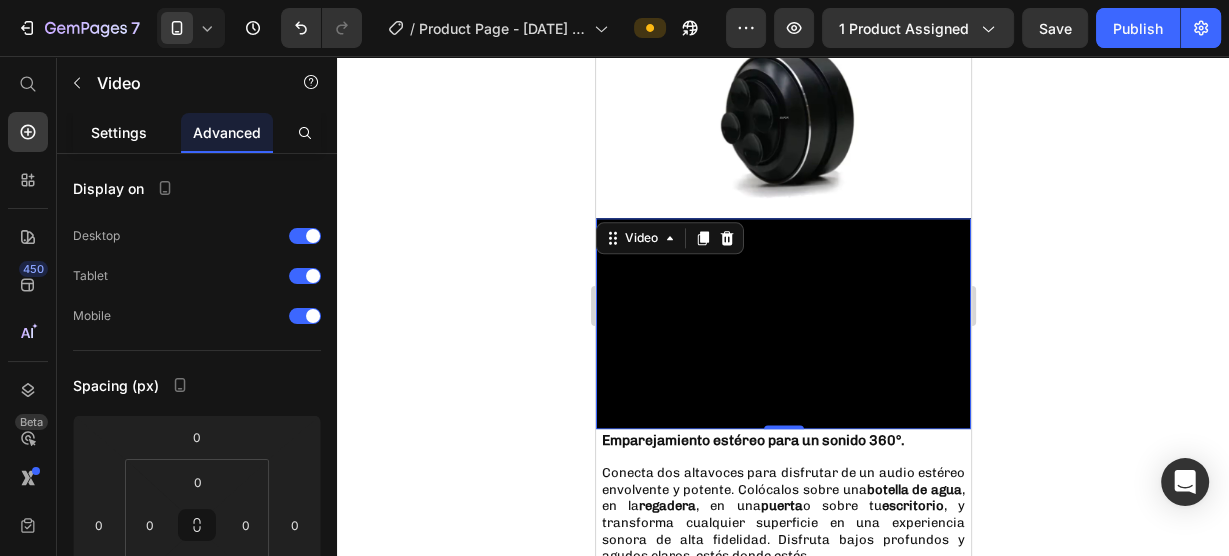 click on "Settings" at bounding box center (119, 132) 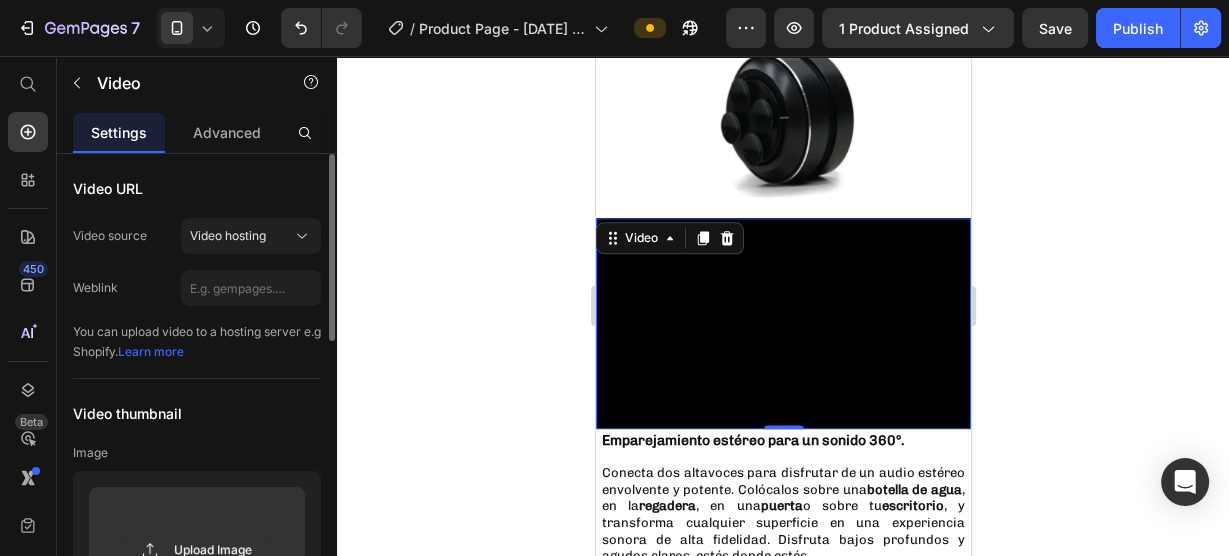 click on "Video URL" at bounding box center (108, 188) 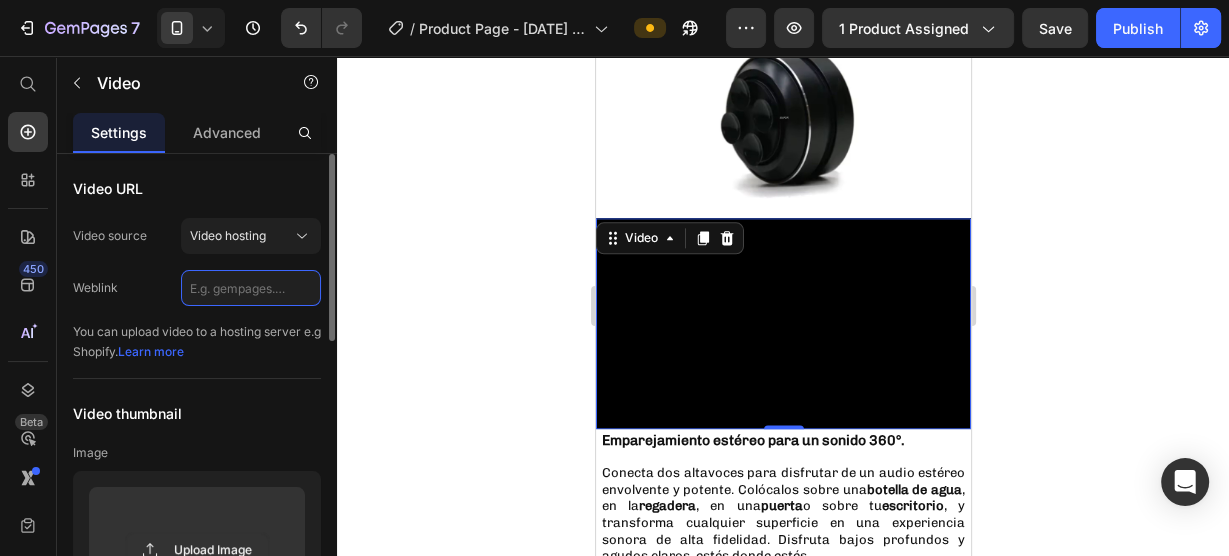 click 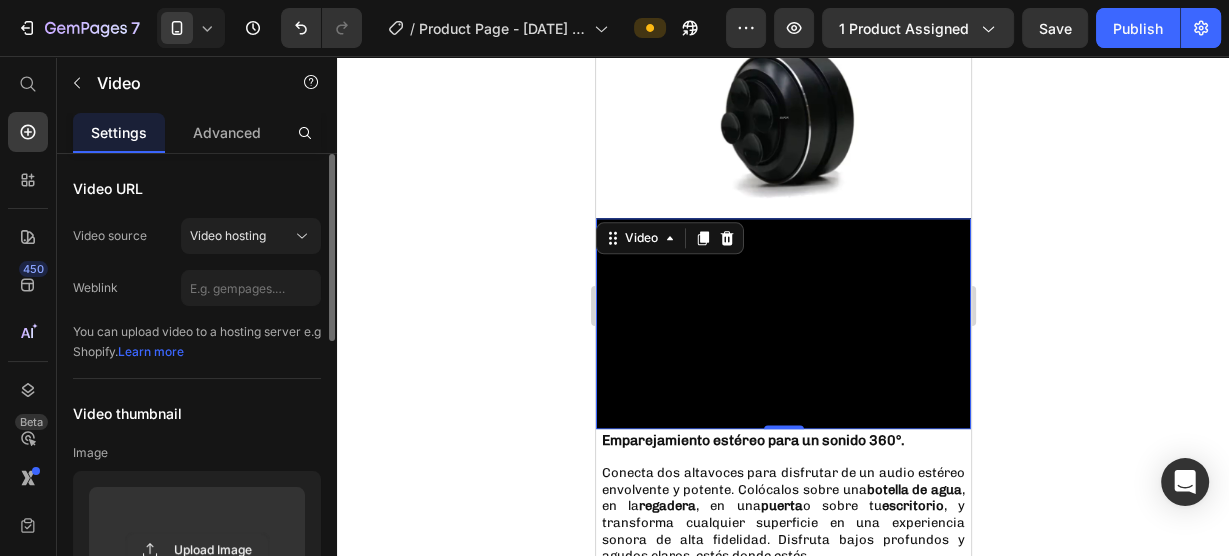 click on "Weblink" 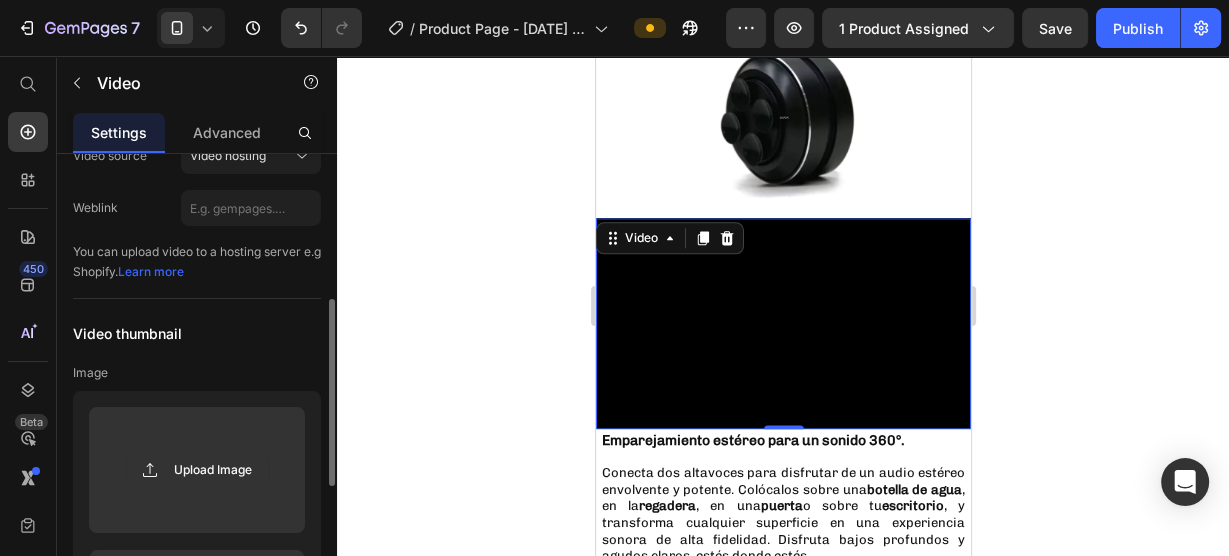 scroll, scrollTop: 160, scrollLeft: 0, axis: vertical 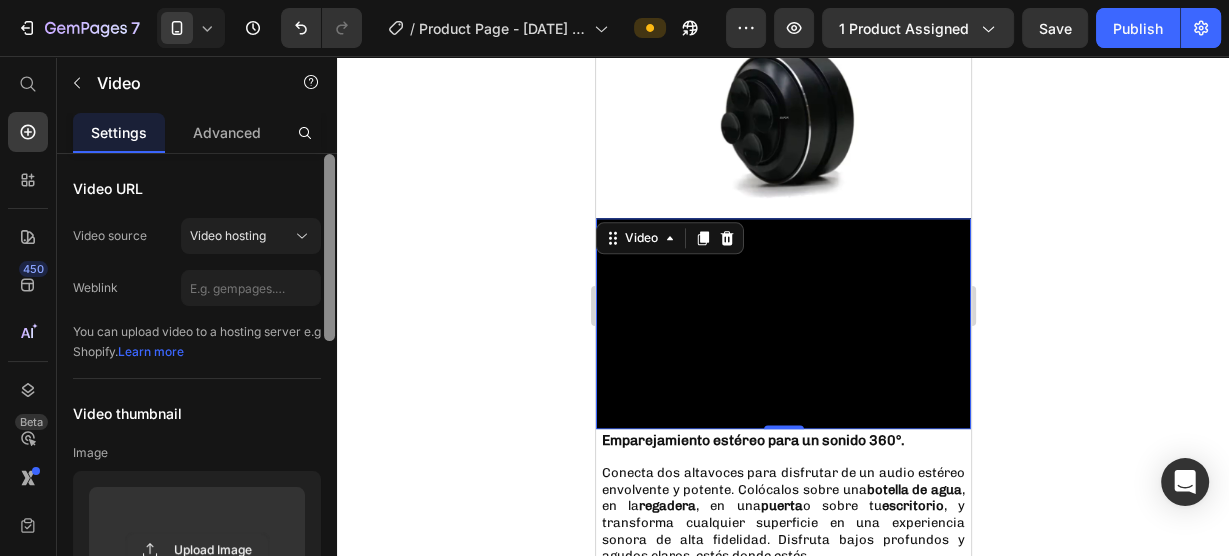 drag, startPoint x: 325, startPoint y: 317, endPoint x: 369, endPoint y: 227, distance: 100.17984 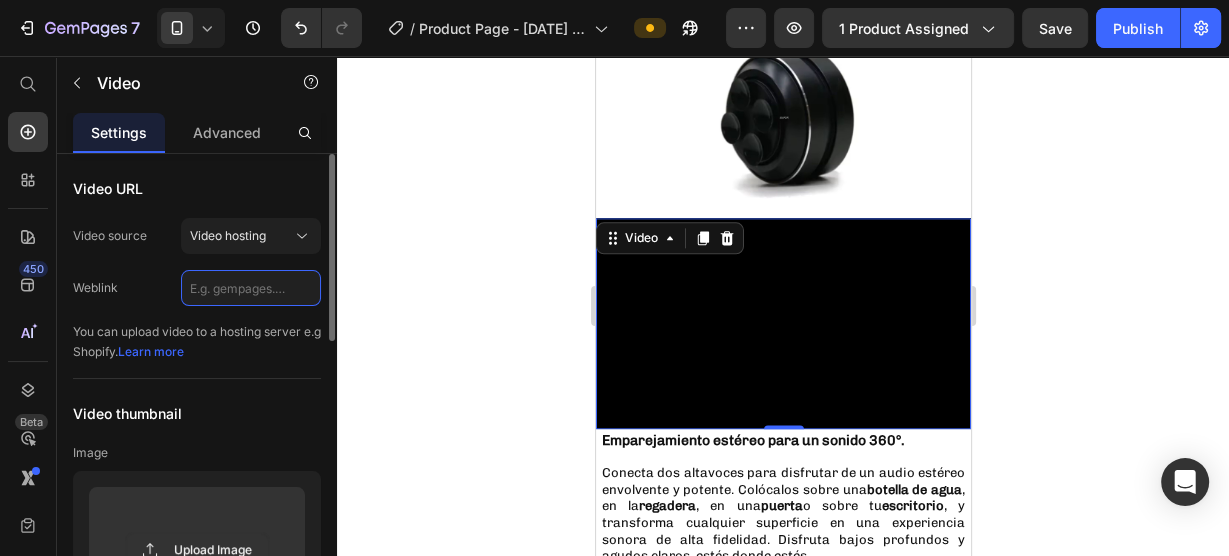 click 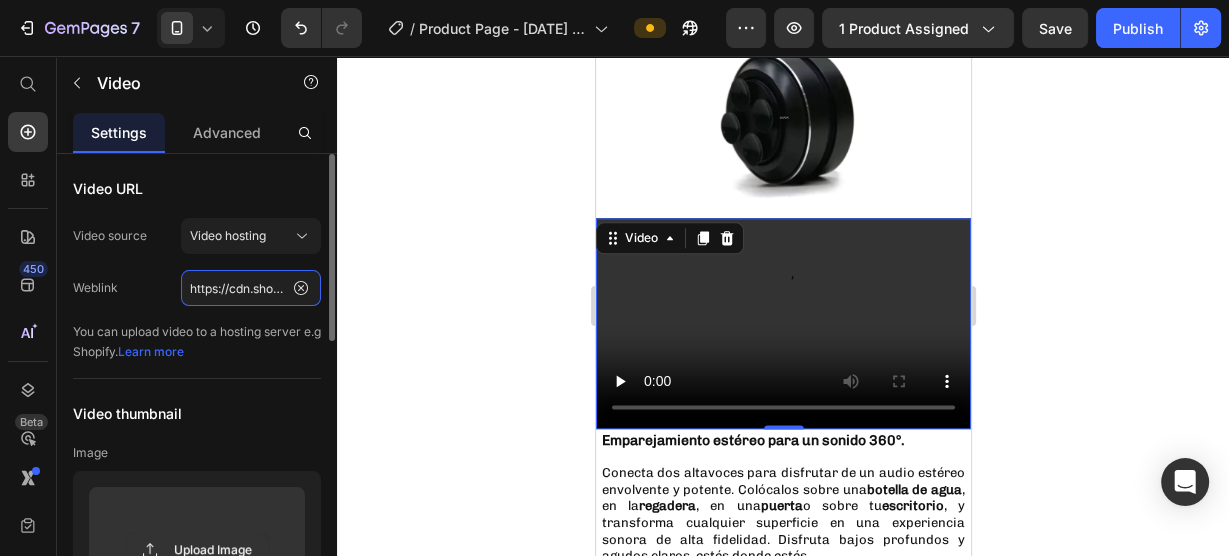 scroll, scrollTop: 0, scrollLeft: 361, axis: horizontal 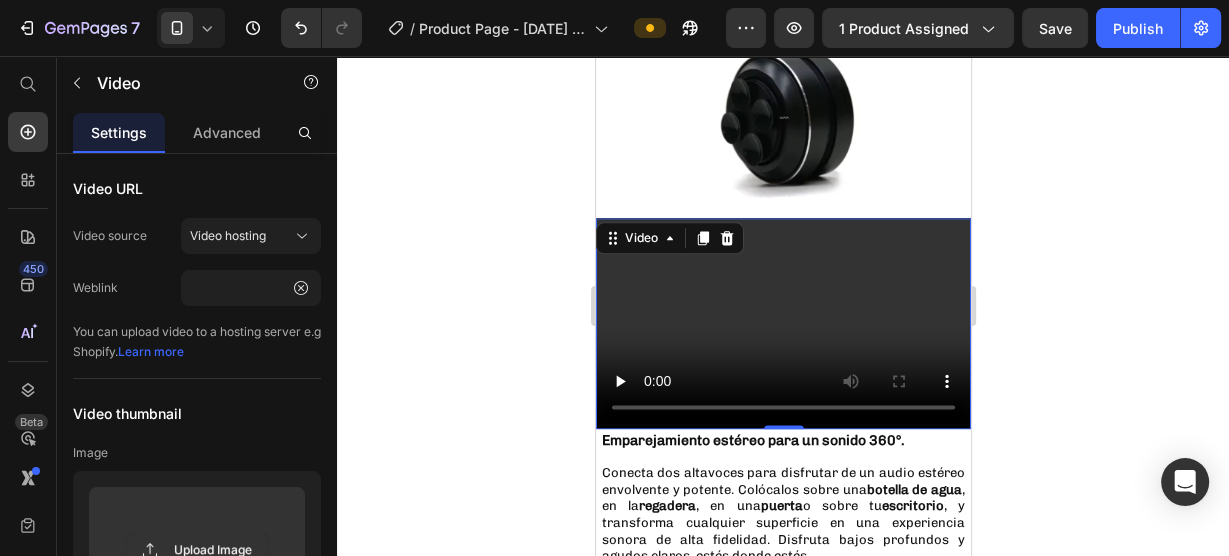 click 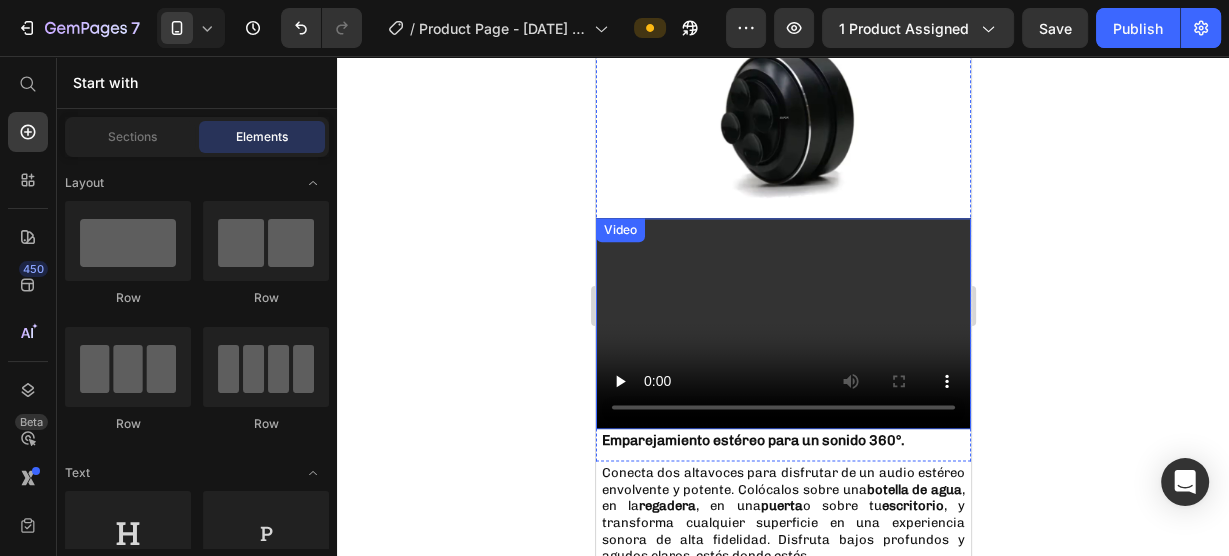click at bounding box center (782, 323) 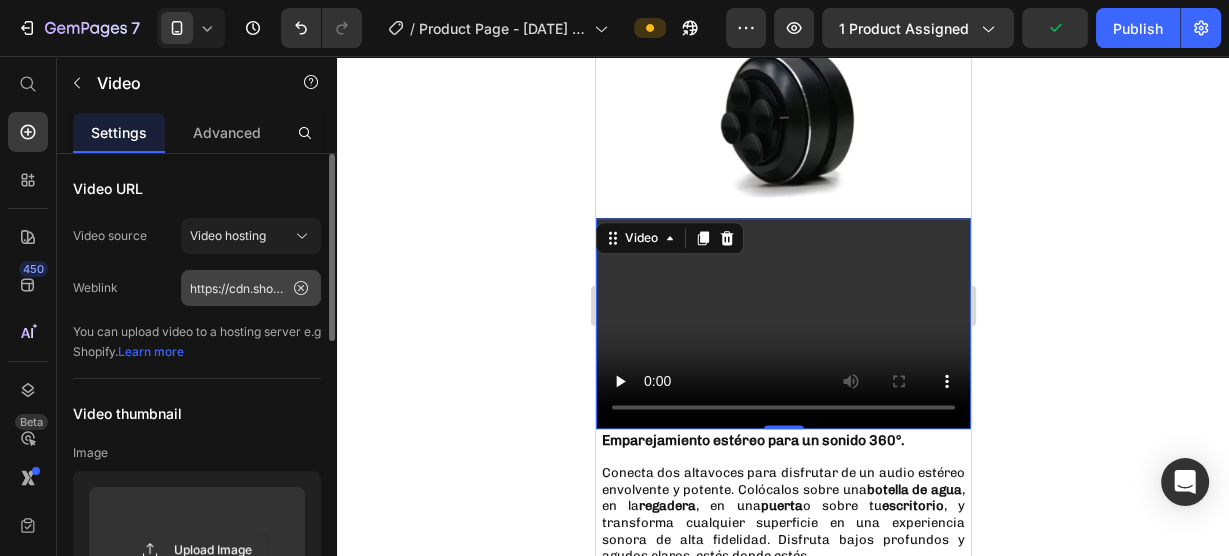 click 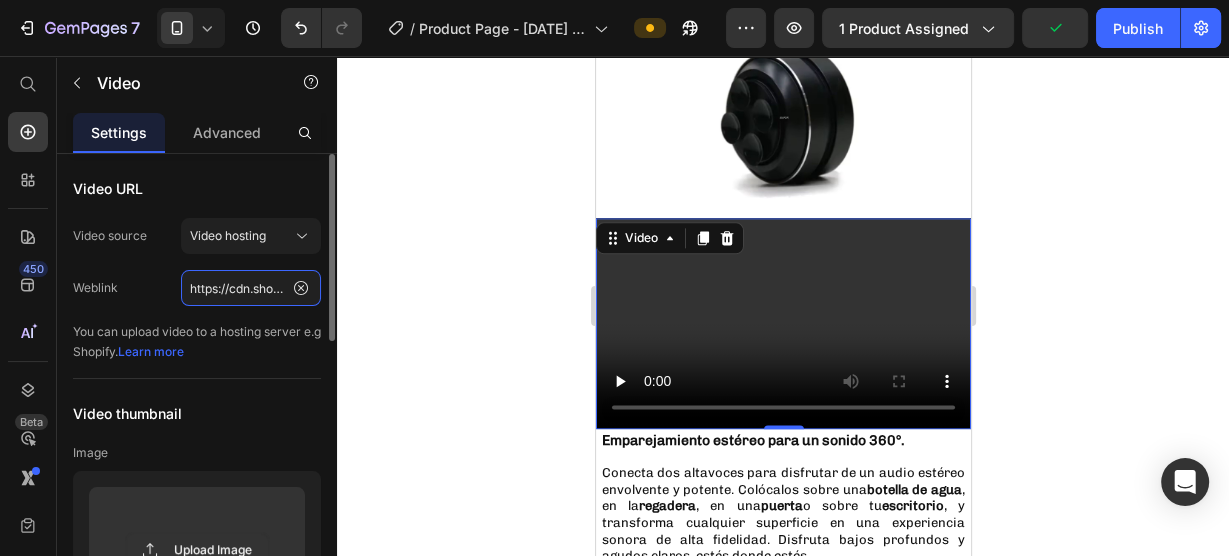 type 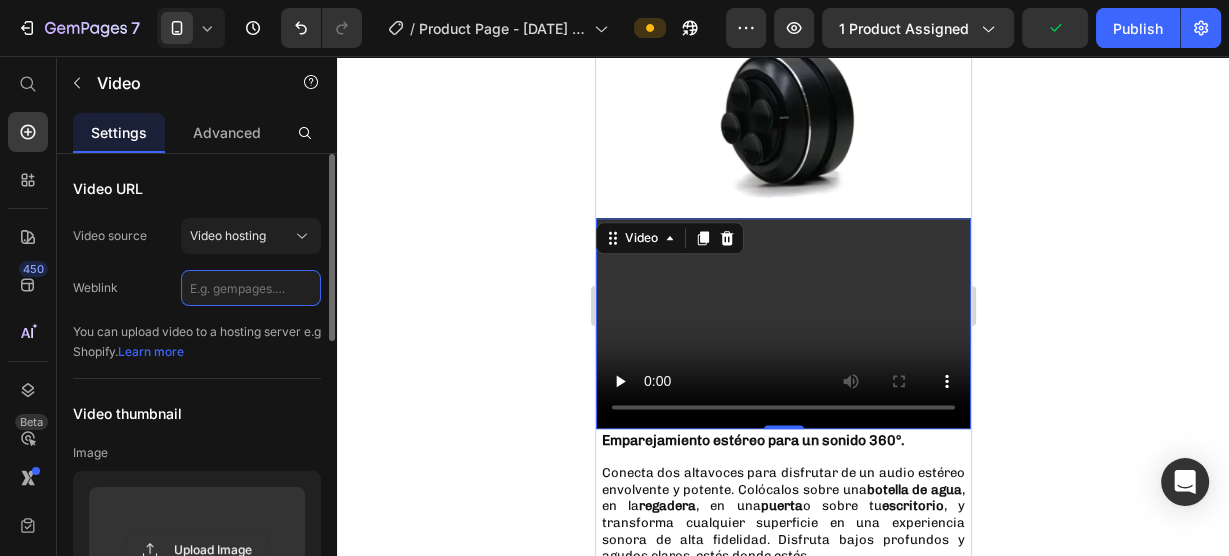 scroll, scrollTop: 0, scrollLeft: 0, axis: both 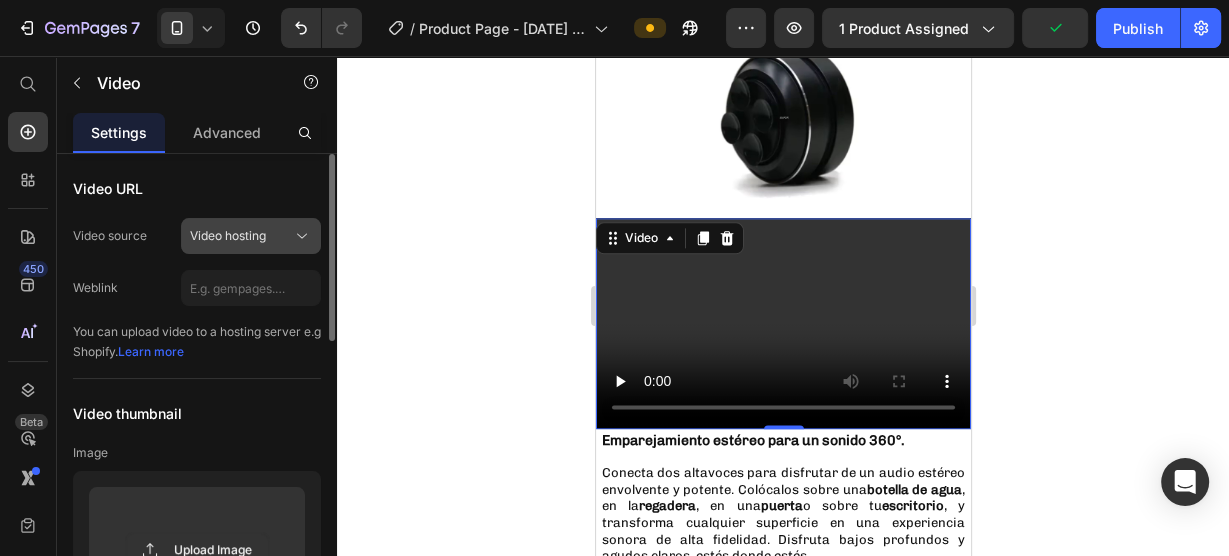 click 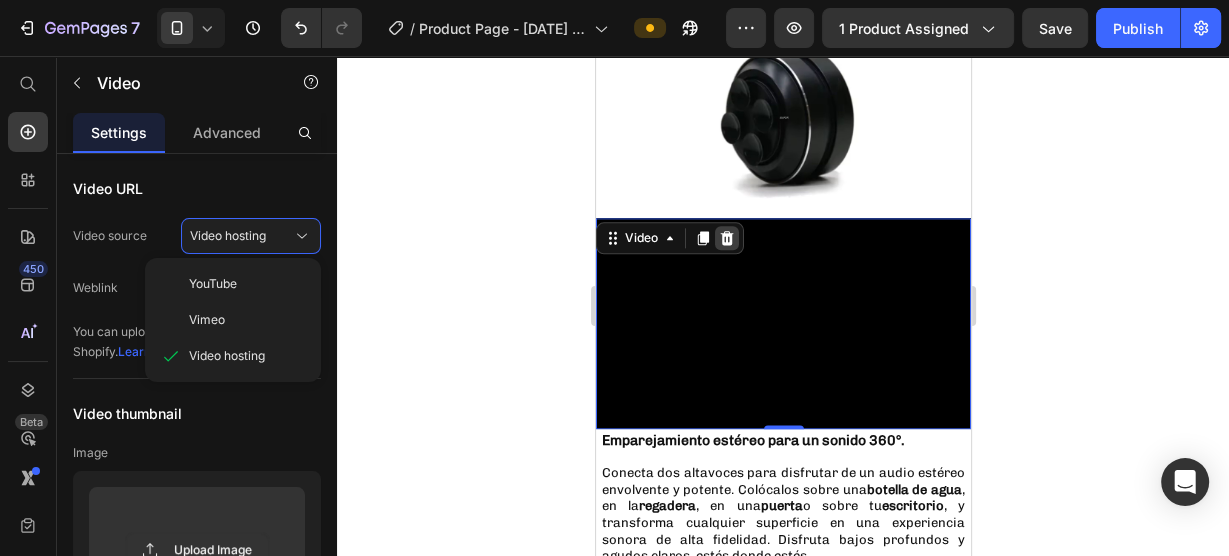 click 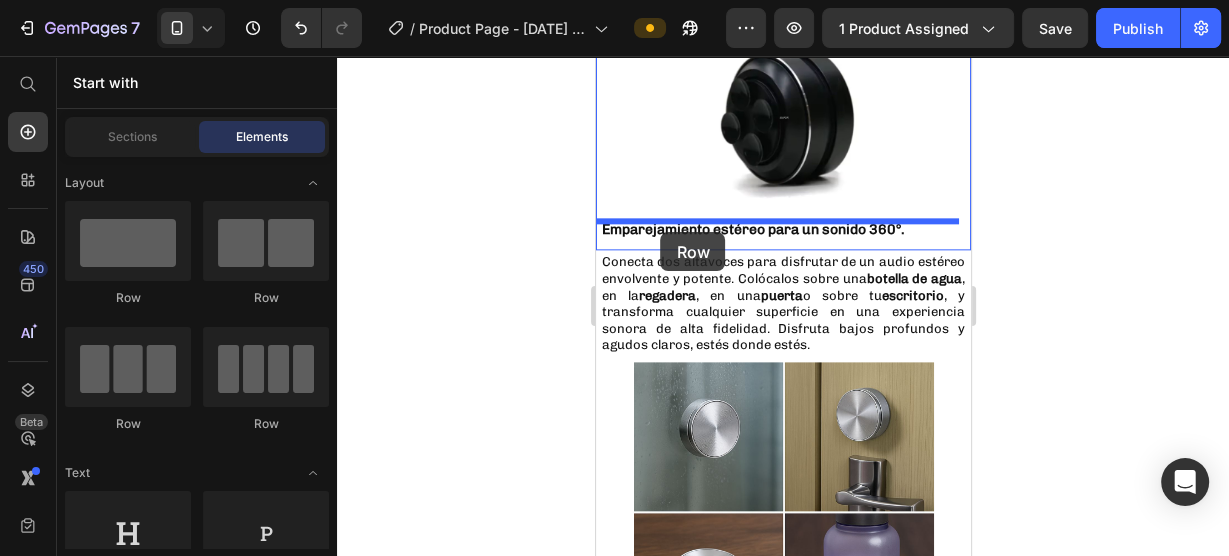 drag, startPoint x: 728, startPoint y: 312, endPoint x: 660, endPoint y: 232, distance: 104.99524 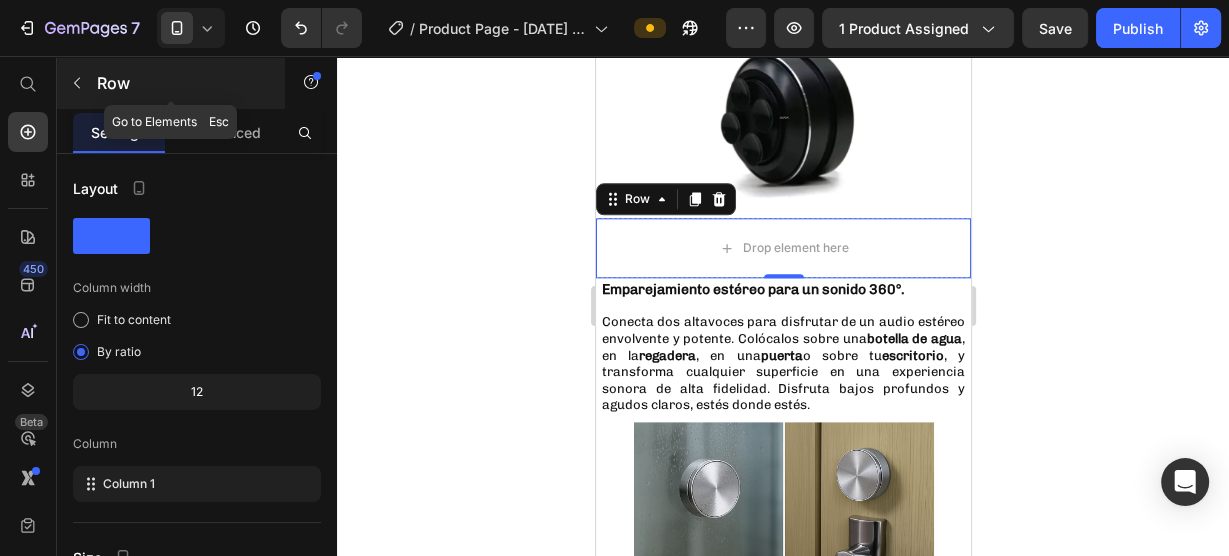click 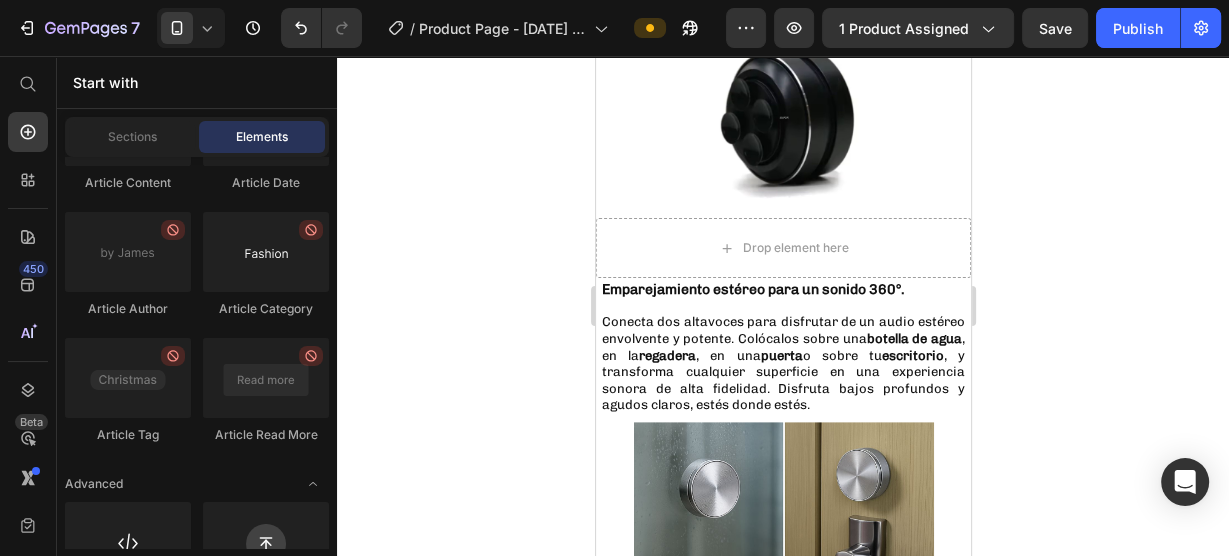 scroll, scrollTop: 5795, scrollLeft: 0, axis: vertical 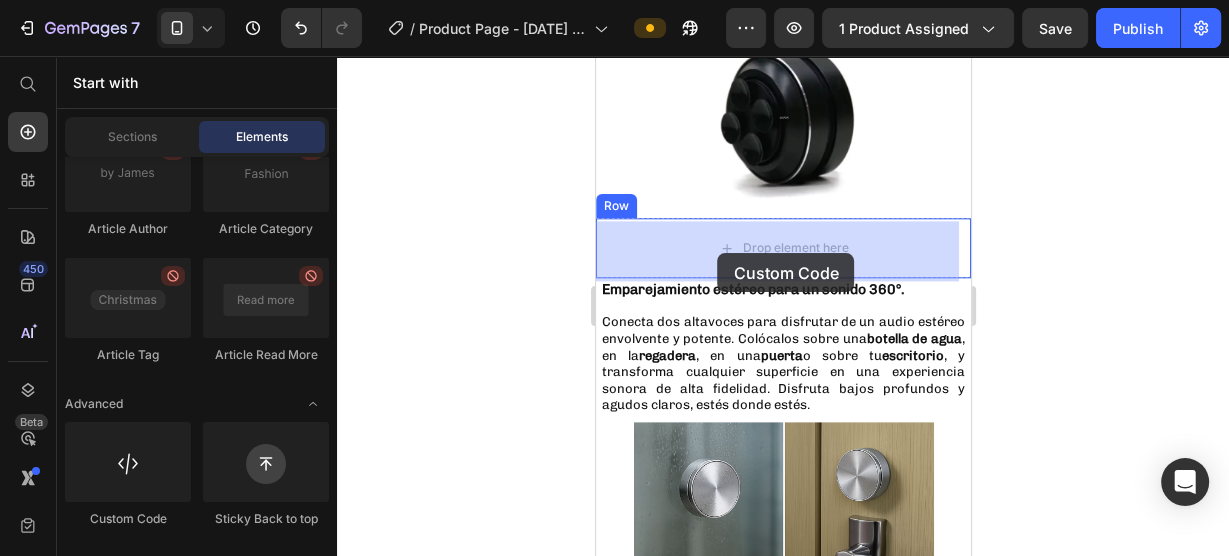 drag, startPoint x: 737, startPoint y: 542, endPoint x: 717, endPoint y: 253, distance: 289.69122 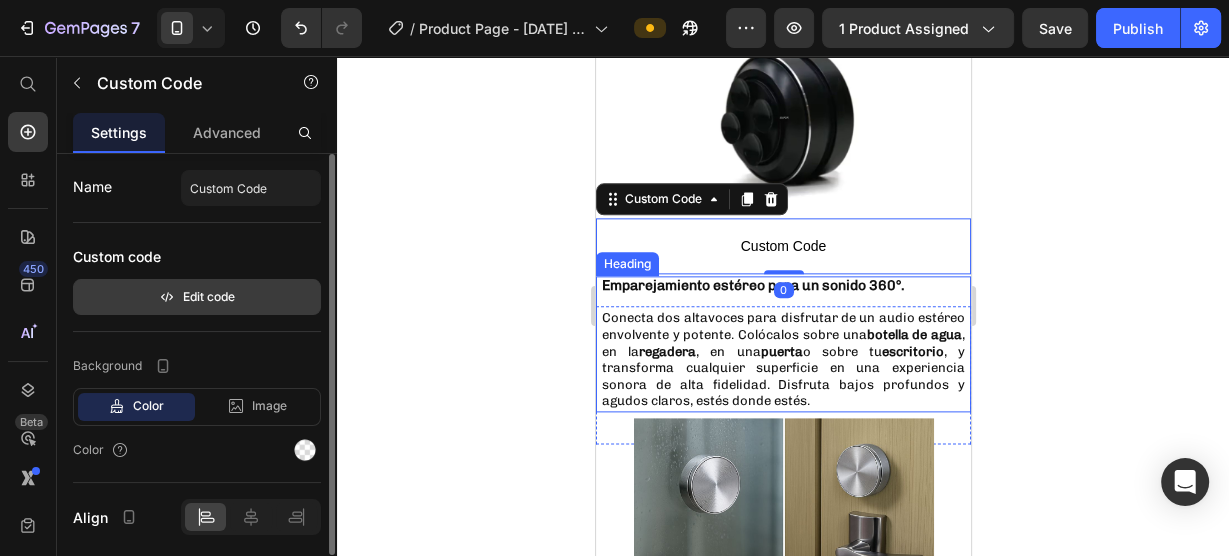 click on "Edit code" at bounding box center [197, 297] 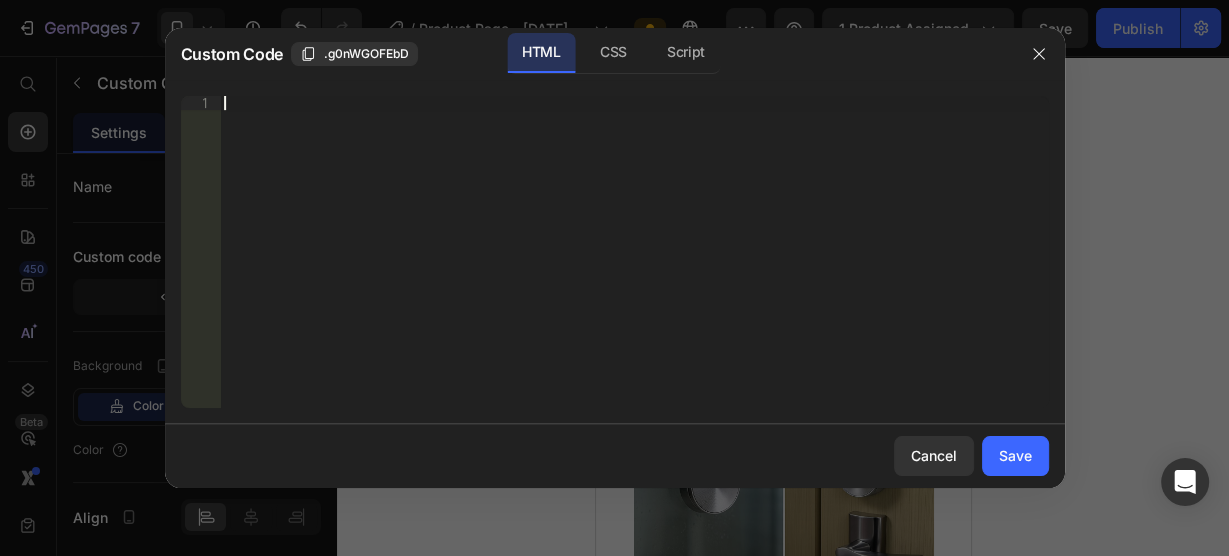 click on "Insert the 3rd-party installation code, HTML code, or Liquid code to display custom content." at bounding box center (634, 266) 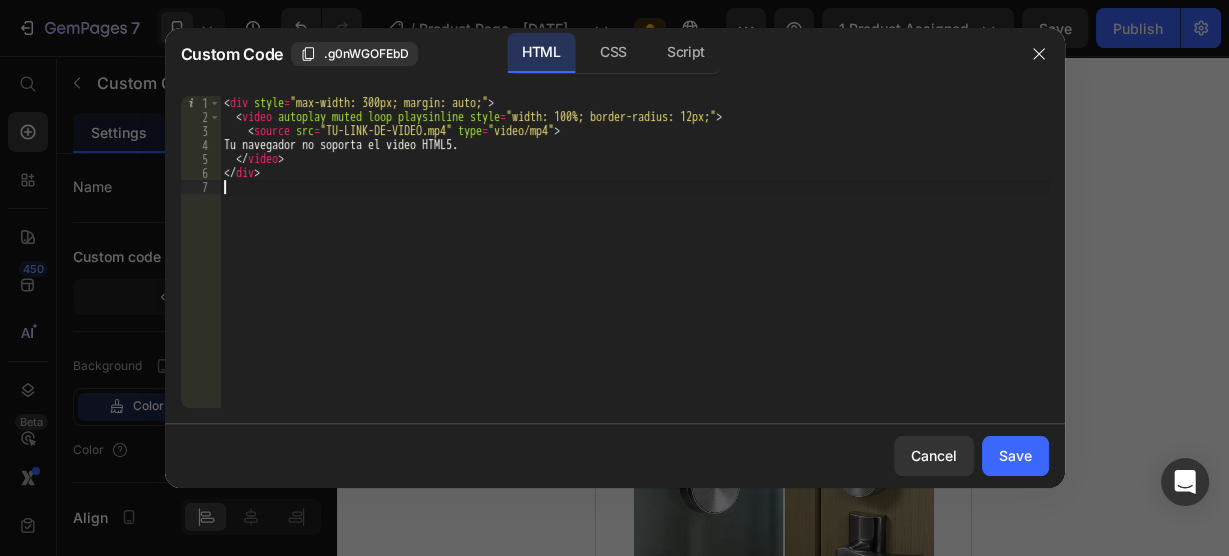 click on "< div   style = "max-width: 300px; margin: auto;" >    < video   autoplay   muted   loop   playsinline   style = "width: 100%; border-radius: 12px;" >      < source   src = "TU-LINK-DE-VIDEO.mp4"   type = "video/mp4" >     Tu navegador no soporta el video HTML5.    </ video > </ div >" at bounding box center [634, 266] 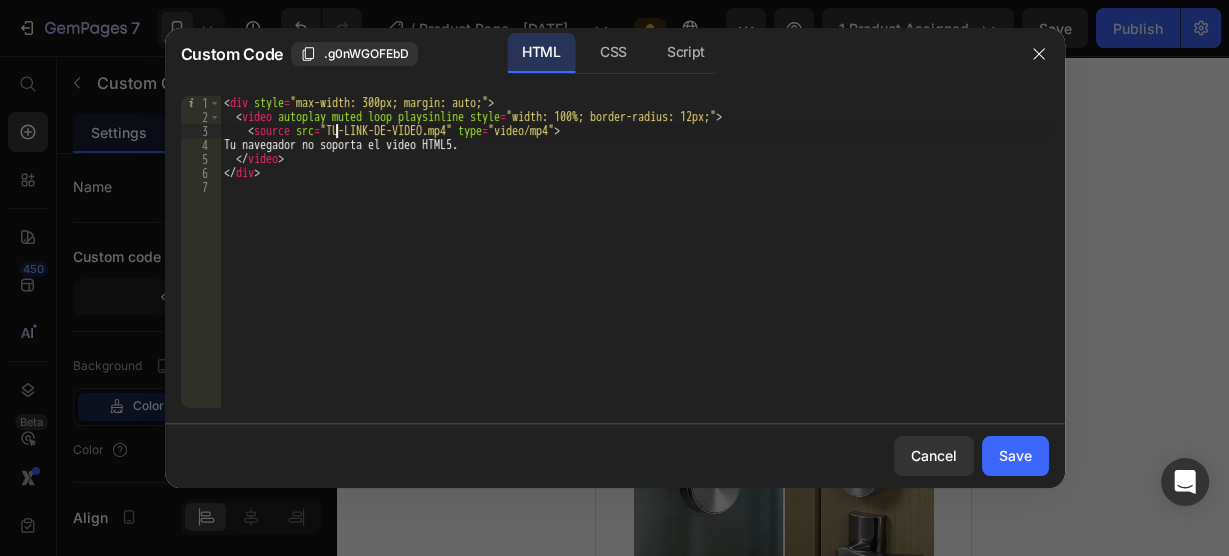 paste on "https://cdn.shopify.com/videos/c/o/v/c4b8cca181c949cebd201fd377fd55cd.mp4" 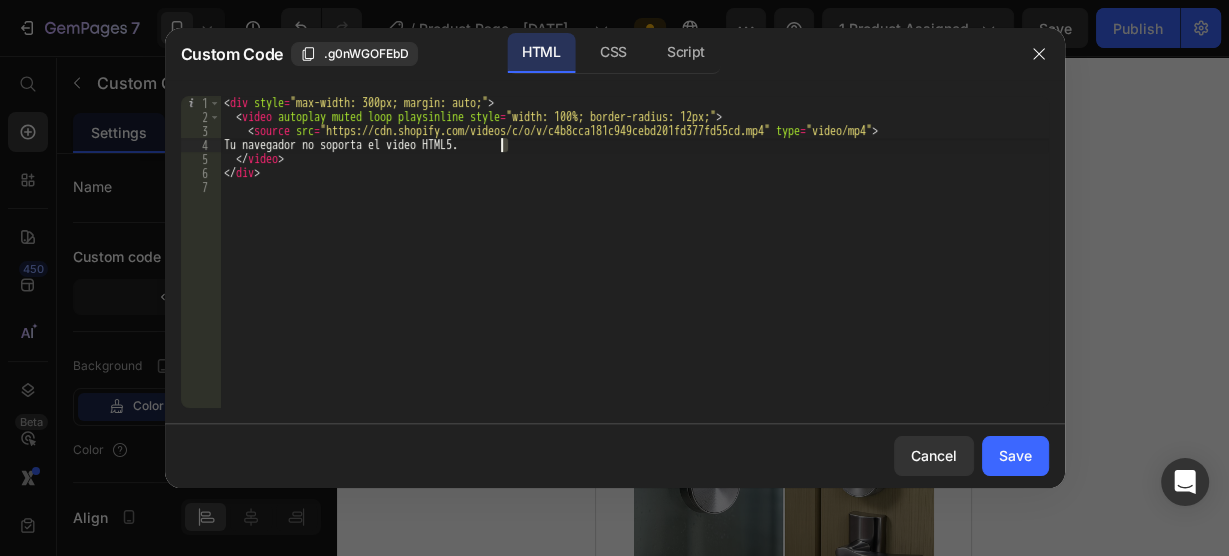 click on "< div   style = "max-width: 300px; margin: auto;" >    < video   autoplay   muted   loop   playsinline   style = "width: 100%; border-radius: 12px;" >      < source   src = "https://cdn.shopify.com/videos/c/o/v/c4b8cca181c949cebd201fd377fd55cd.mp4"   type = "video/mp4" >     Tu navegador no soporta el video HTML5.    </ video > </ div >" at bounding box center (634, 266) 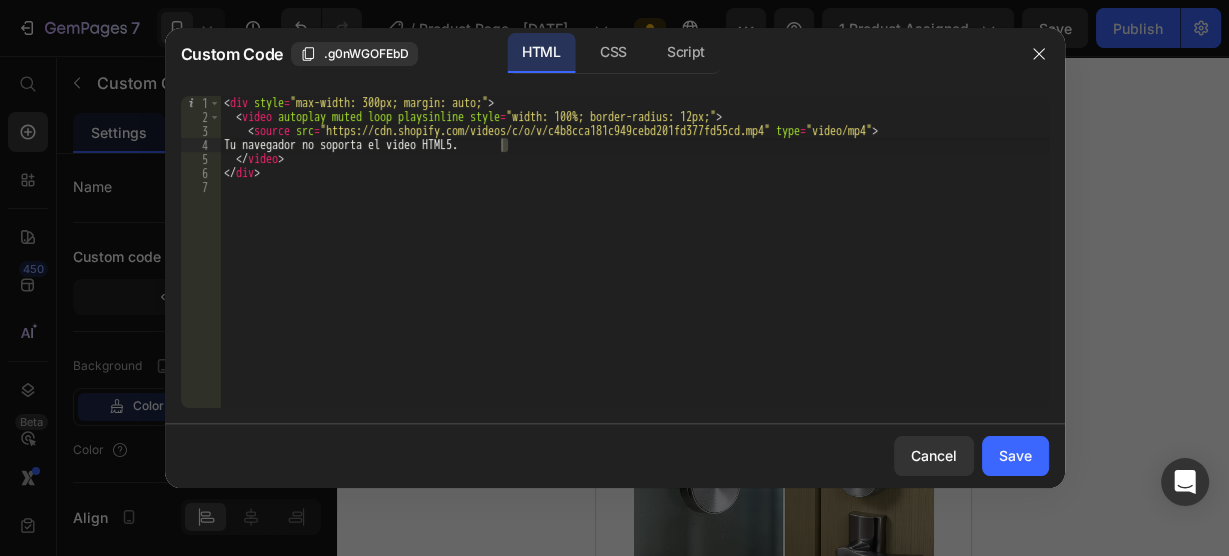 click on "< div   style = "max-width: 300px; margin: auto;" >    < video   autoplay   muted   loop   playsinline   style = "width: 100%; border-radius: 12px;" >      < source   src = "https://cdn.shopify.com/videos/c/o/v/c4b8cca181c949cebd201fd377fd55cd.mp4"   type = "video/mp4" >     Tu navegador no soporta el video HTML5.    </ video > </ div >" at bounding box center (634, 252) 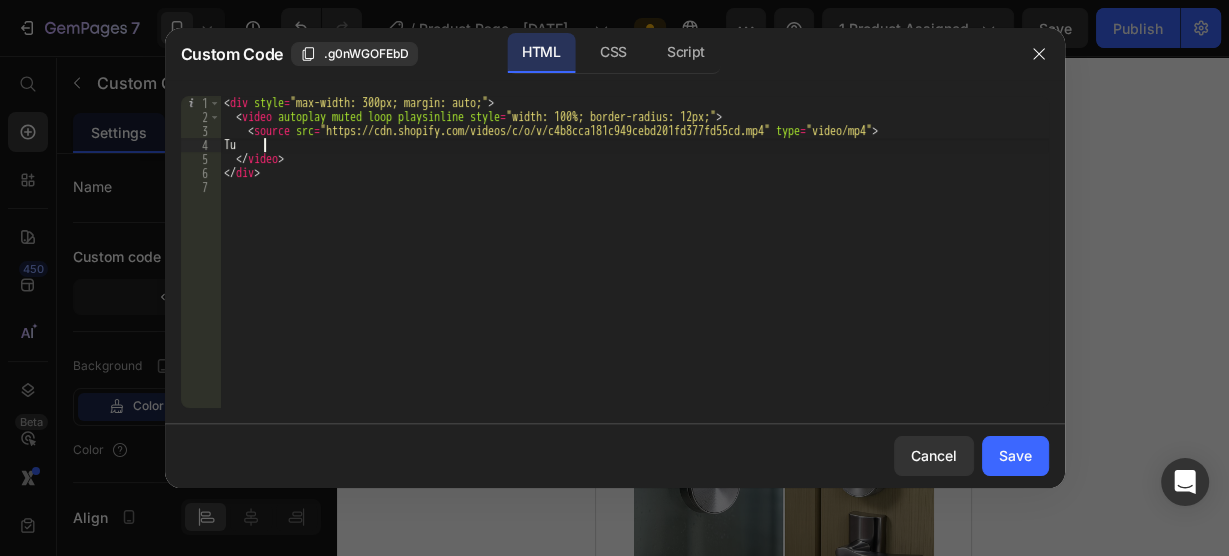 type on "T" 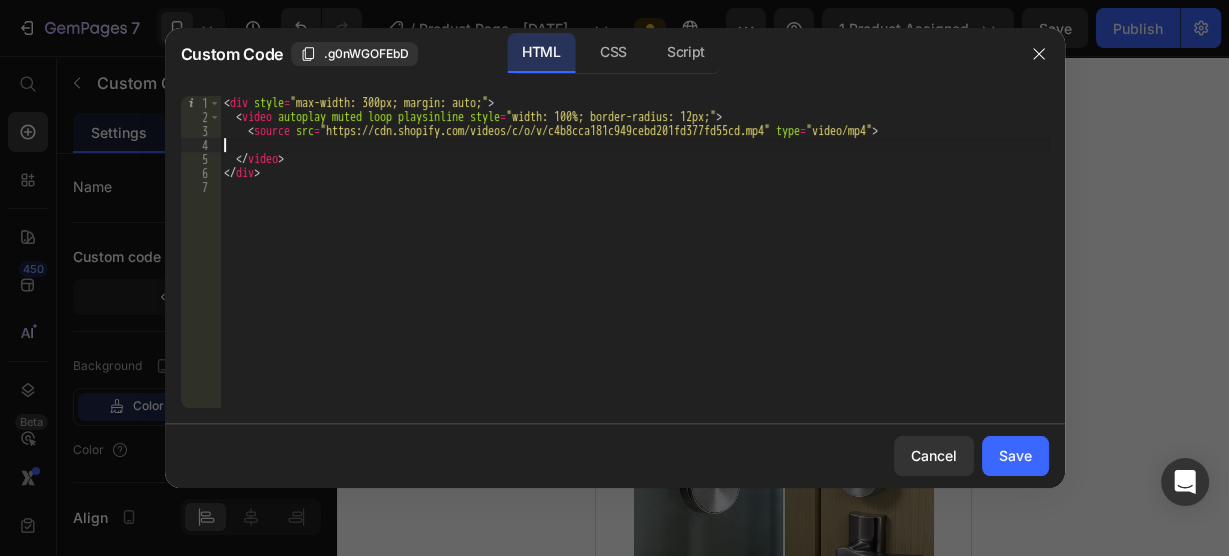 type on "</video>" 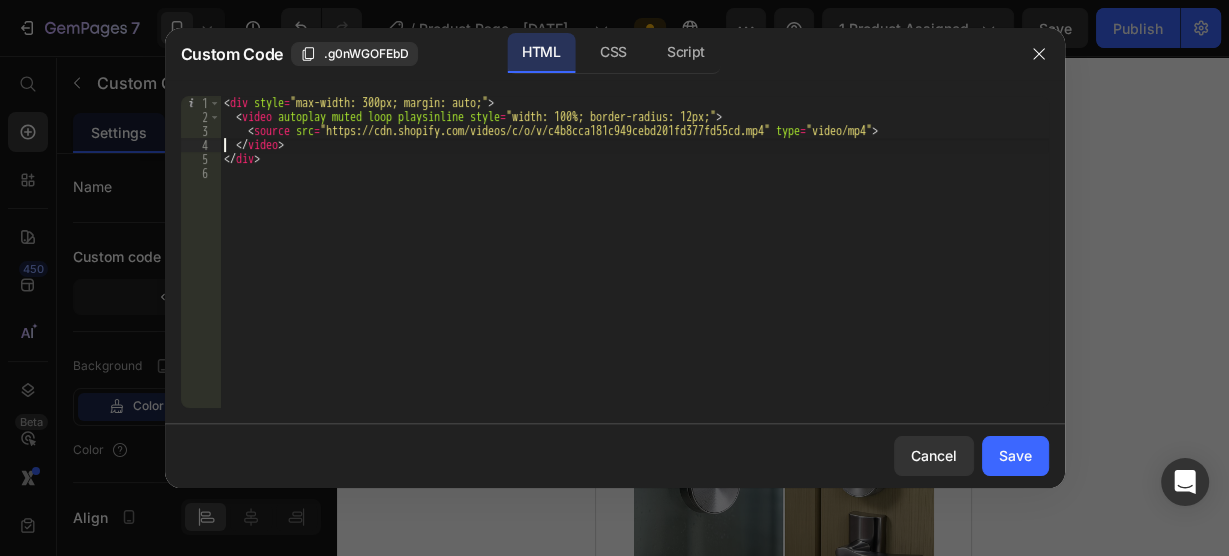 click on "Save" at bounding box center [1015, 455] 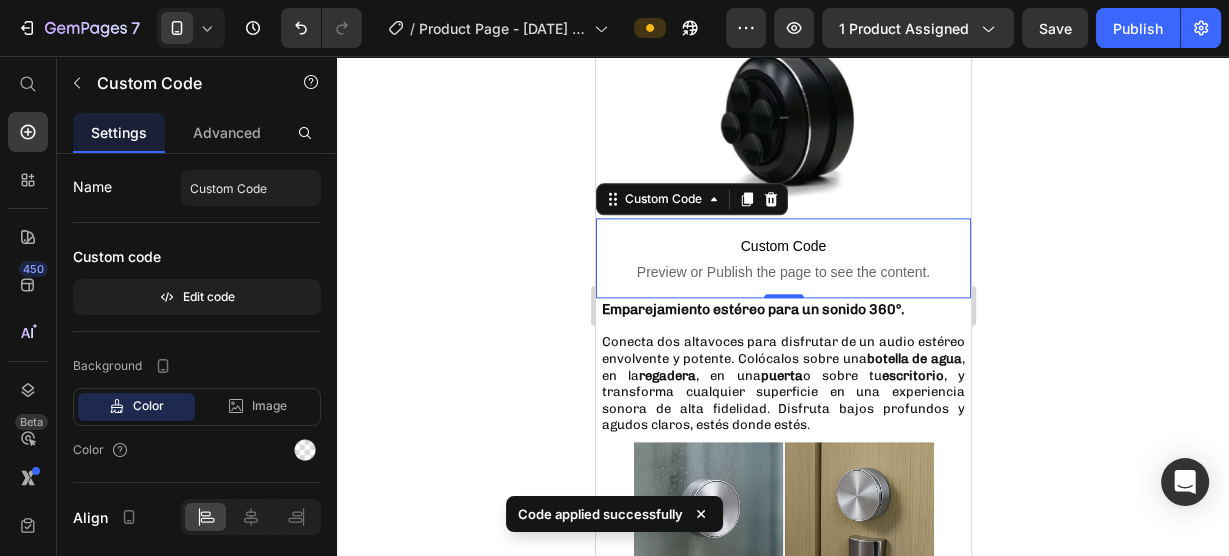 click 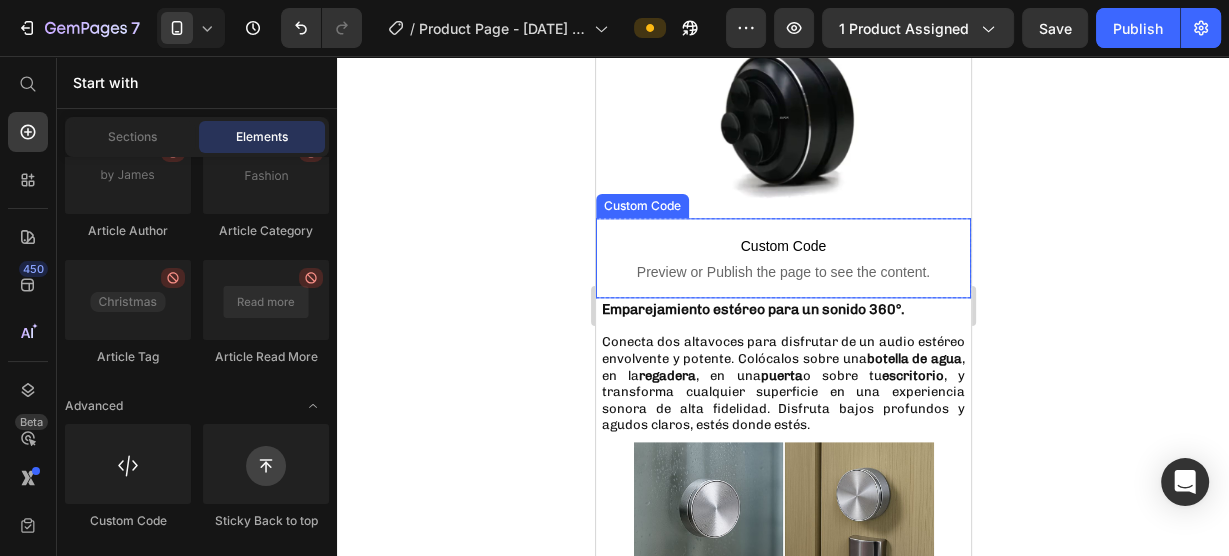 click on "Preview or Publish the page to see the content." at bounding box center (782, 272) 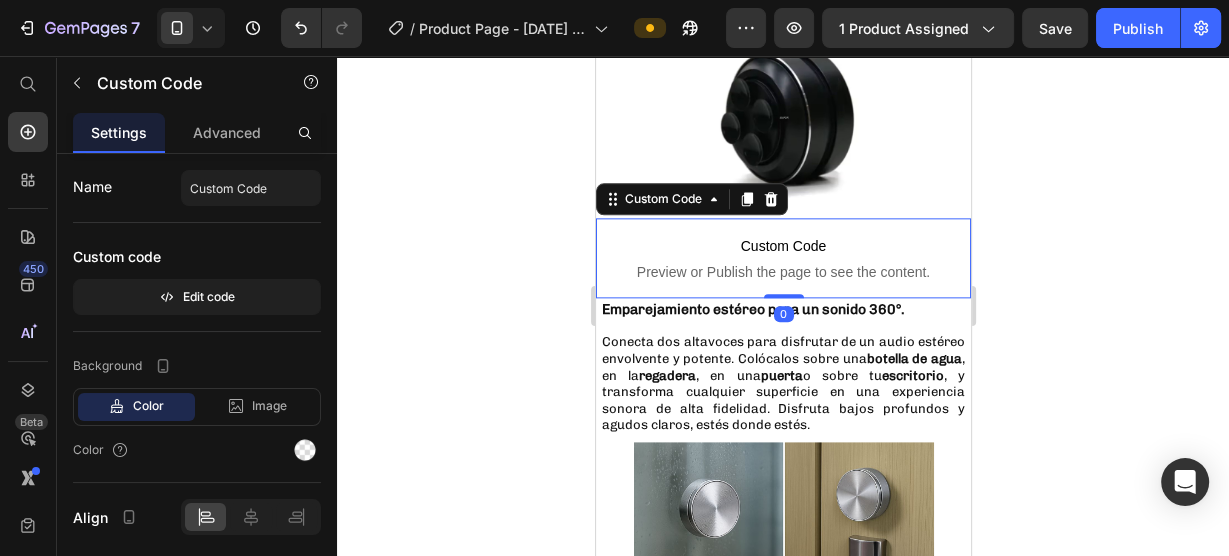 click 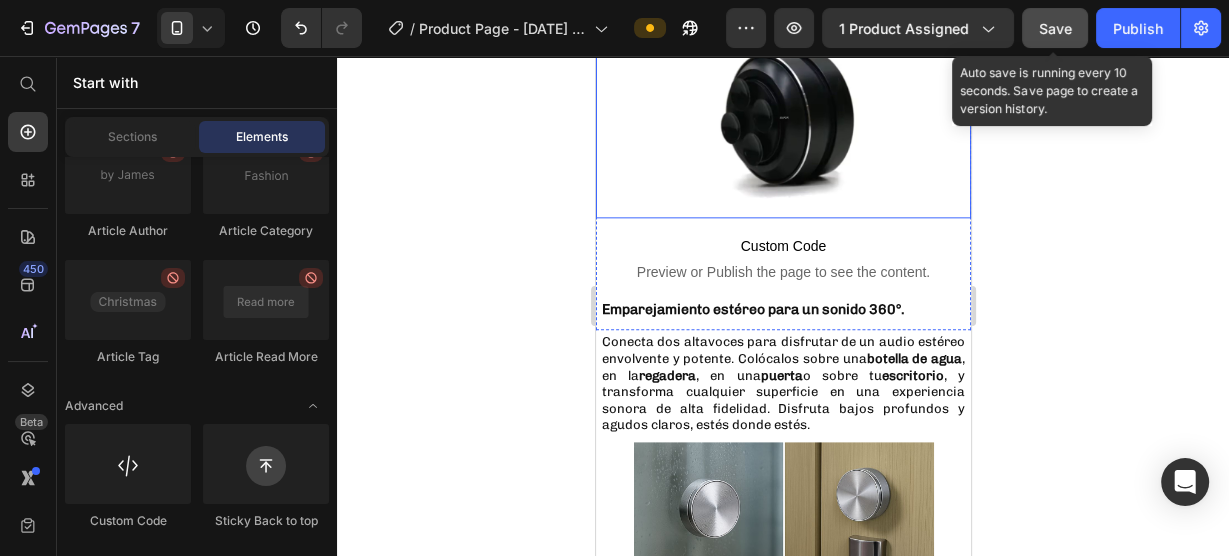 click on "Save" 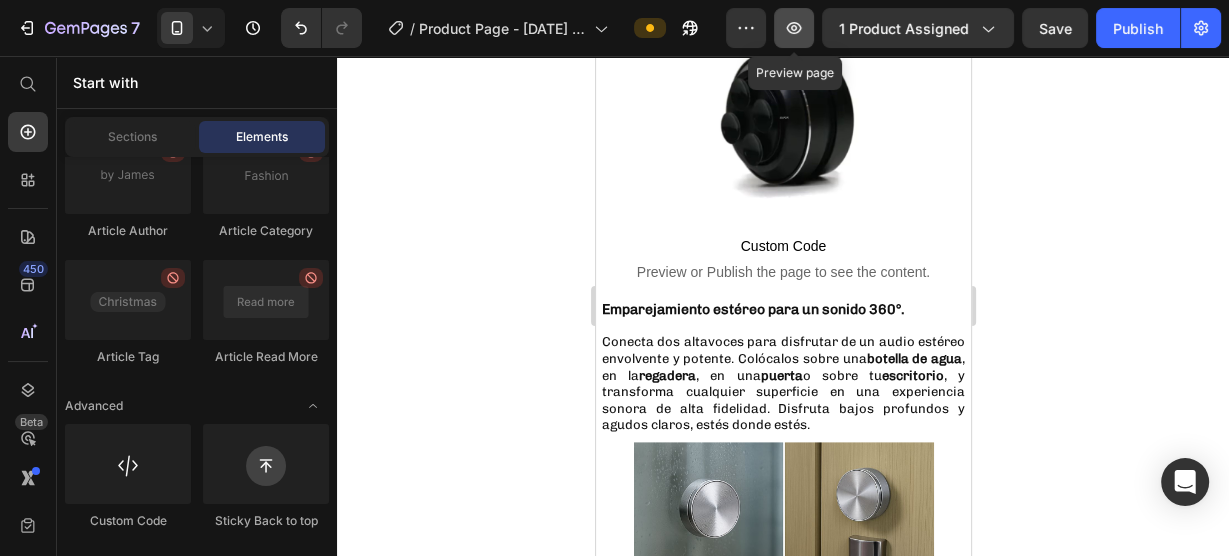 click 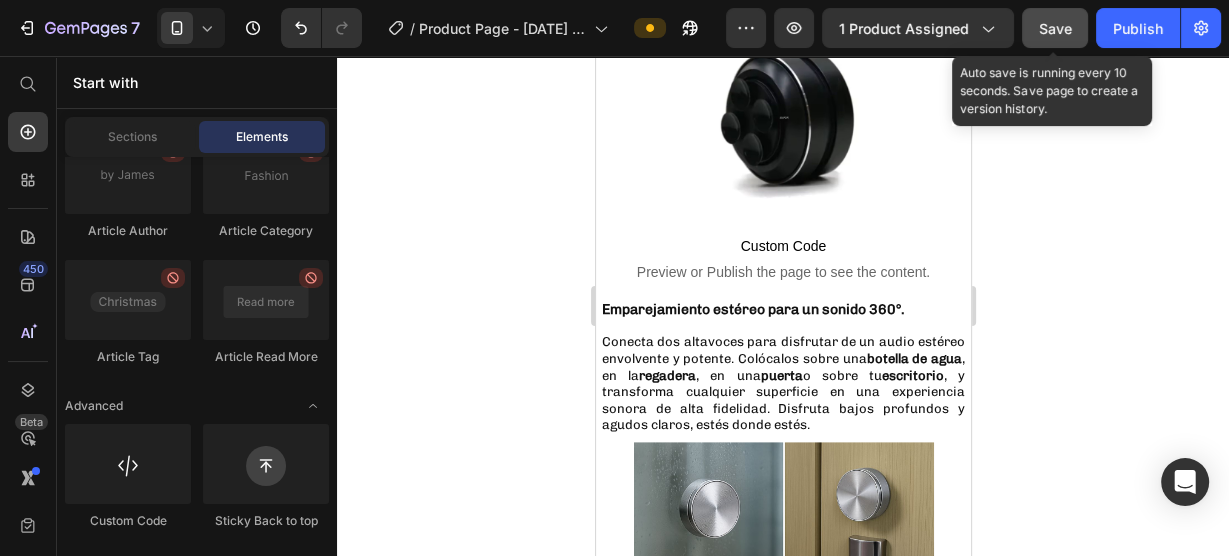 click on "Save" 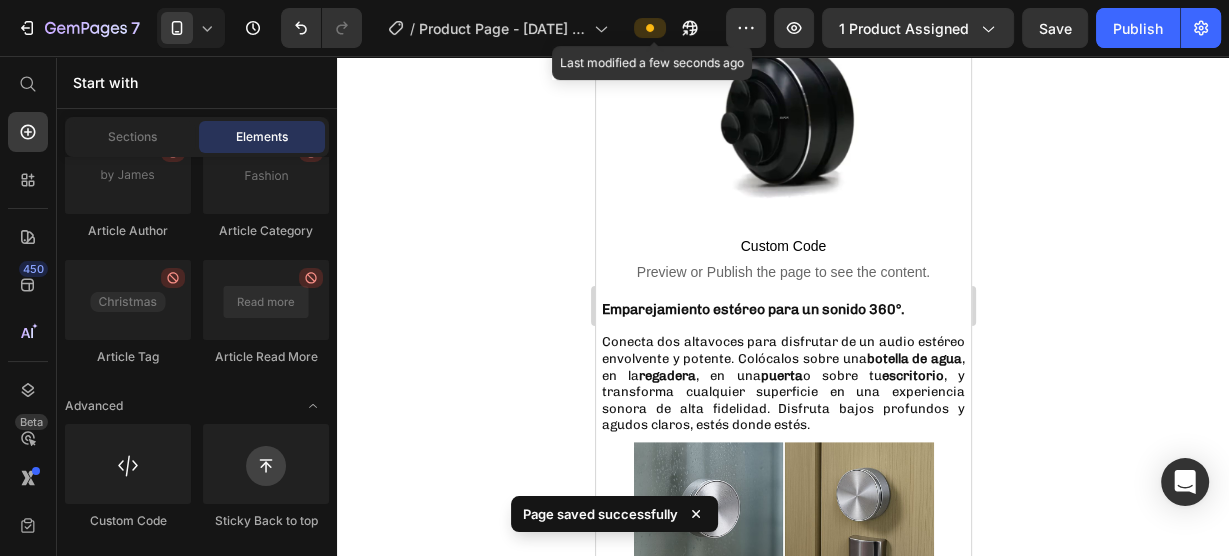 click at bounding box center [650, 28] 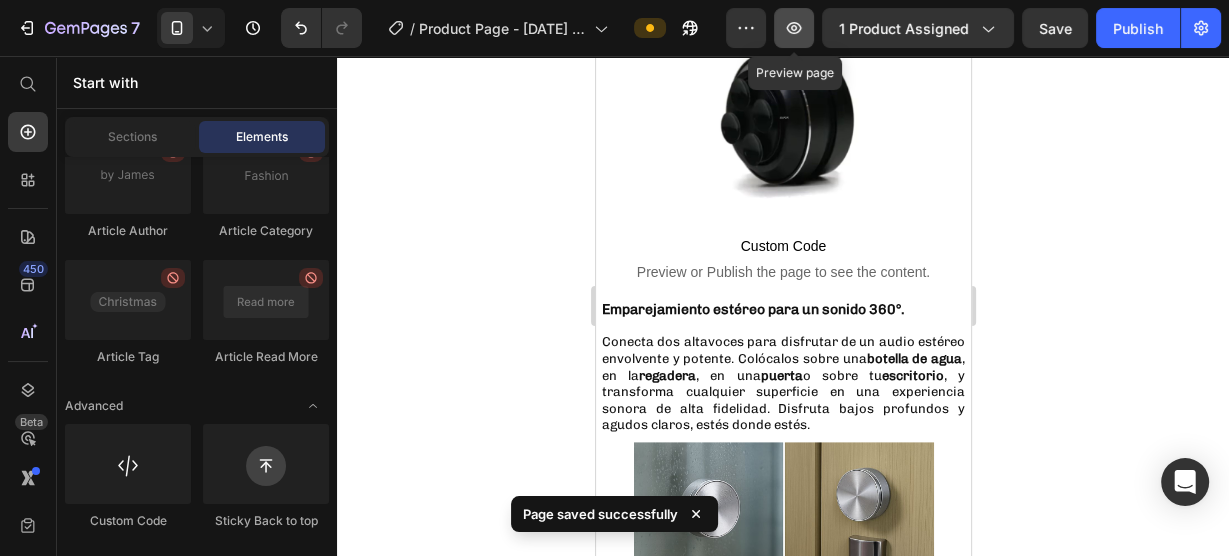click 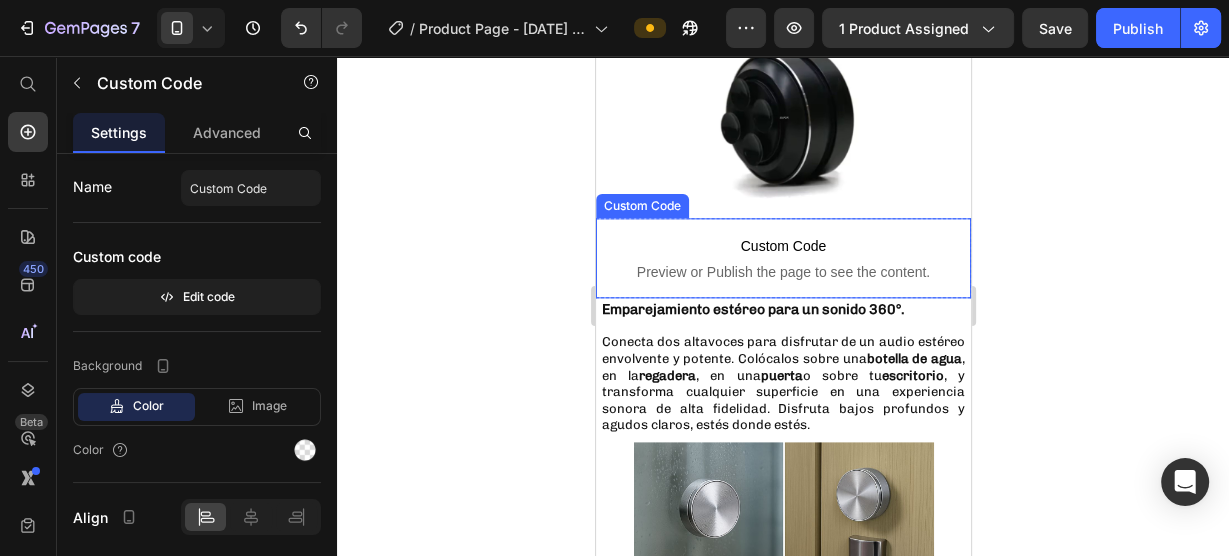click on "Preview or Publish the page to see the content." at bounding box center [782, 272] 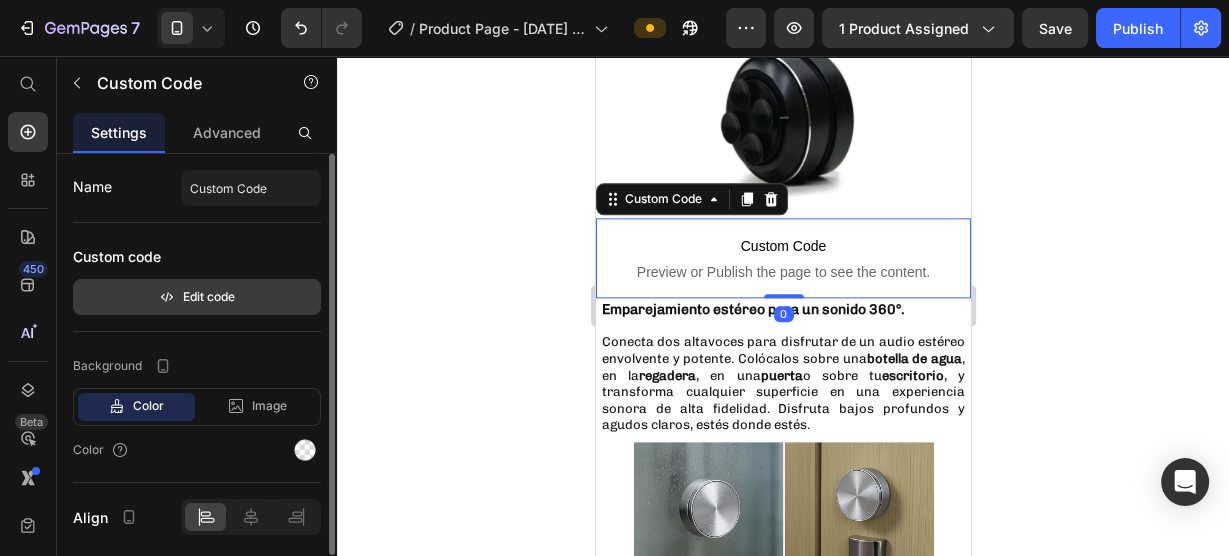 click on "Edit code" at bounding box center (197, 297) 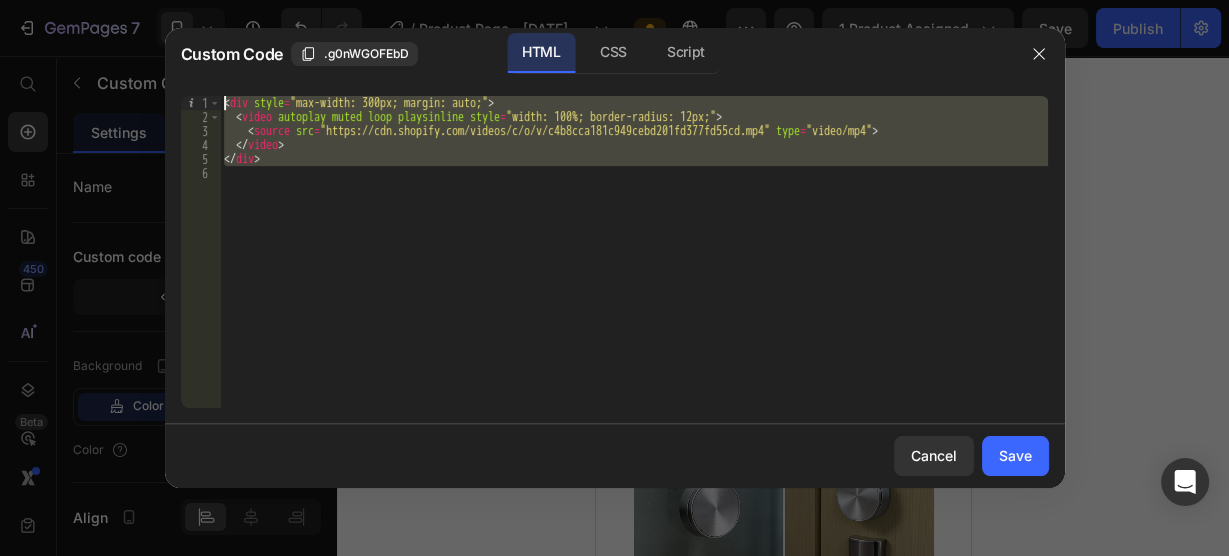 drag, startPoint x: 558, startPoint y: 258, endPoint x: 213, endPoint y: 92, distance: 382.85898 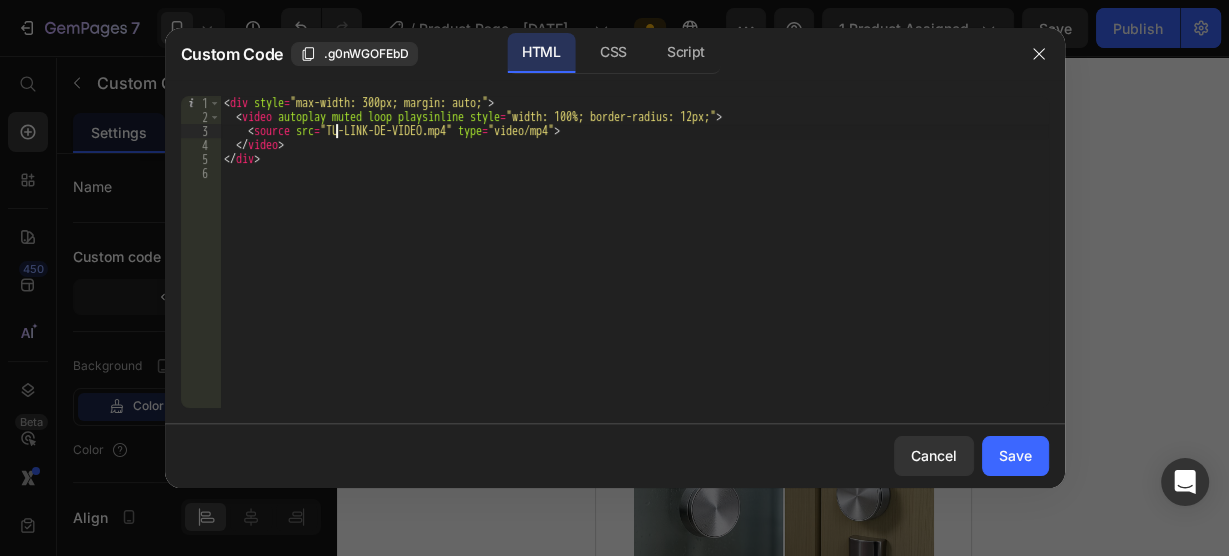 click on "< div   style = "max-width: 300px; margin: auto;" >    < video   autoplay   muted   loop   playsinline   style = "width: 100%; border-radius: 12px;" >      < source   src = "TU-LINK-DE-VIDEO.mp4"   type = "video/mp4" >    </ video > </ div >" at bounding box center [634, 266] 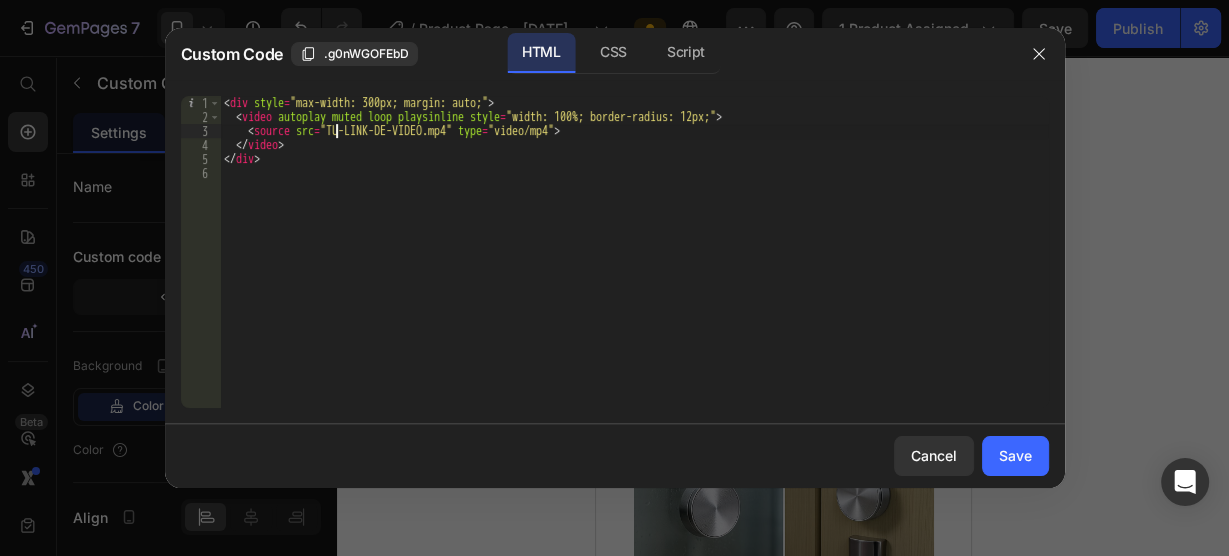 paste on "https://cdn.shopify.com/videos/c/o/v/c4b8cca181c949cebd201fd377fd55cd.mp4" 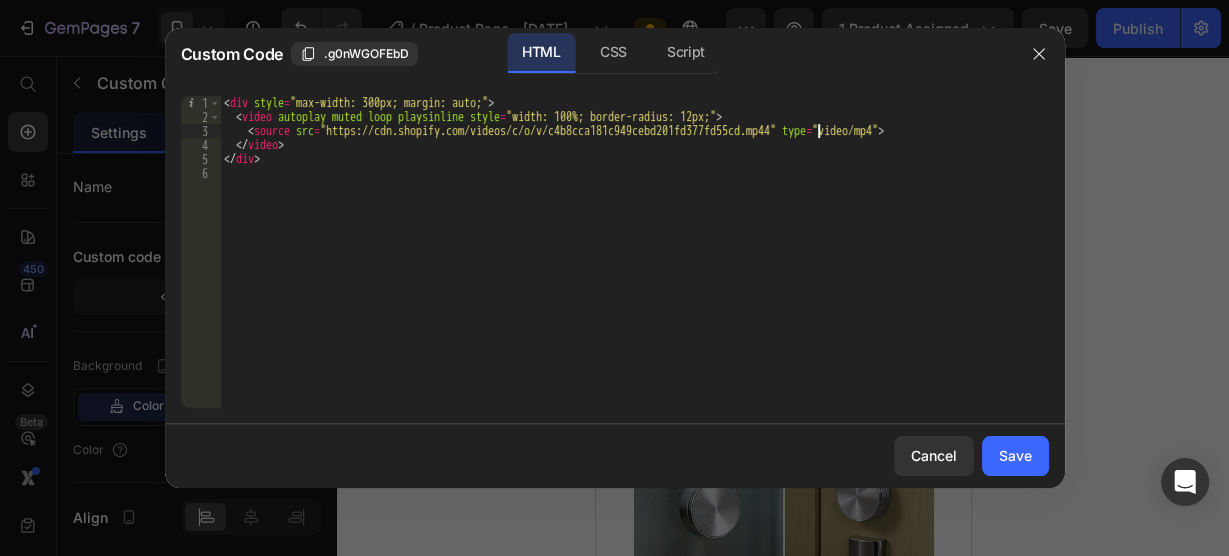 type on "<source src="https://cdn.shopify.com/videos/c/o/v/c4b8cca181c949cebd201fd377fd55cd.mp4" type="video/mp4">" 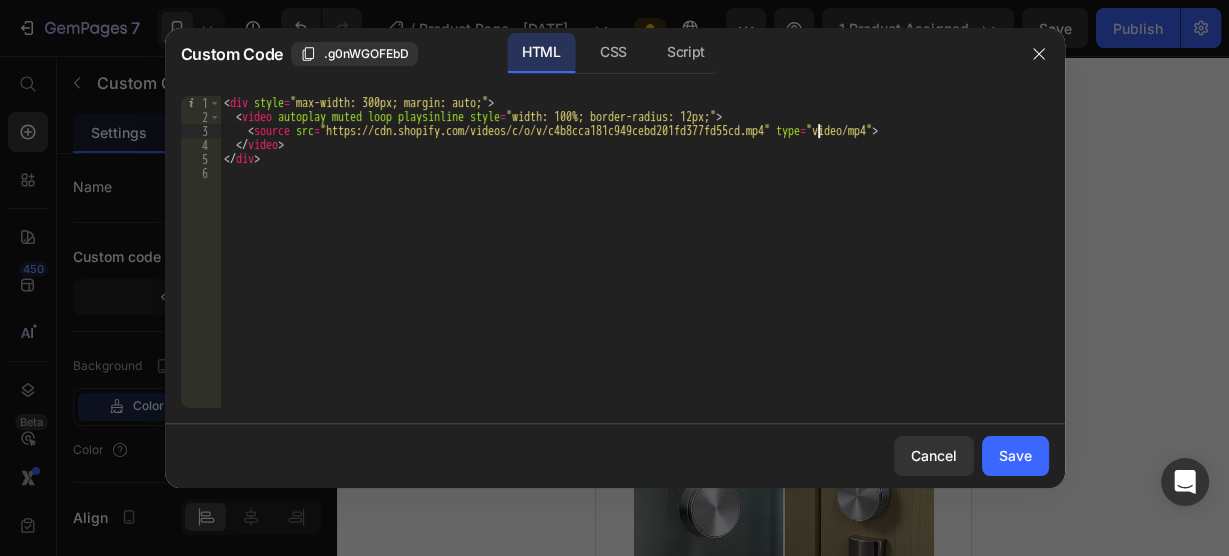 click on "Save" at bounding box center [1015, 455] 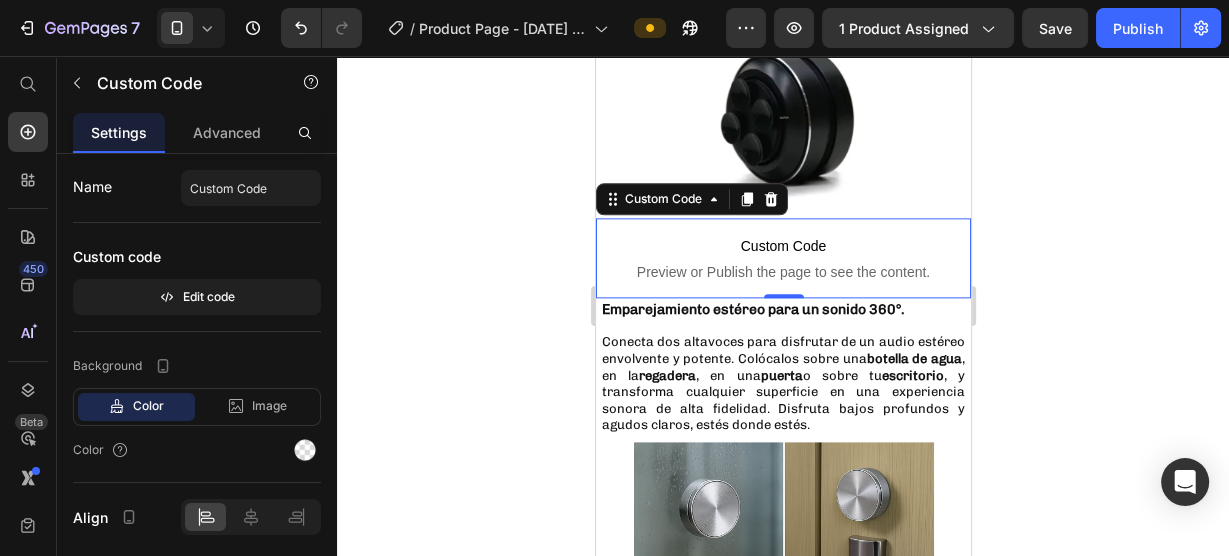 click 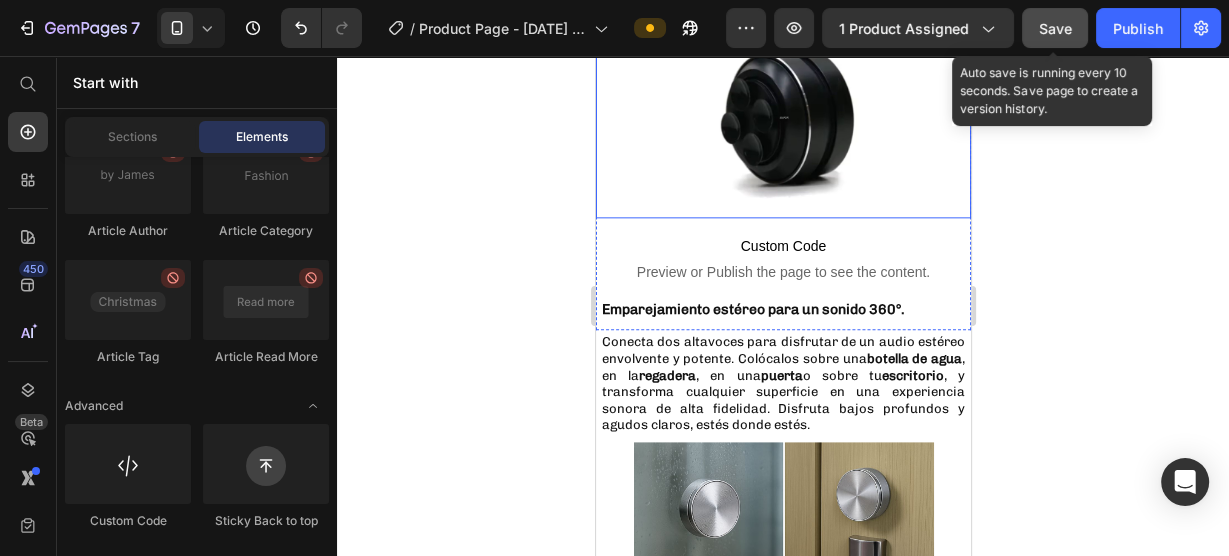 click on "Save" 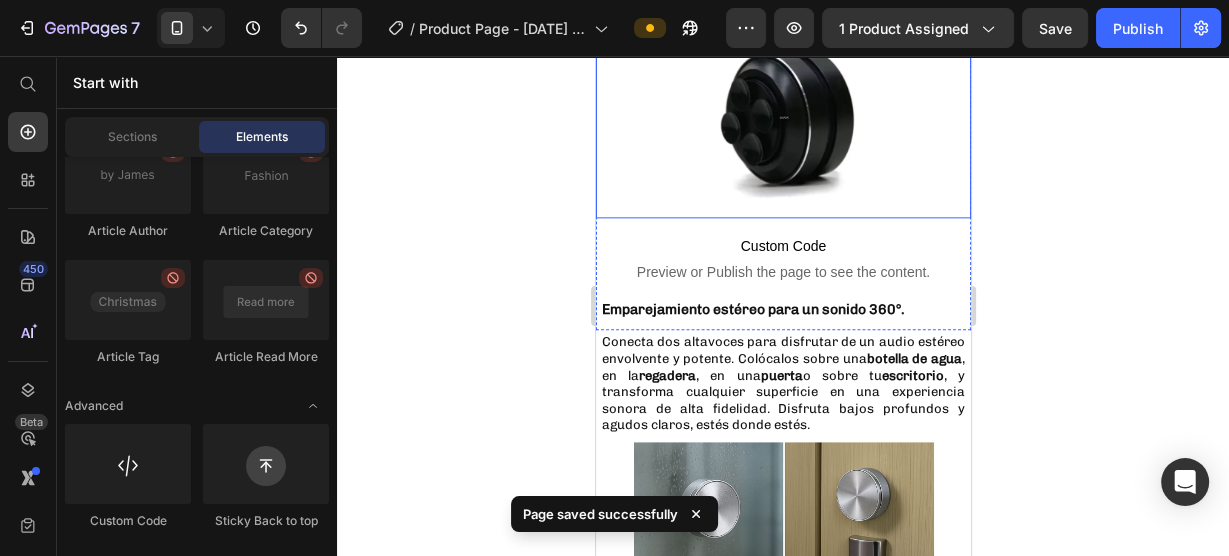 click 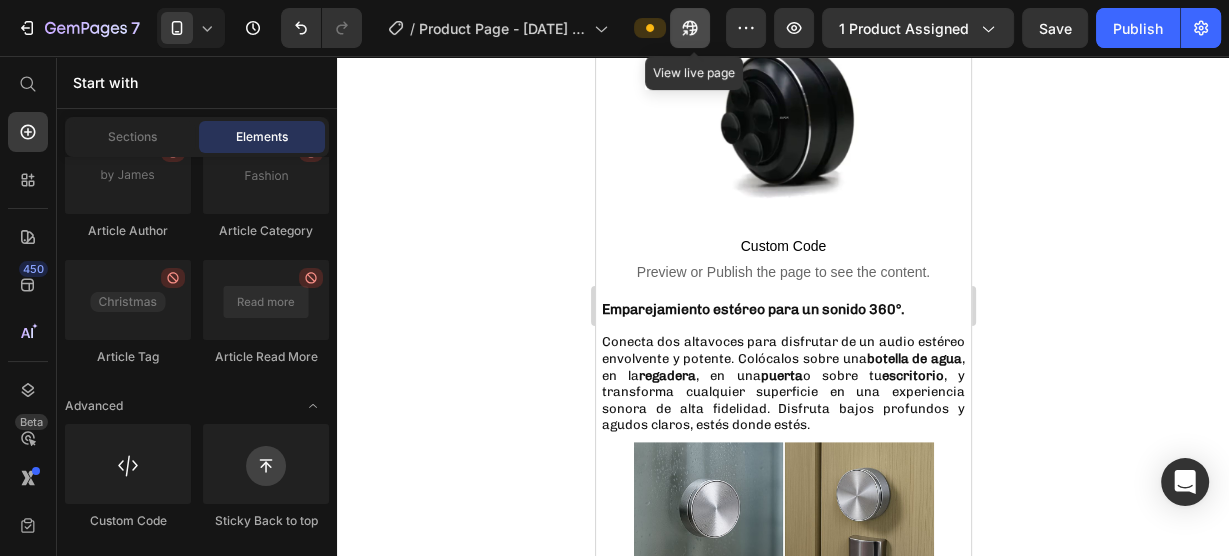 click 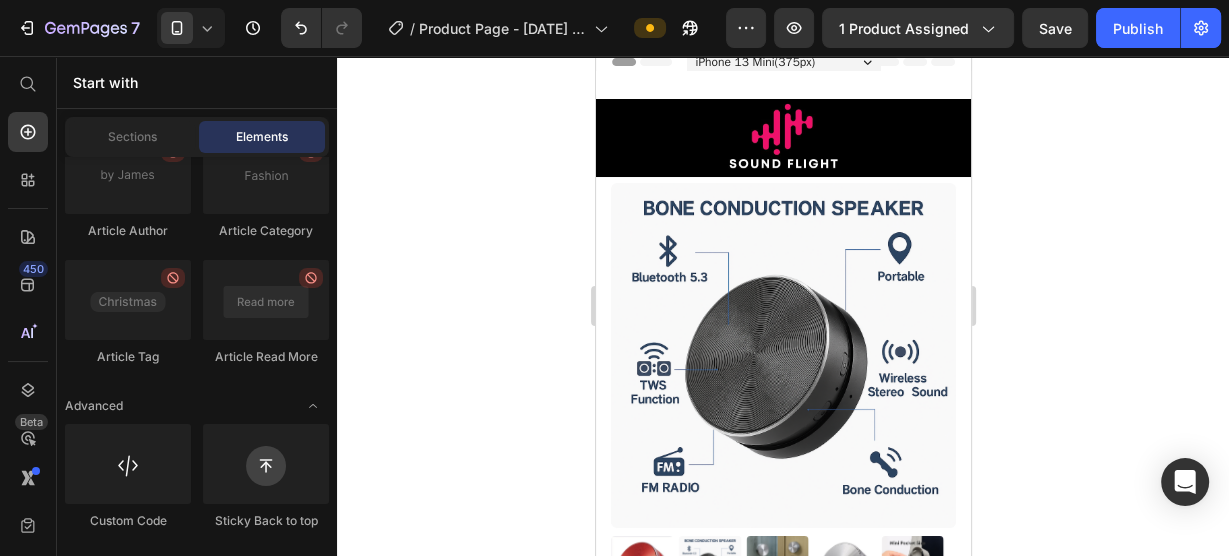 scroll, scrollTop: 0, scrollLeft: 0, axis: both 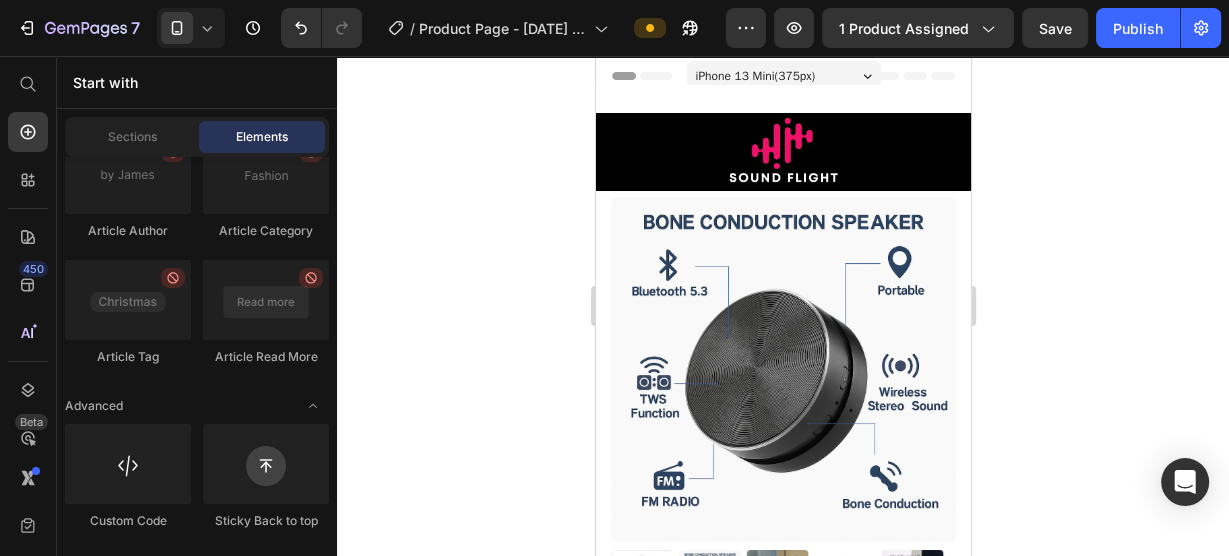 click 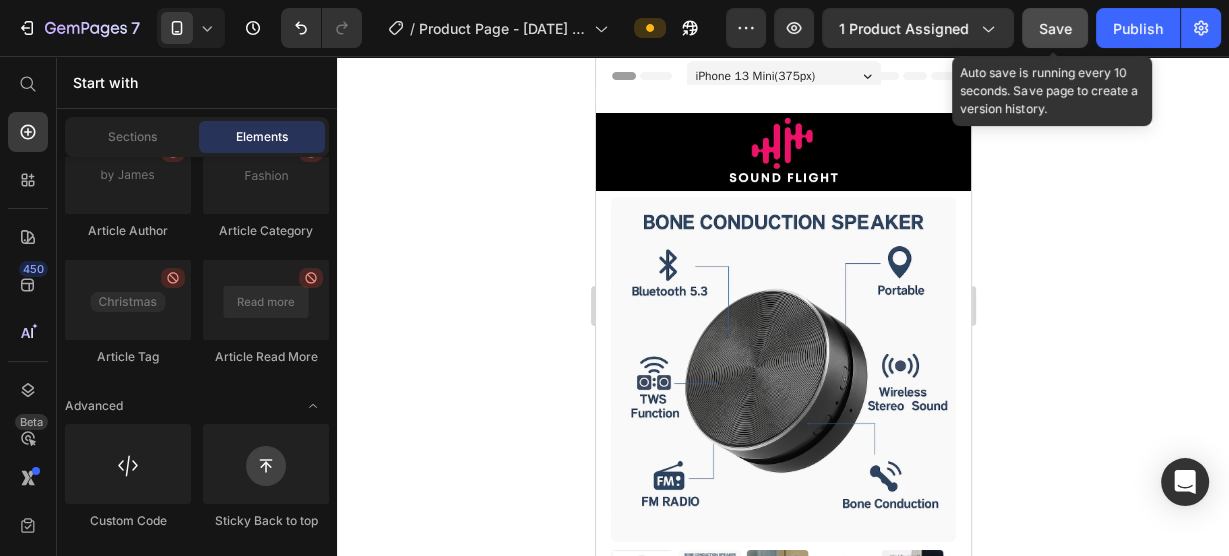 click on "Save" 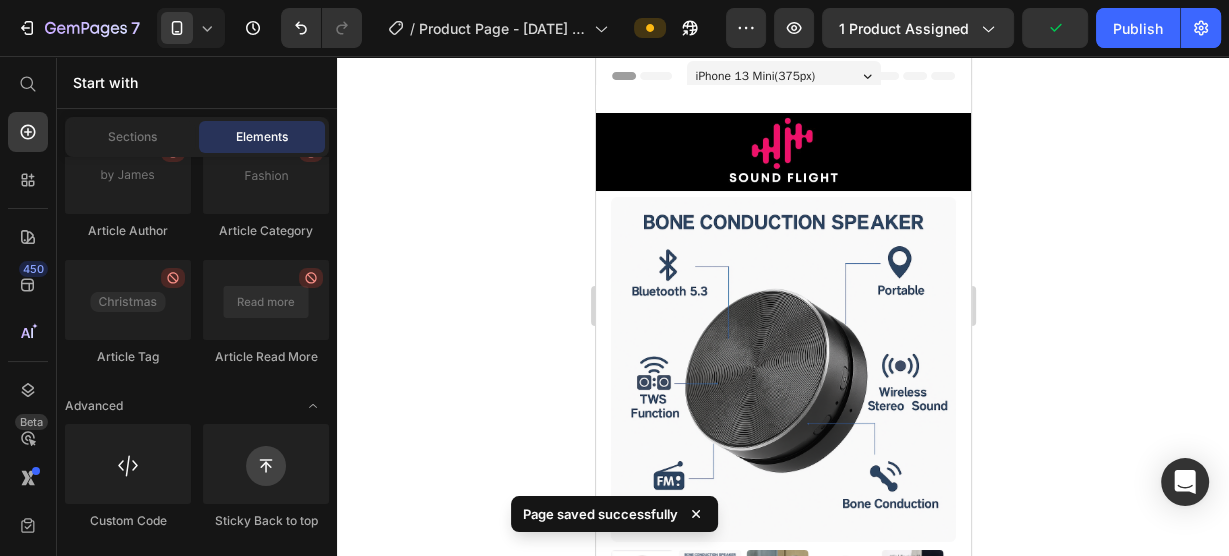 click 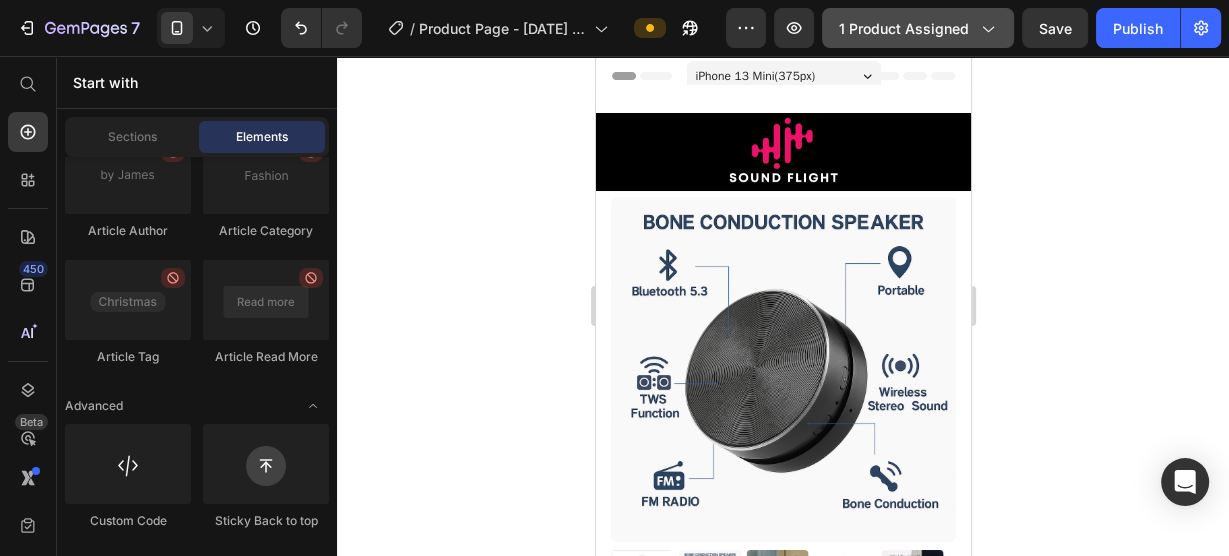 click on "1 product assigned" 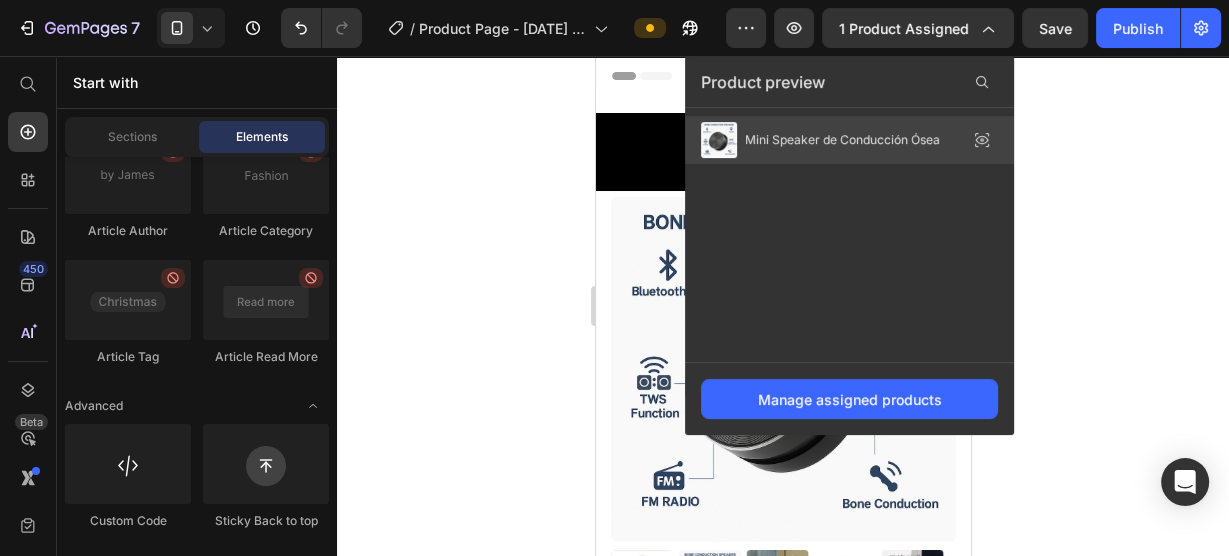 click on "Mini Speaker de Conducción Ósea" at bounding box center [842, 140] 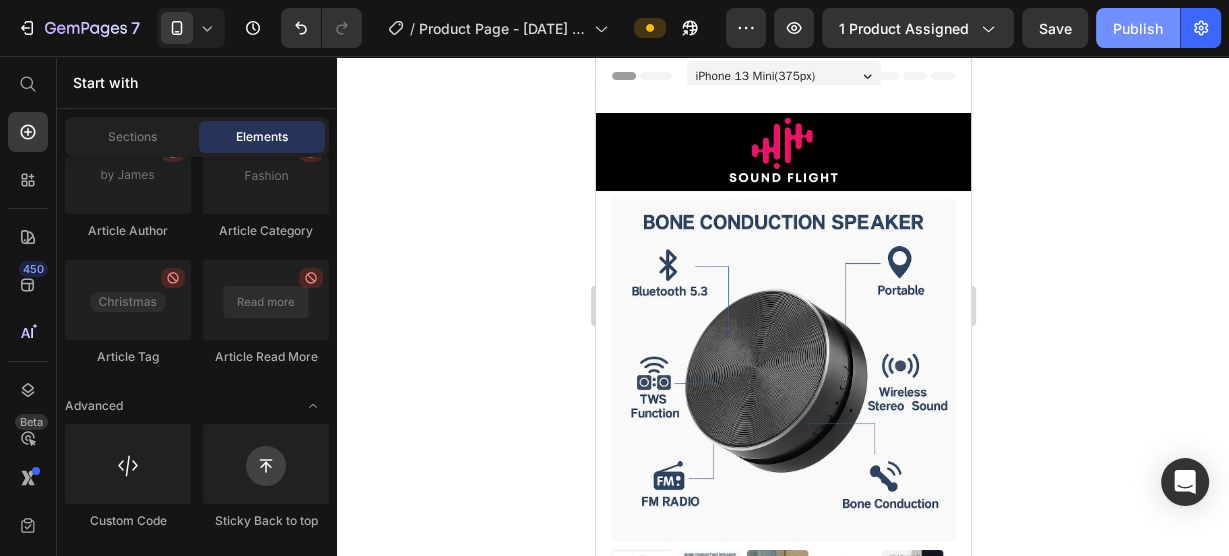 click on "Publish" at bounding box center (1138, 28) 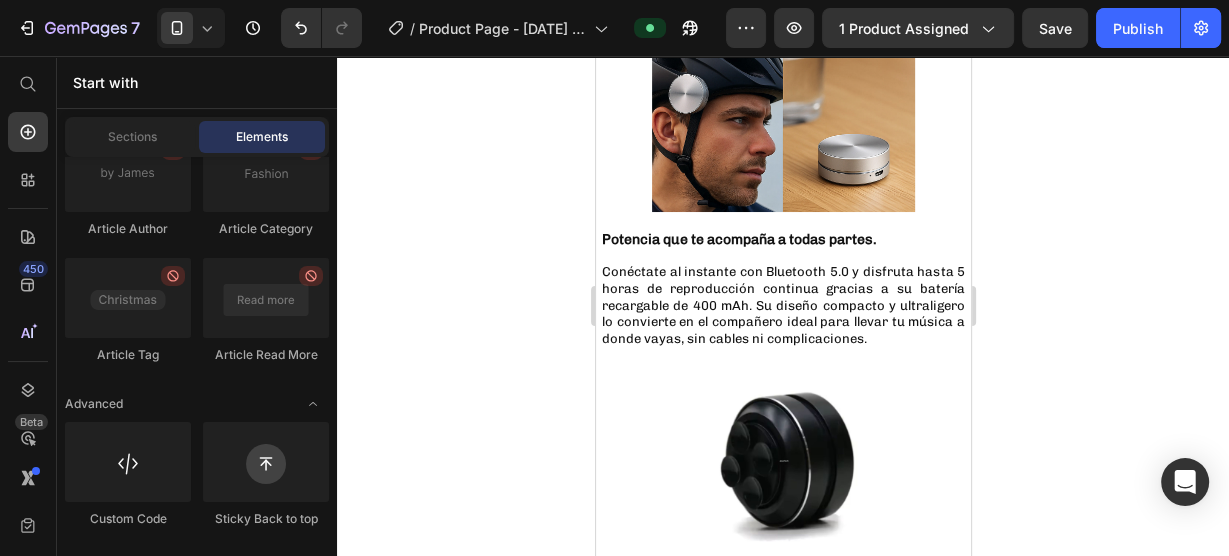 scroll, scrollTop: 0, scrollLeft: 0, axis: both 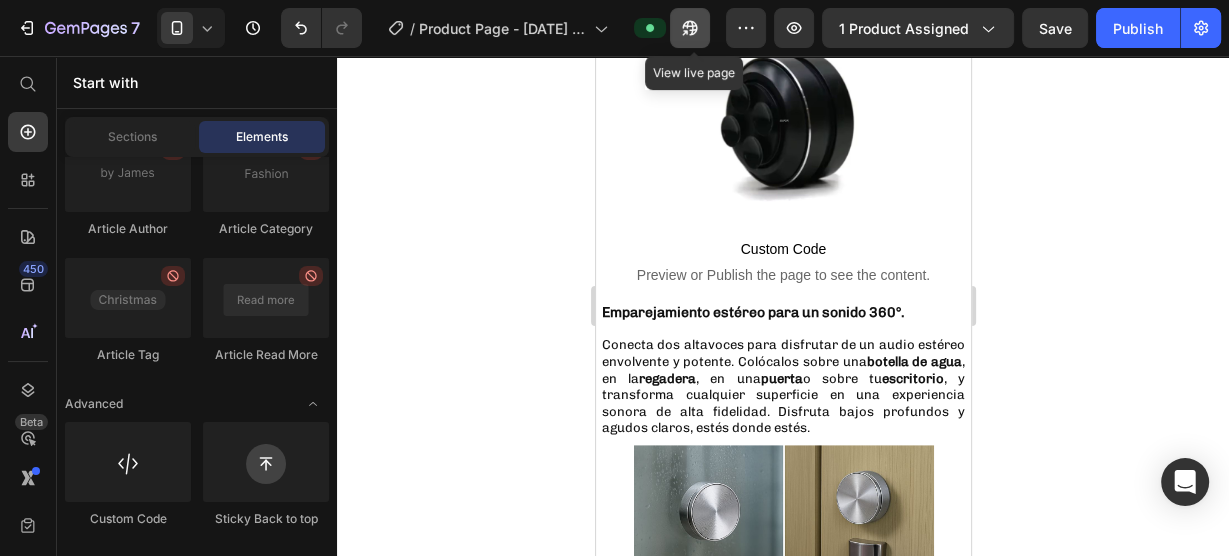 click 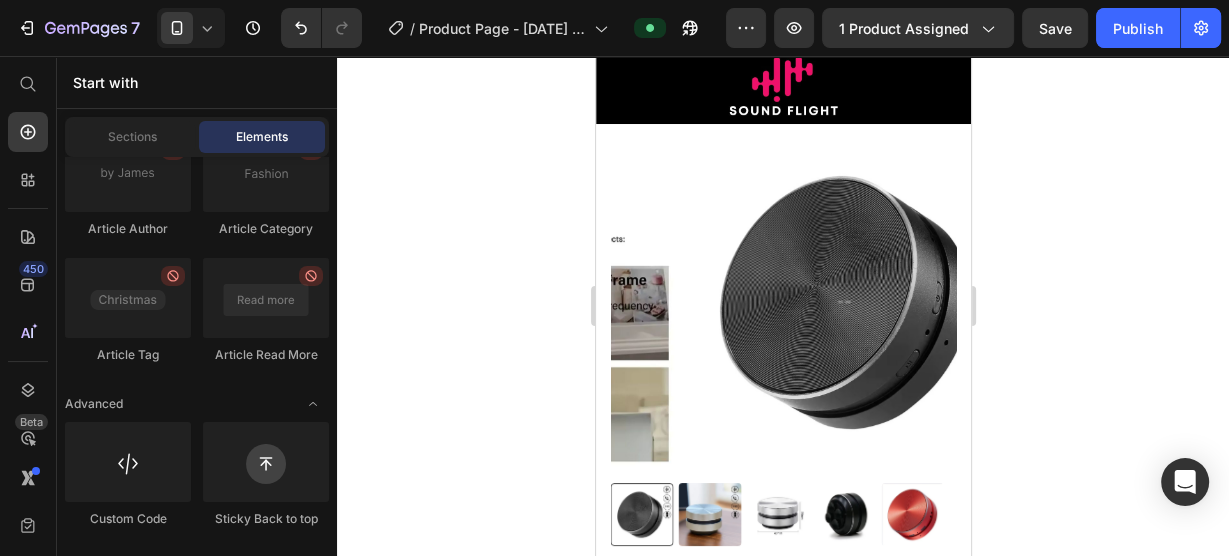 scroll, scrollTop: 0, scrollLeft: 0, axis: both 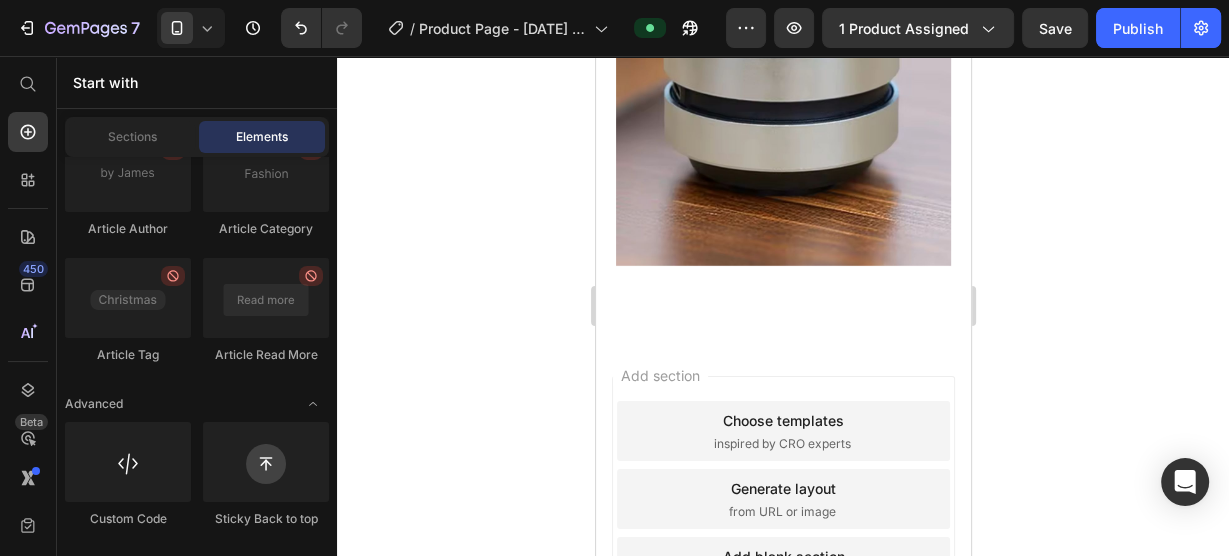 drag, startPoint x: 962, startPoint y: 103, endPoint x: 1585, endPoint y: 594, distance: 793.2276 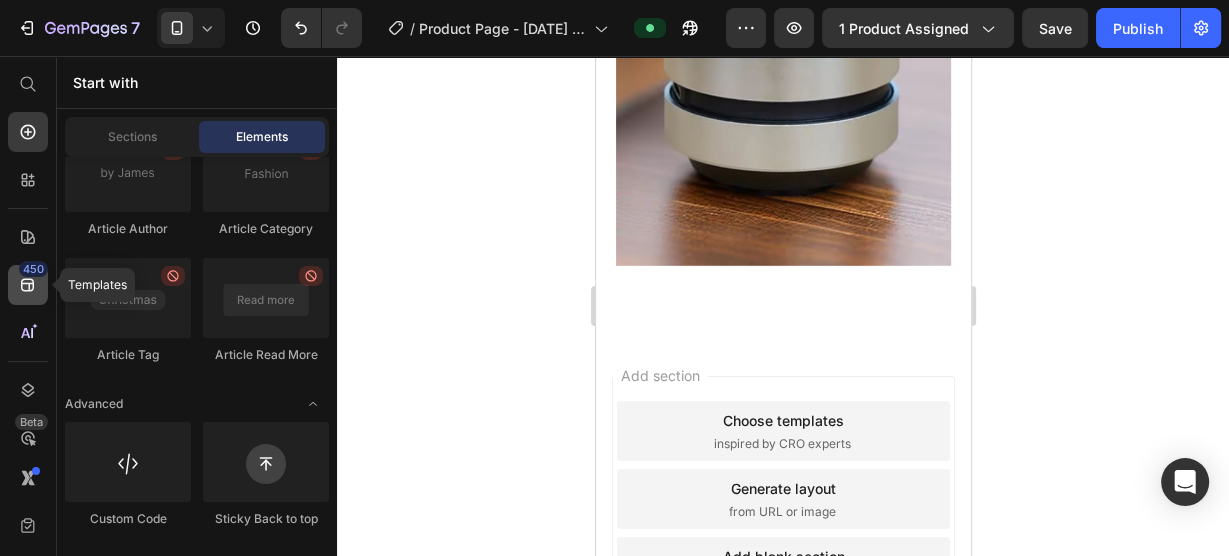 click 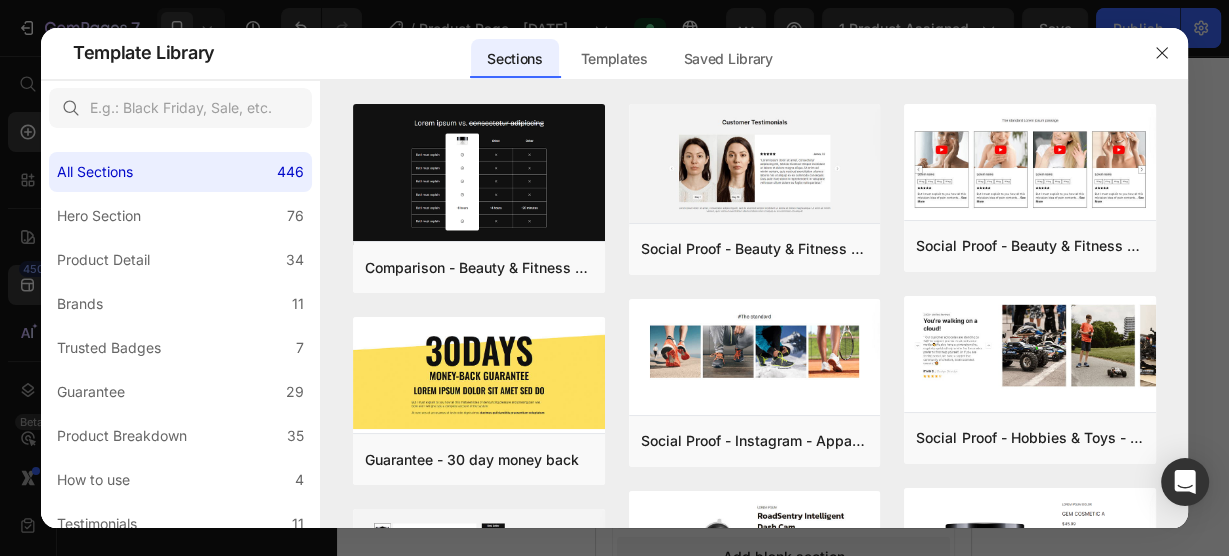 click at bounding box center (1162, 53) 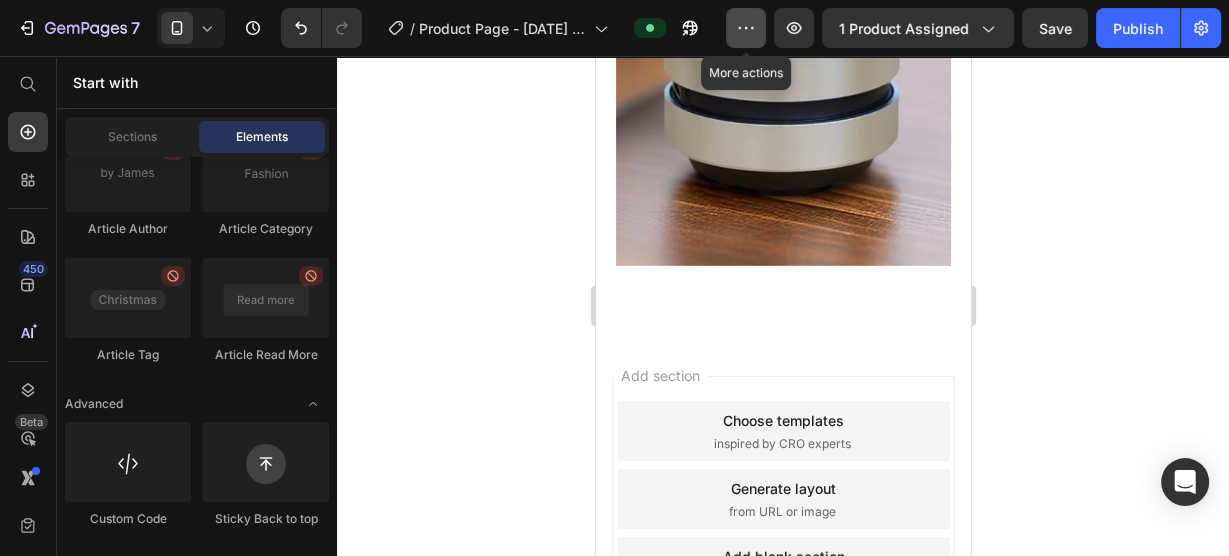 click 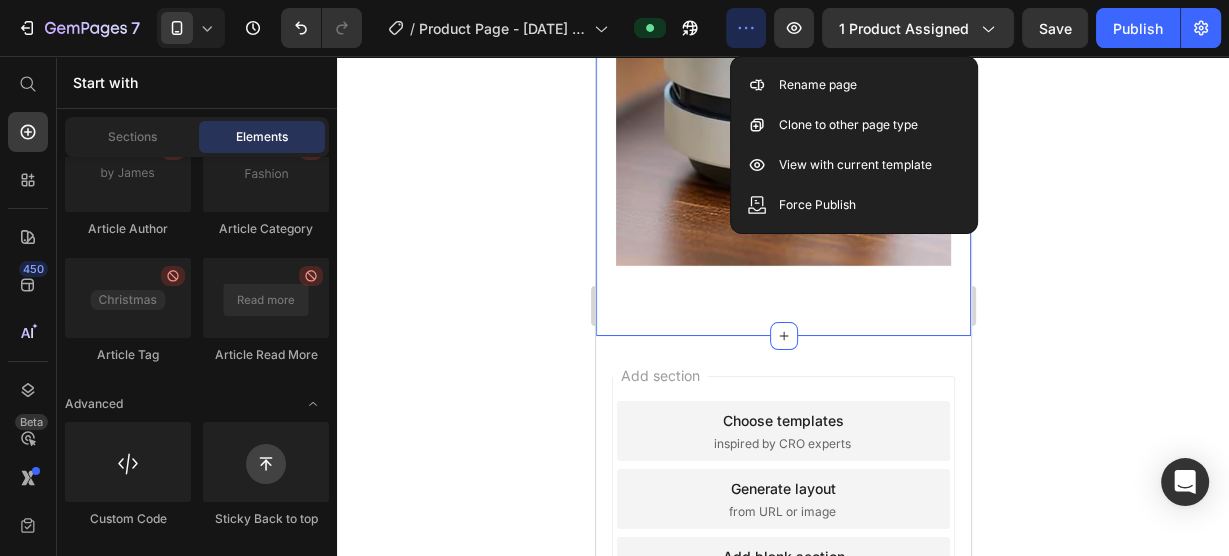 click 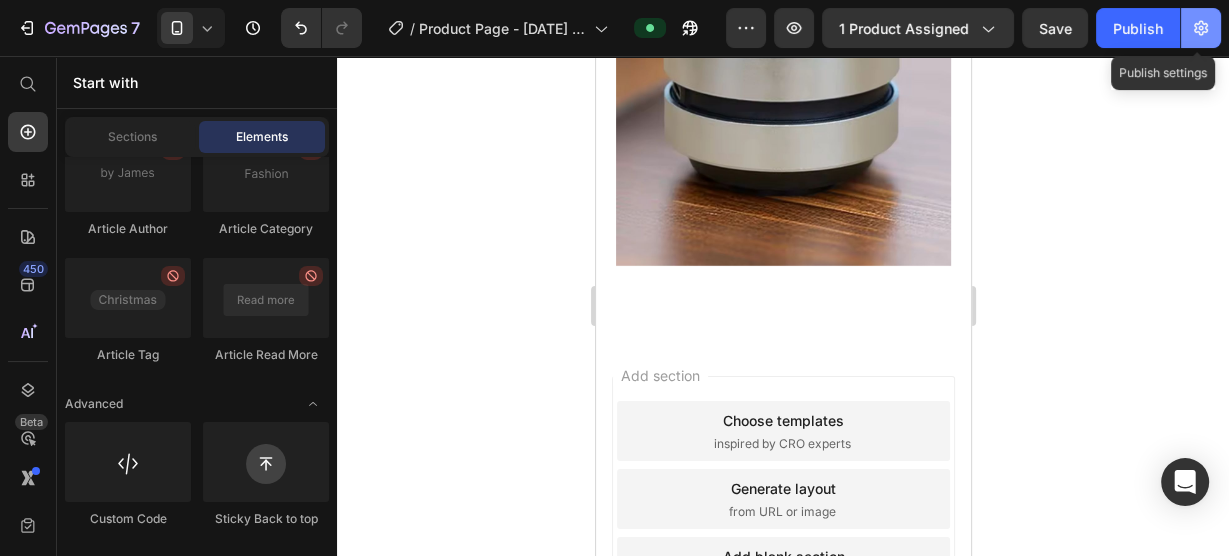 click 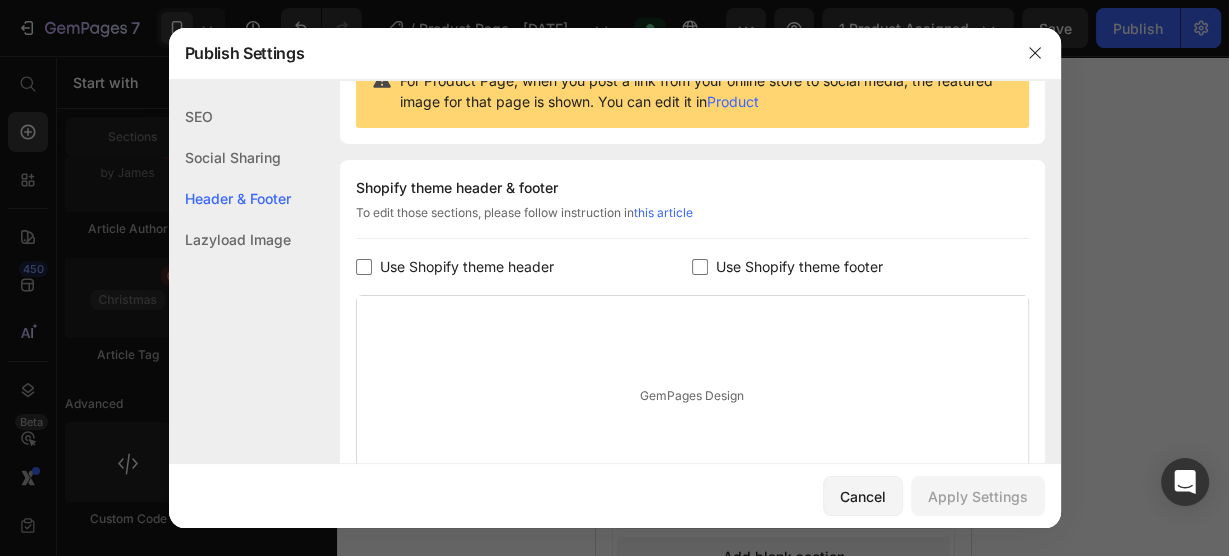 scroll, scrollTop: 0, scrollLeft: 0, axis: both 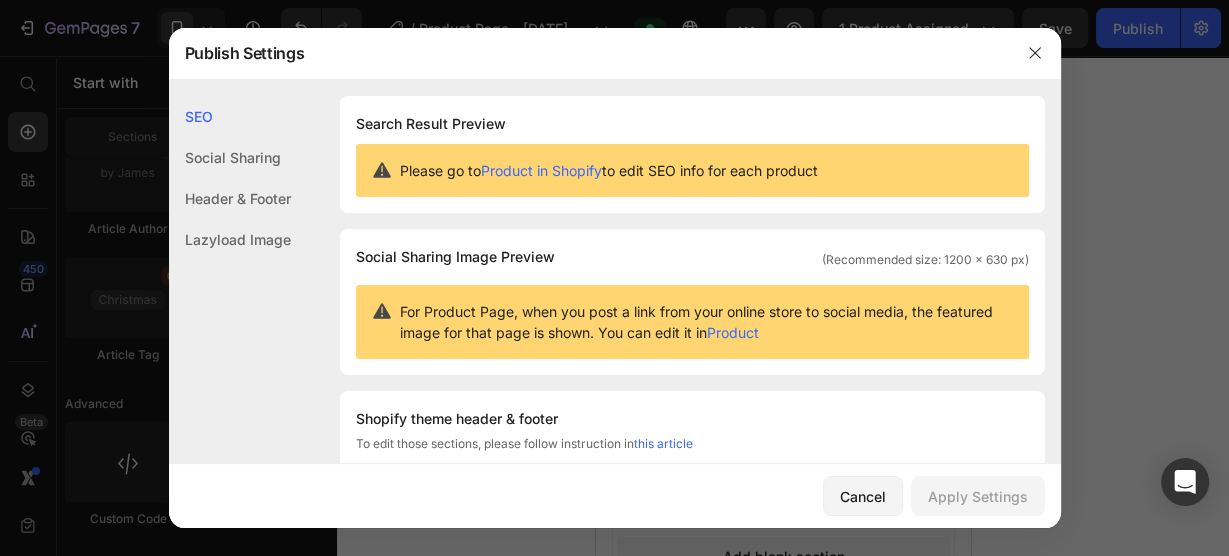 click on "Product" at bounding box center [733, 332] 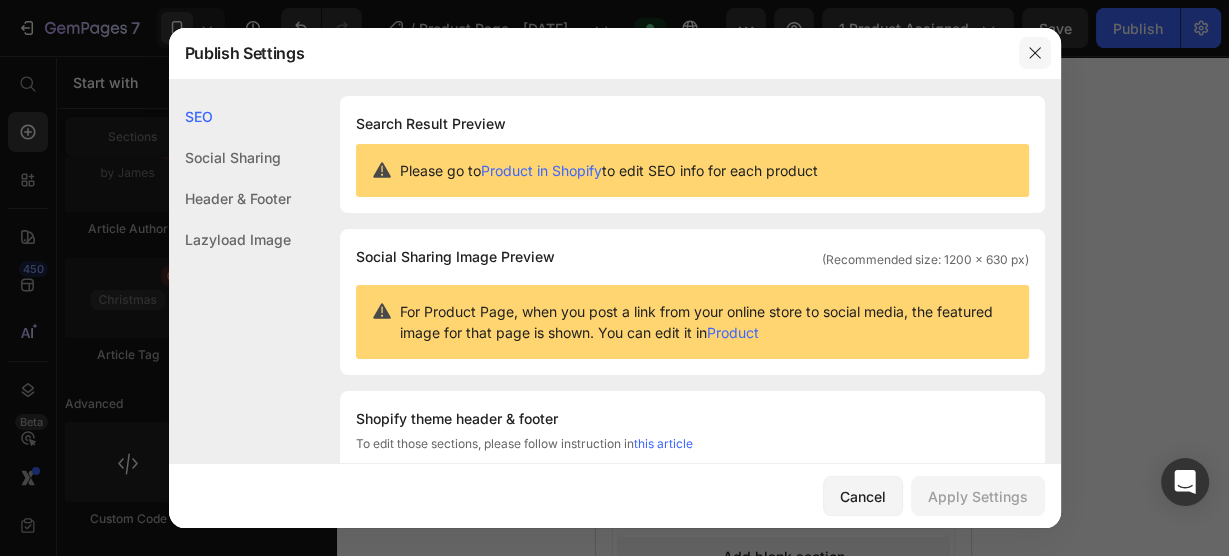 click 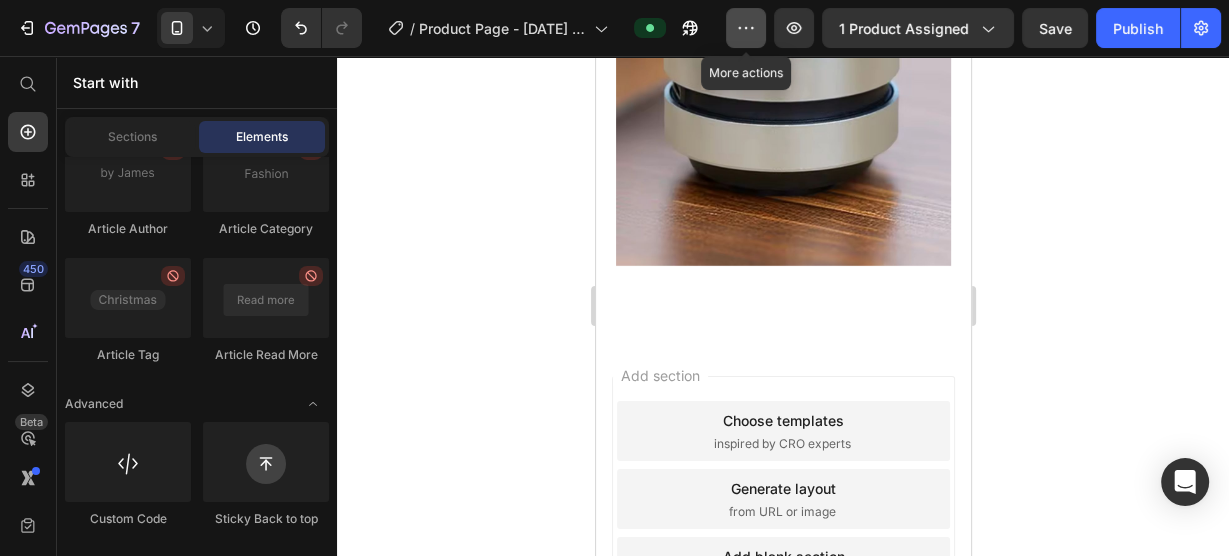 click 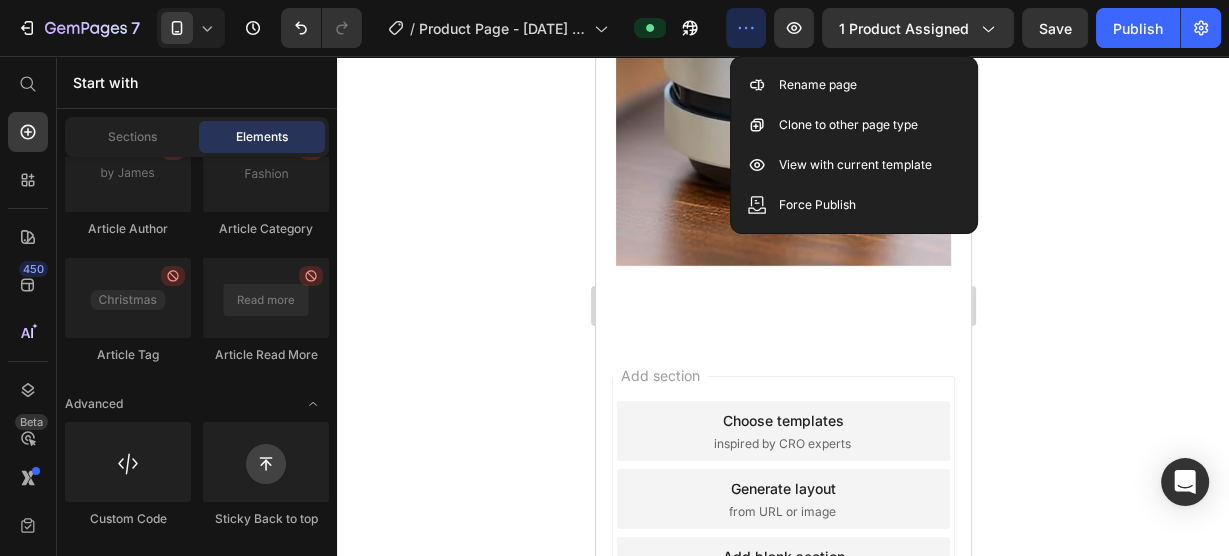 click 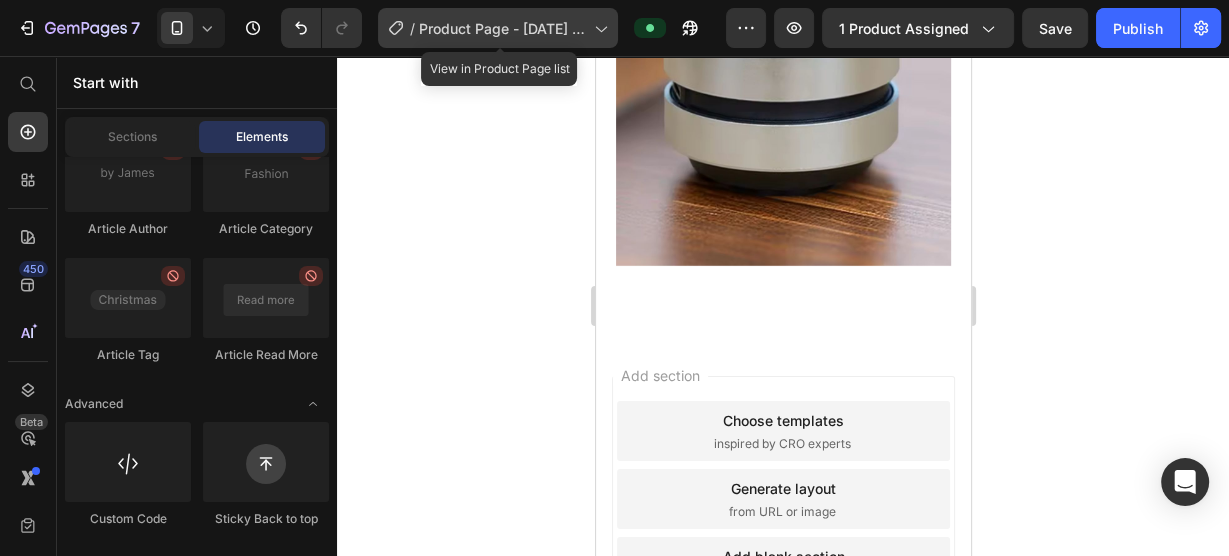 click 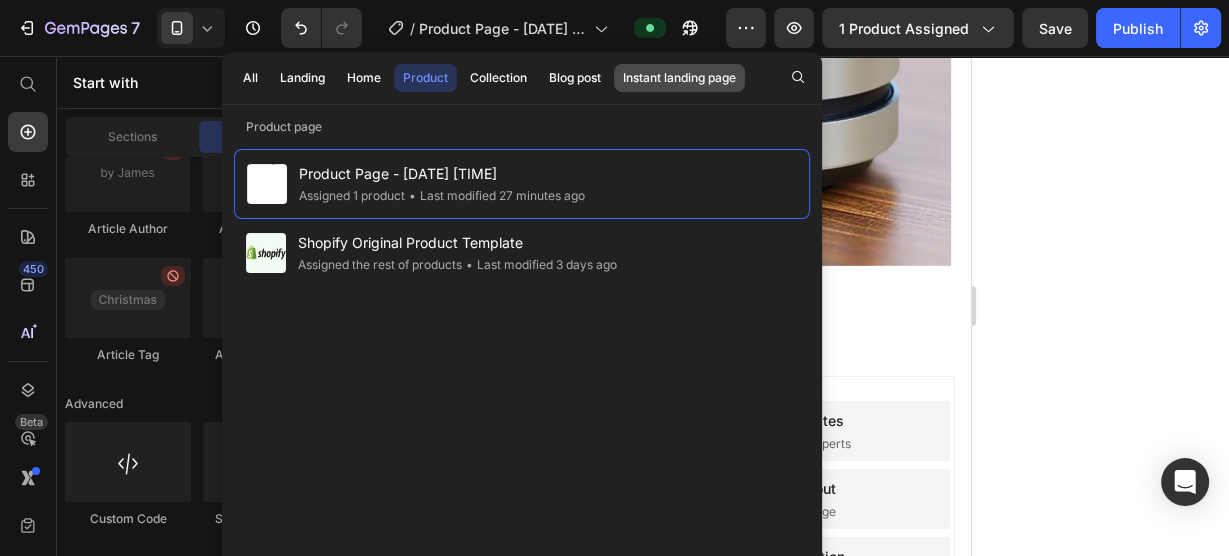 click on "Instant landing page" at bounding box center (679, 78) 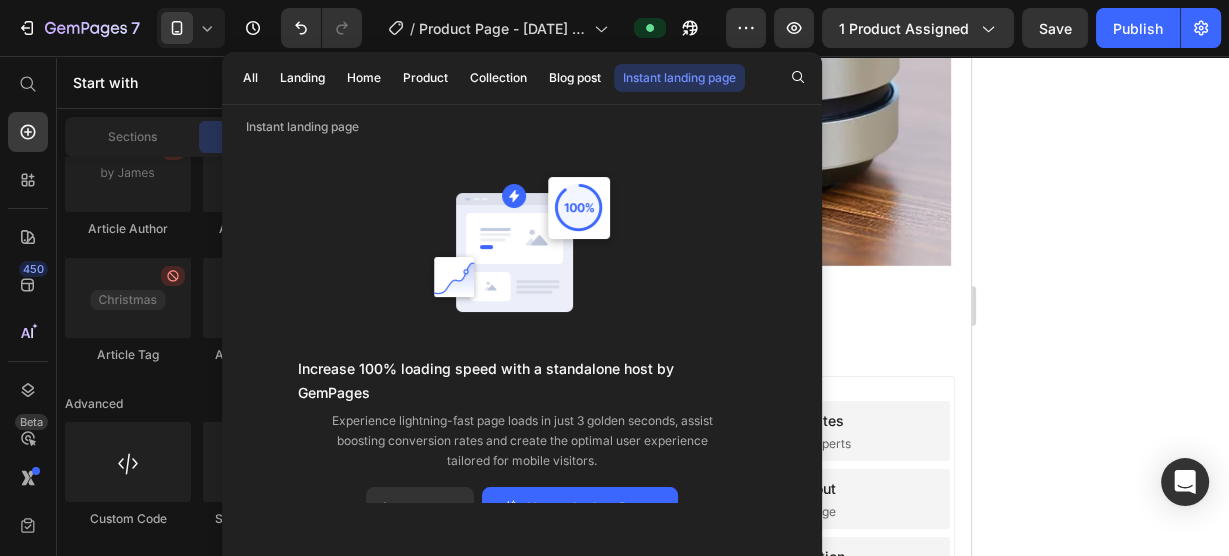 scroll, scrollTop: 41, scrollLeft: 0, axis: vertical 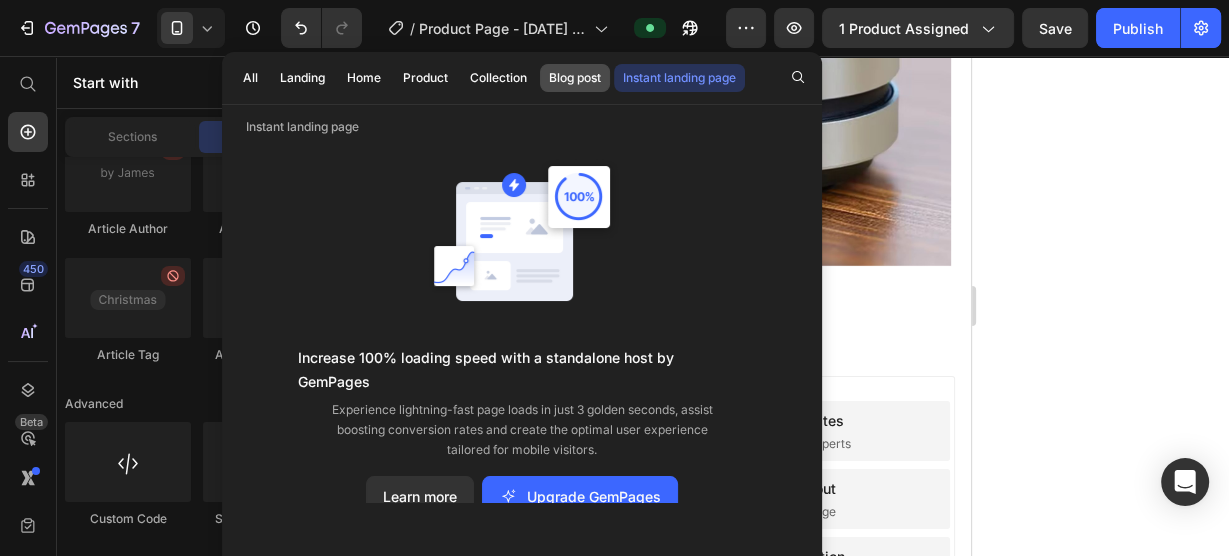 click on "Blog post" at bounding box center [575, 78] 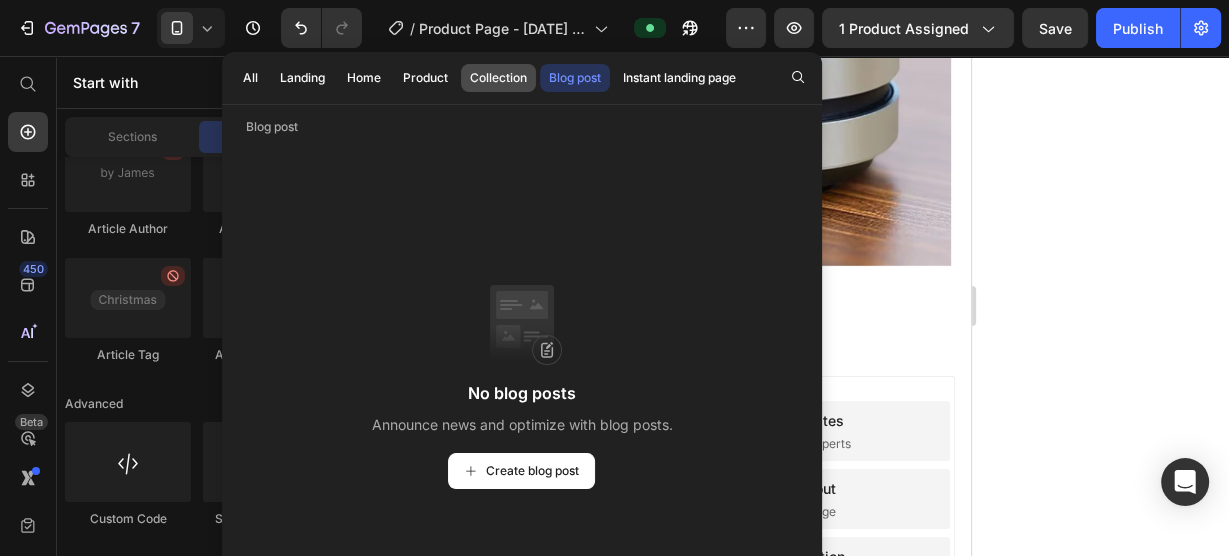 click on "Collection" at bounding box center [498, 78] 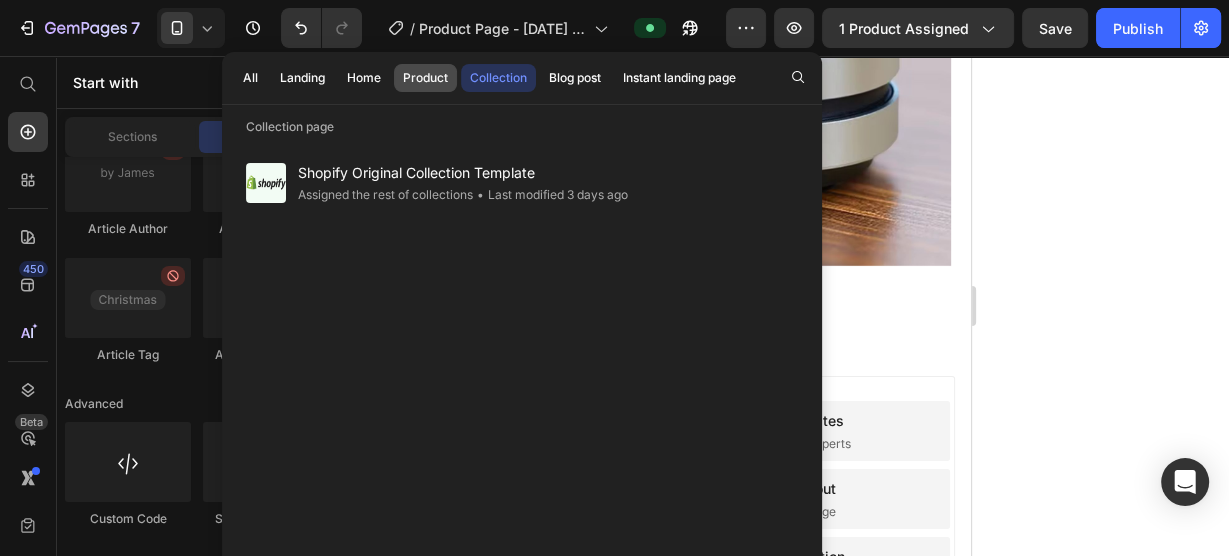 click on "Product" at bounding box center [425, 78] 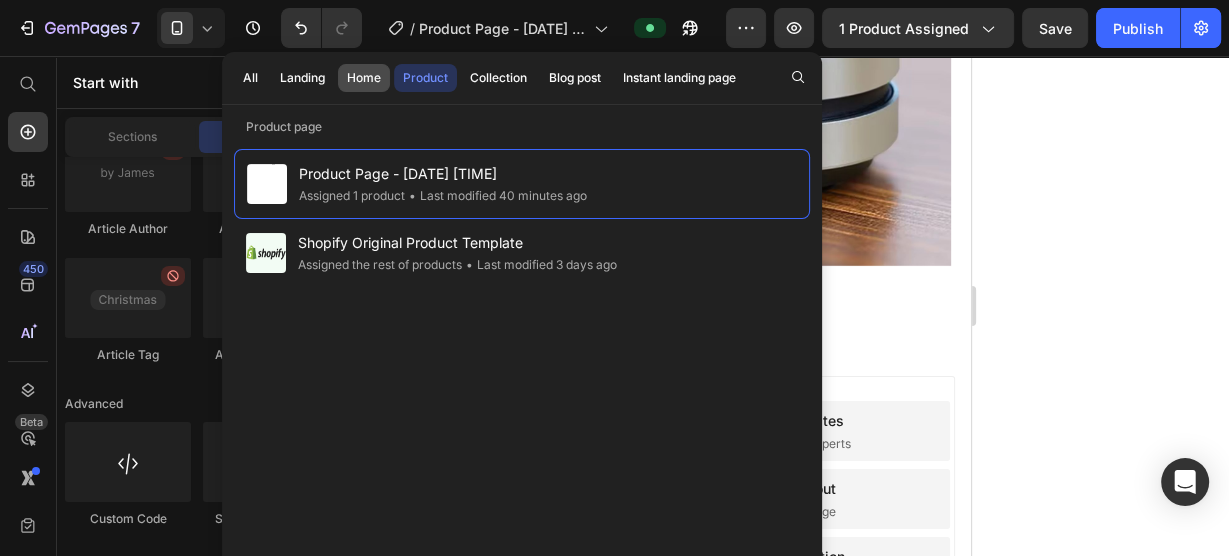 click on "Home" at bounding box center [364, 78] 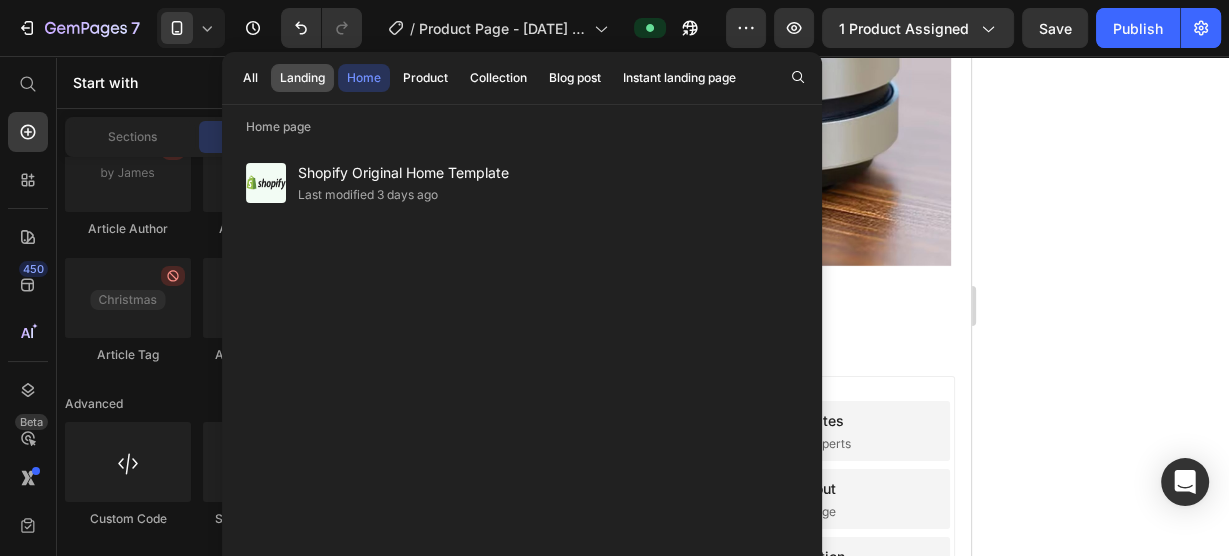 click on "Landing" at bounding box center [302, 78] 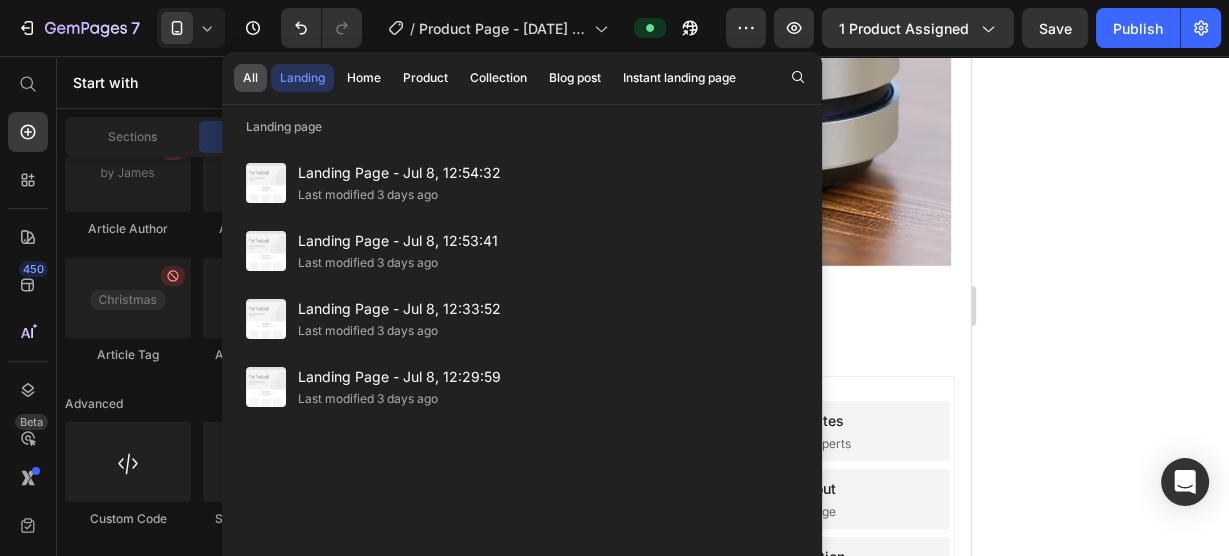 click on "All" at bounding box center [250, 78] 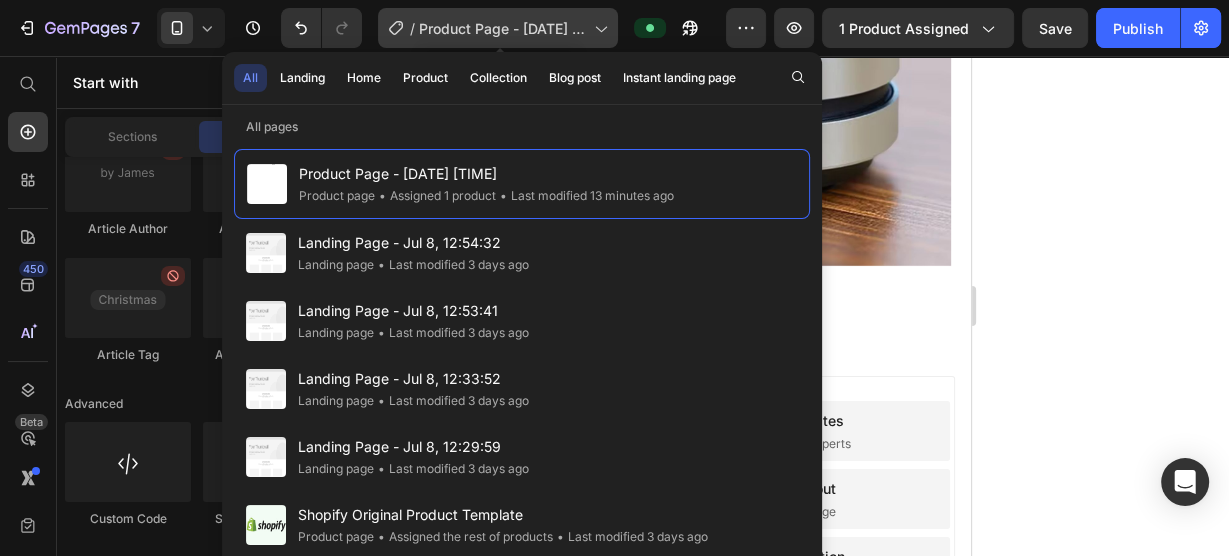 click 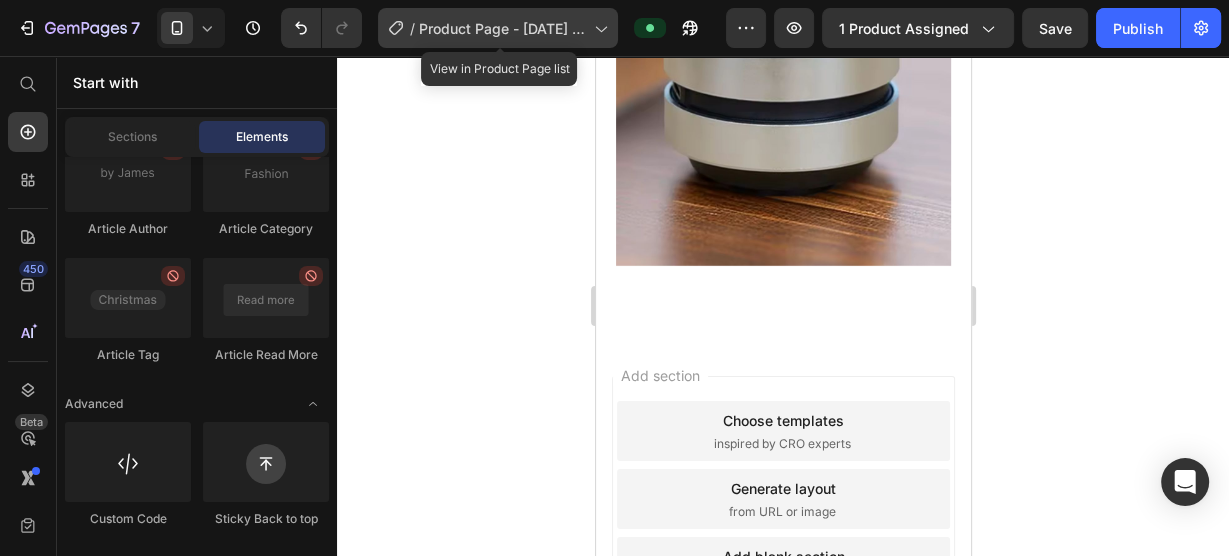 click on "/  Product Page - Jul 8, 13:14:44" 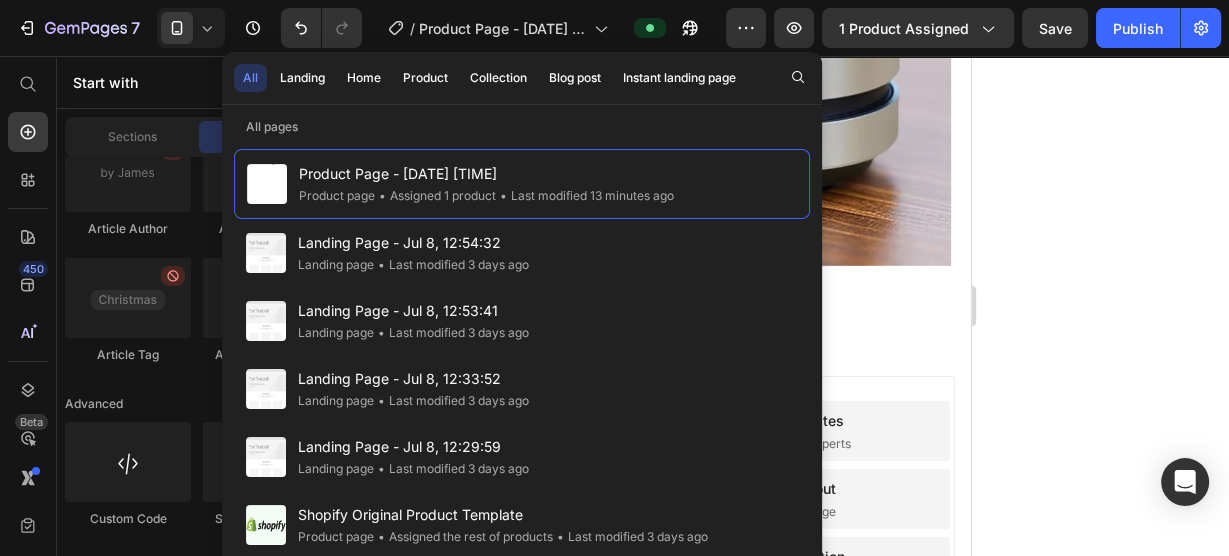 click 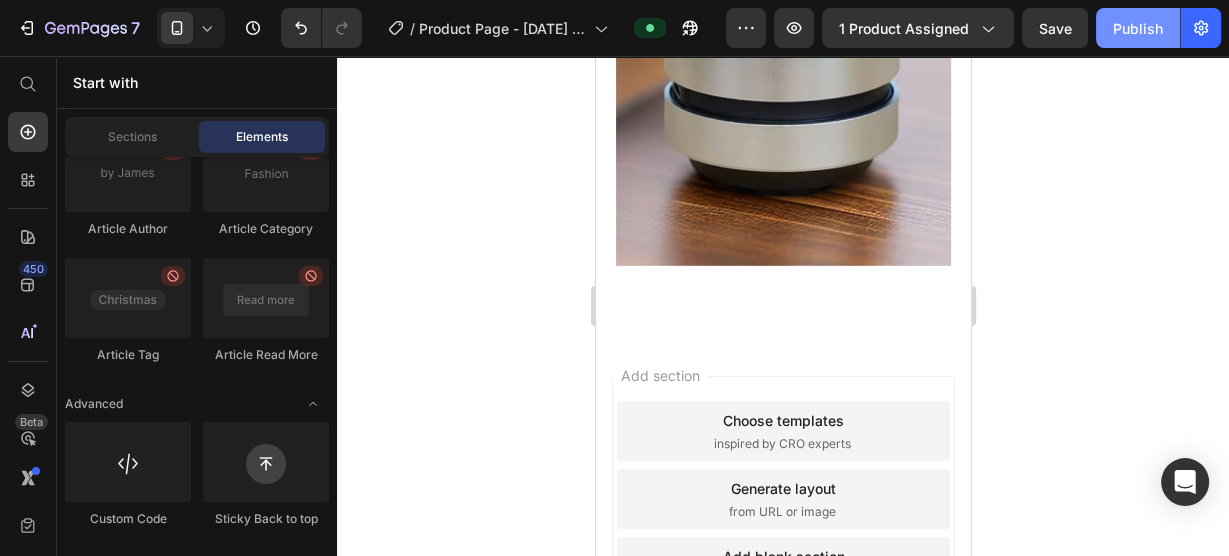 click on "Publish" 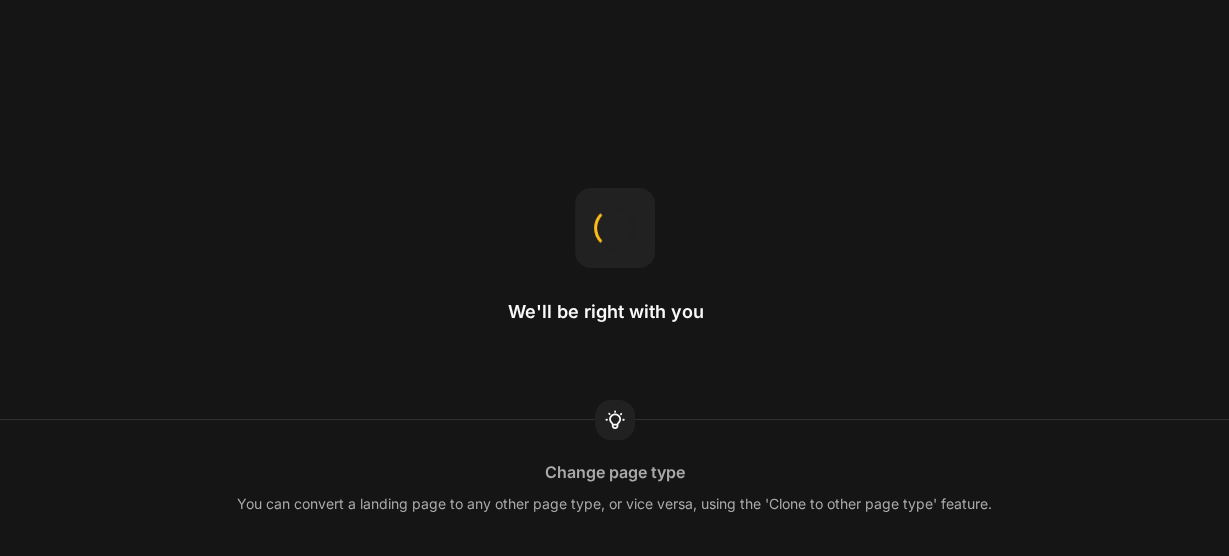 scroll, scrollTop: 0, scrollLeft: 0, axis: both 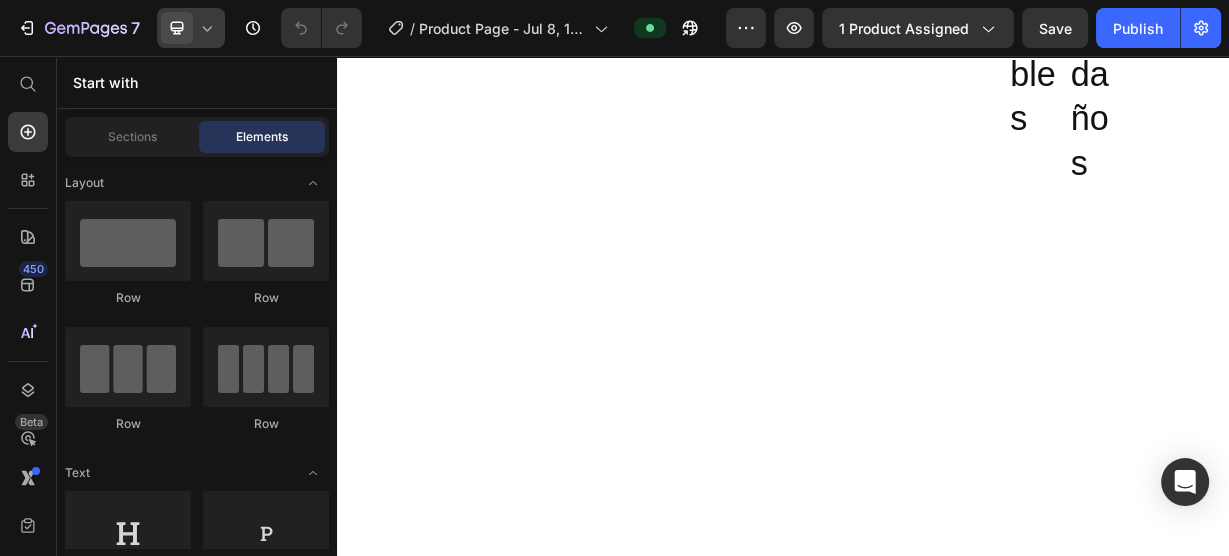 click 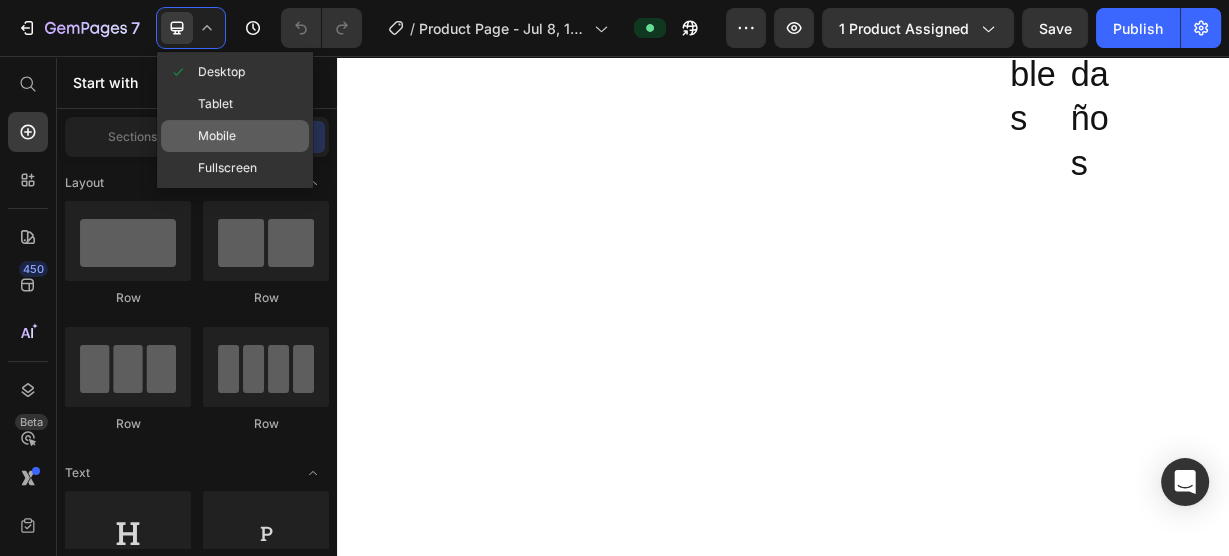 click on "Mobile" at bounding box center [217, 136] 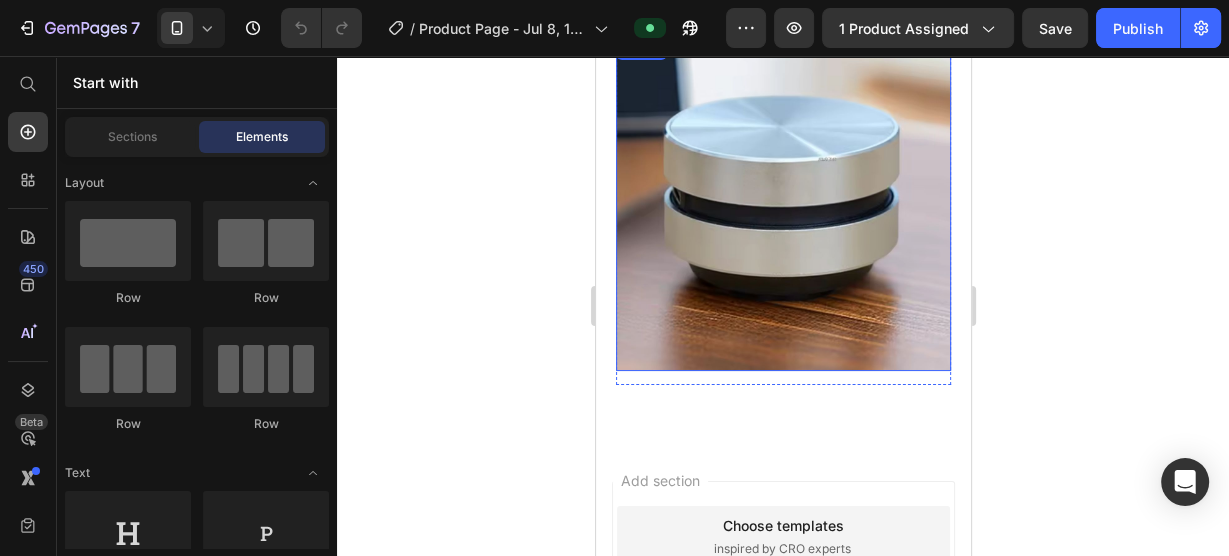 scroll, scrollTop: 3416, scrollLeft: 0, axis: vertical 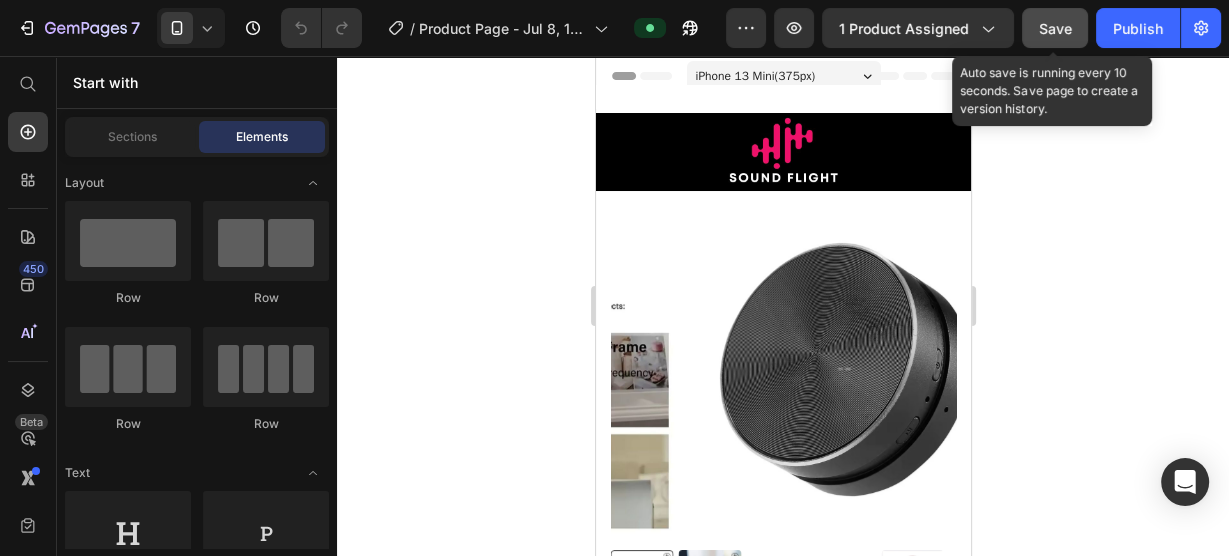 click on "Save" at bounding box center [1055, 28] 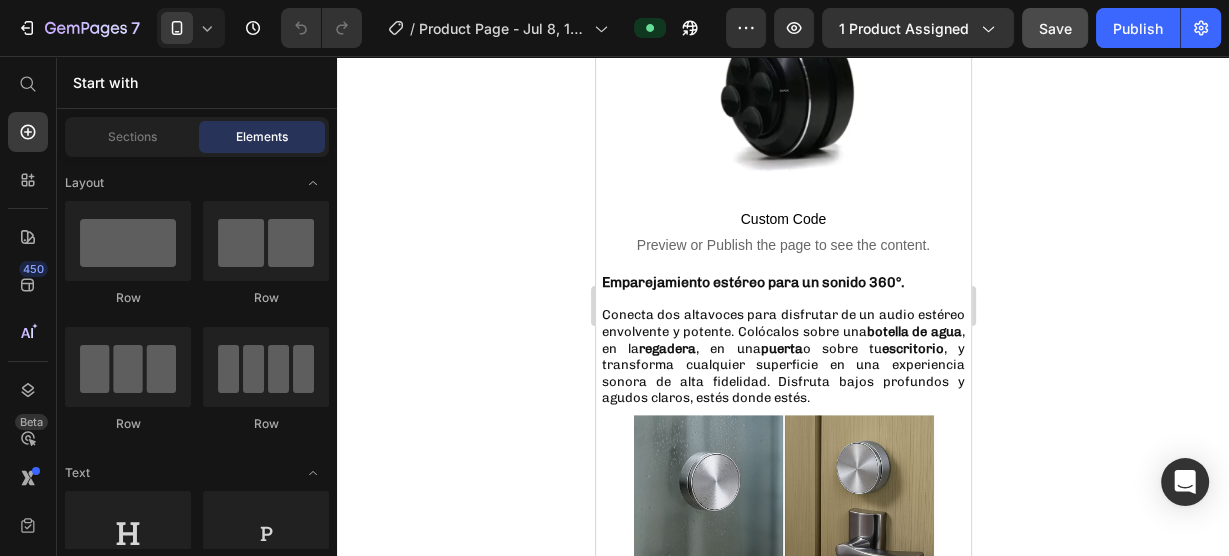 scroll, scrollTop: 2000, scrollLeft: 0, axis: vertical 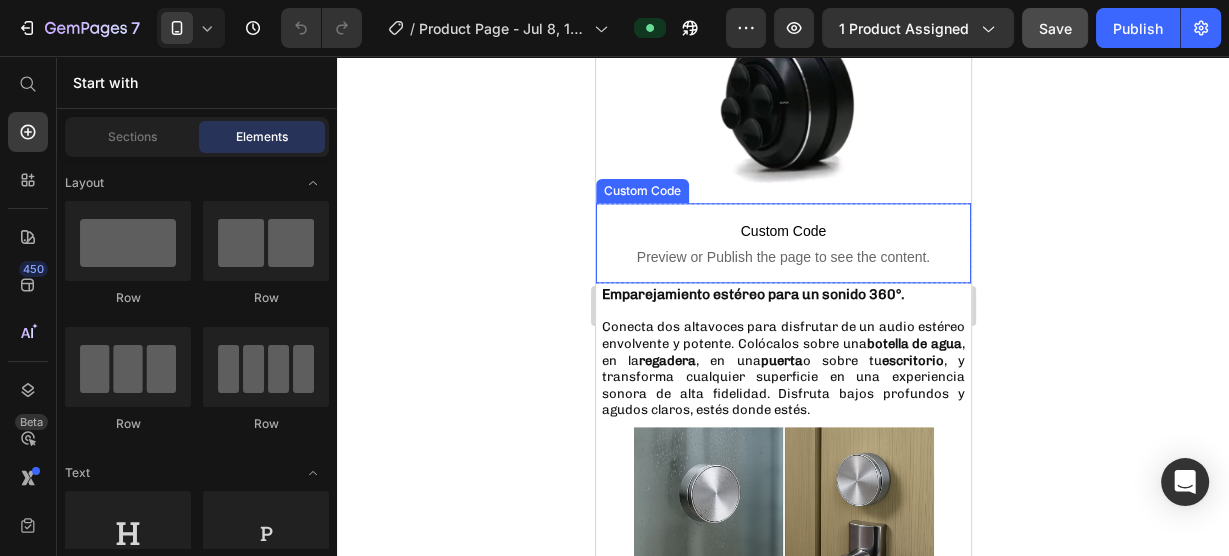 click on "Preview or Publish the page to see the content." at bounding box center [782, 257] 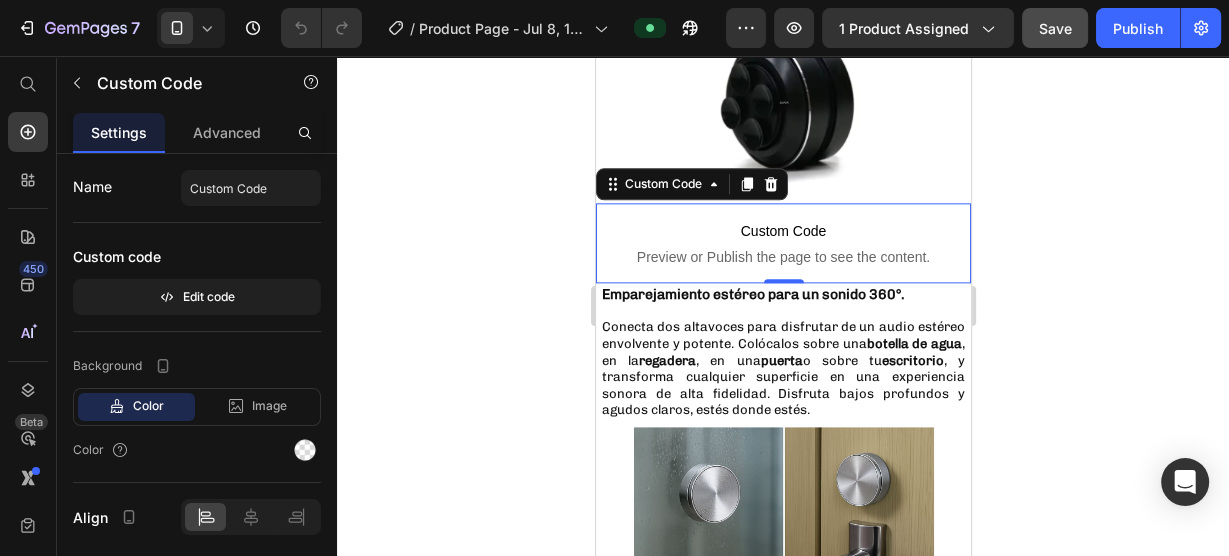 click on "Preview or Publish the page to see the content." at bounding box center [782, 257] 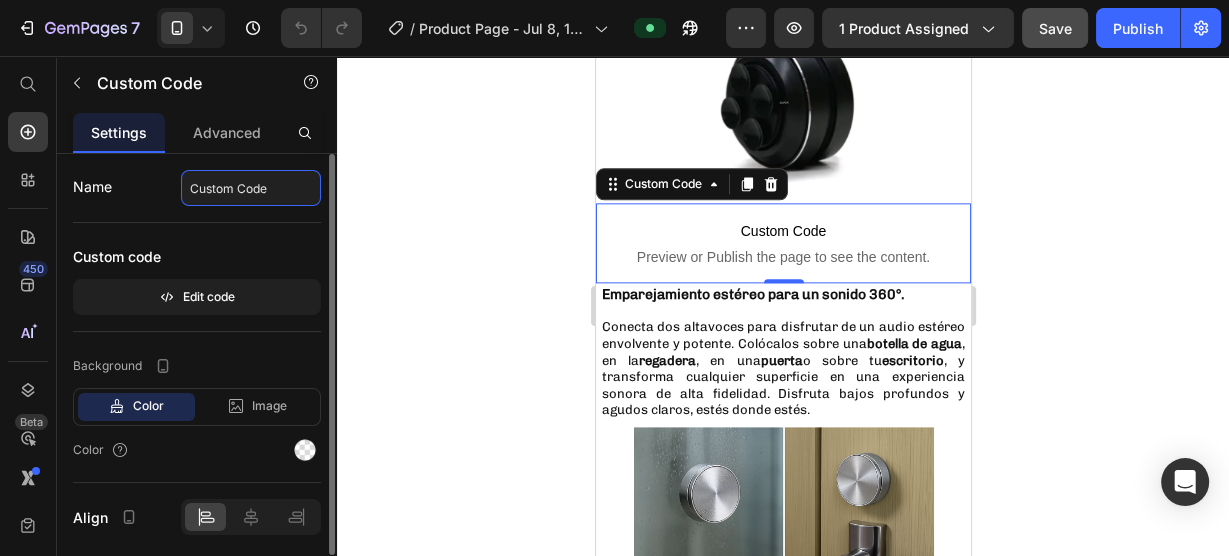 click on "Custom Code" 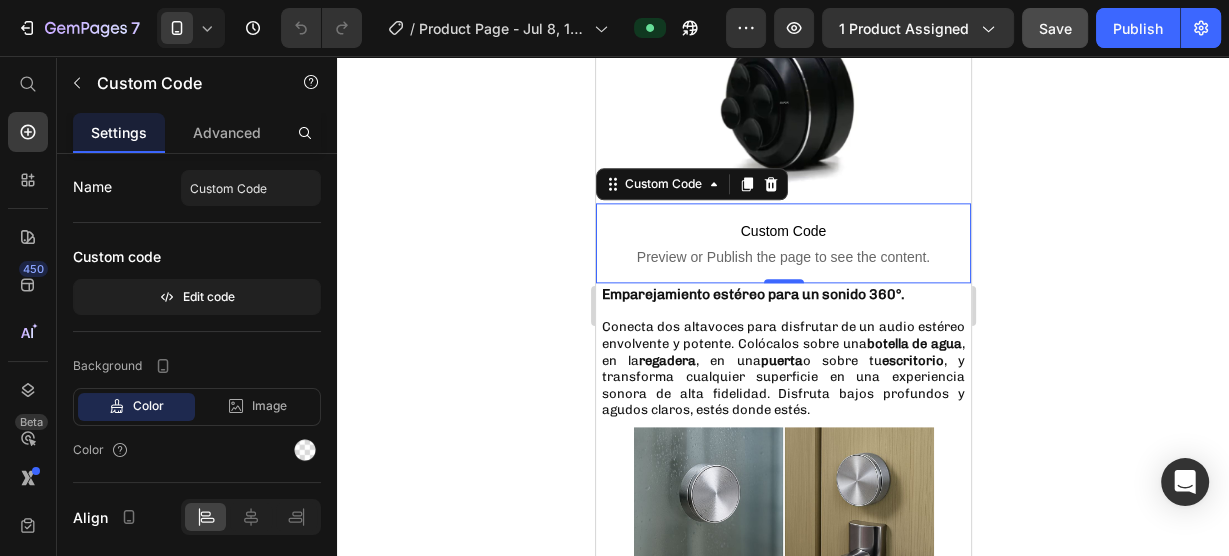 click 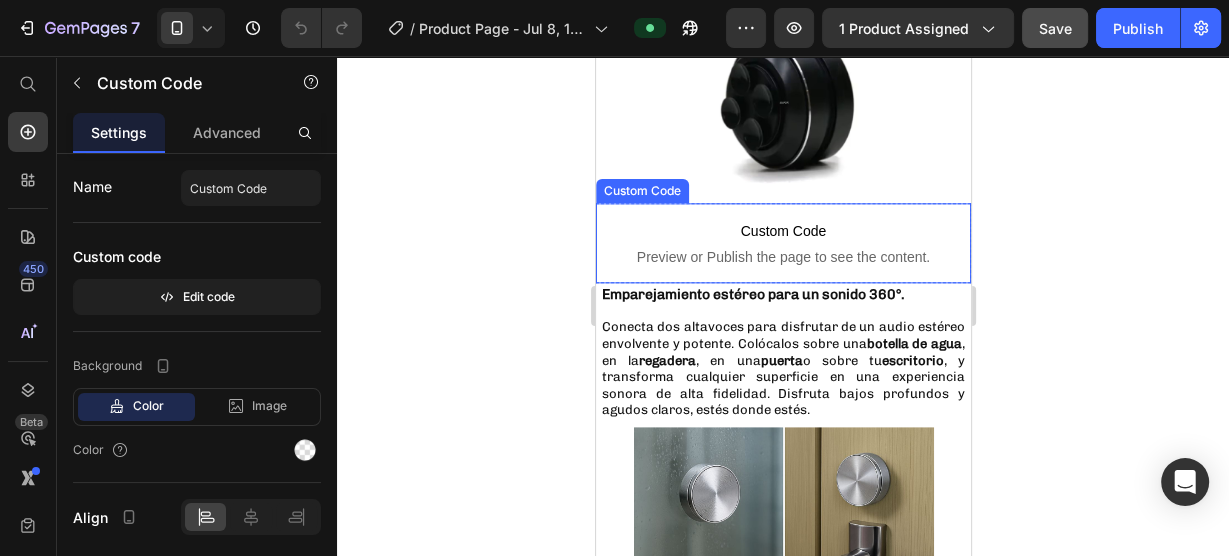 click on "Preview or Publish the page to see the content." at bounding box center [782, 257] 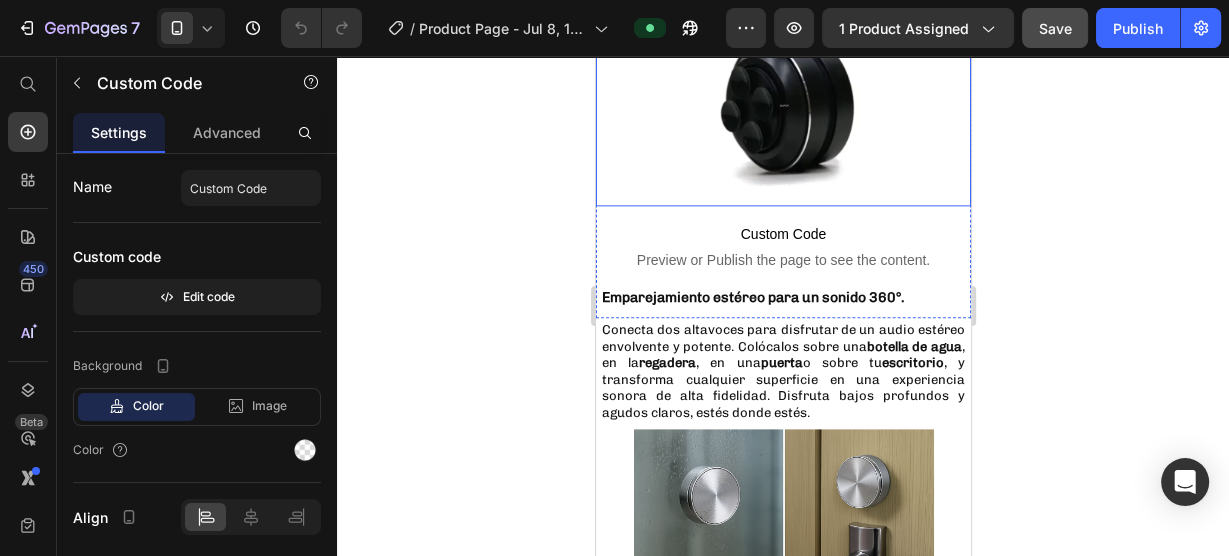 scroll, scrollTop: 2000, scrollLeft: 0, axis: vertical 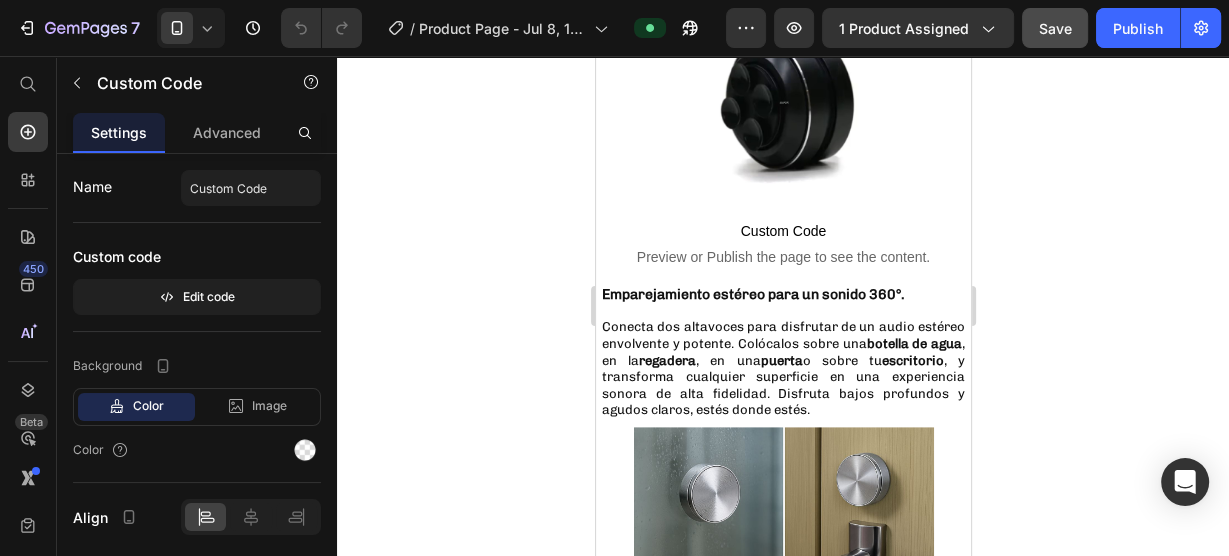 click on "Custom Code
Preview or Publish the page to see the content." at bounding box center [782, 243] 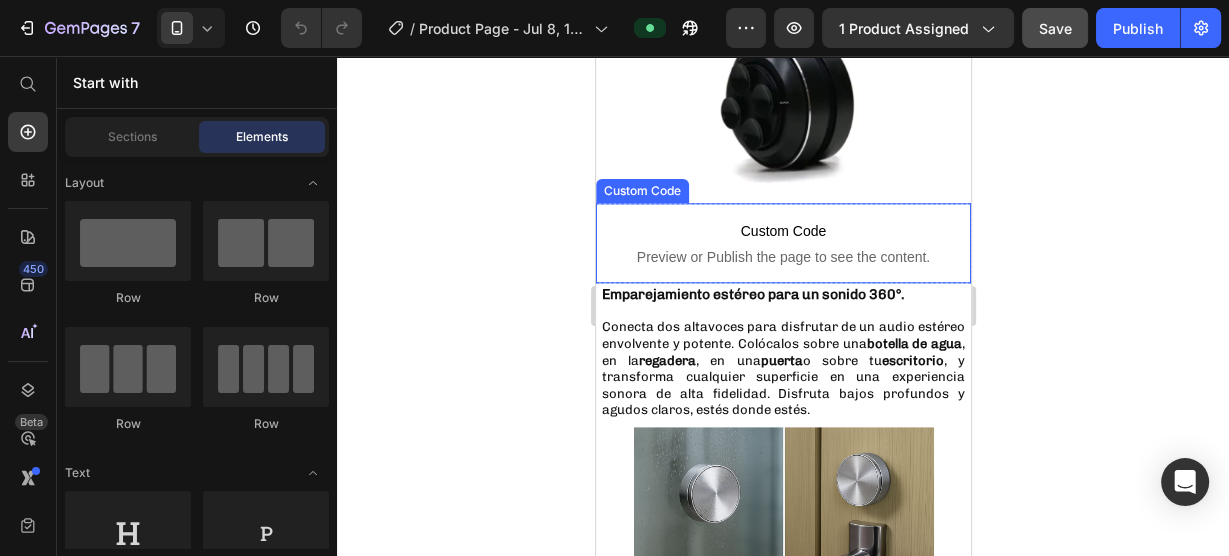click on "Custom Code
Preview or Publish the page to see the content." at bounding box center (782, 243) 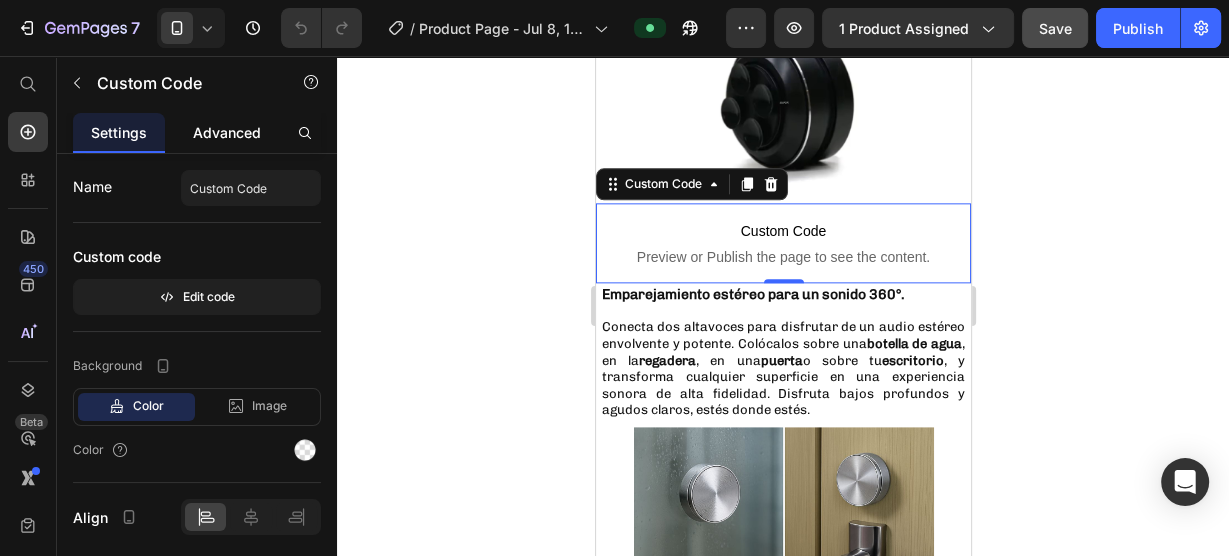 click on "Advanced" at bounding box center [227, 132] 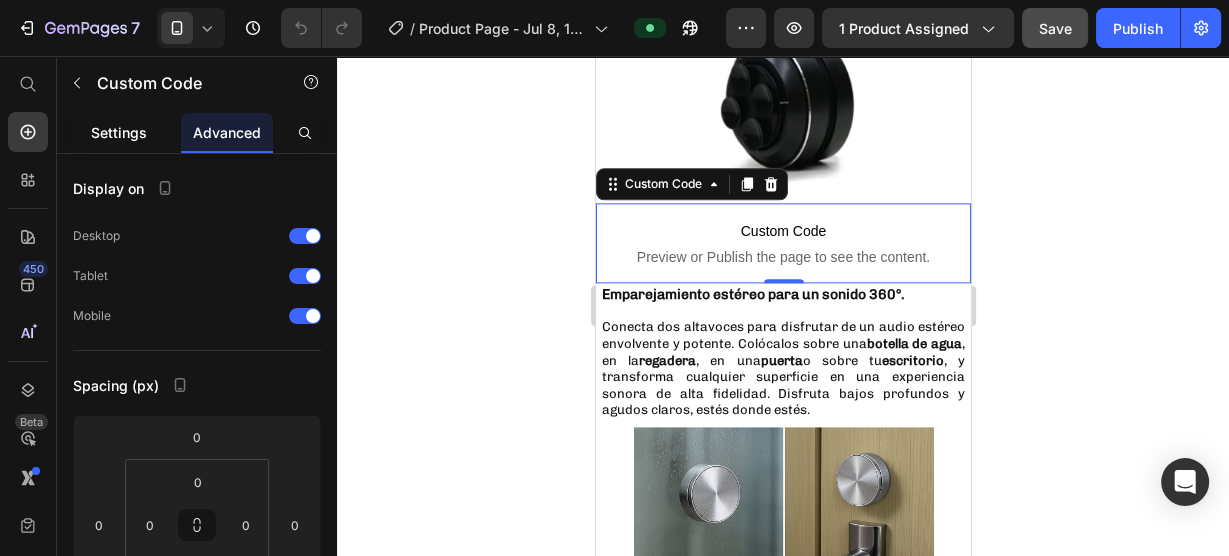 click on "Settings" at bounding box center [119, 132] 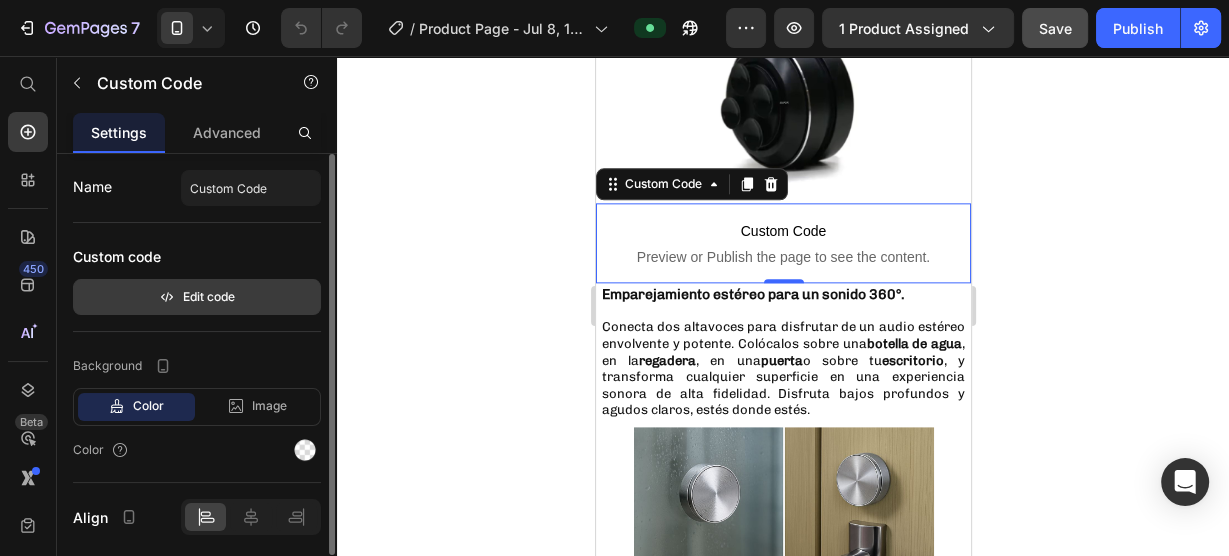 click on "Edit code" at bounding box center (197, 297) 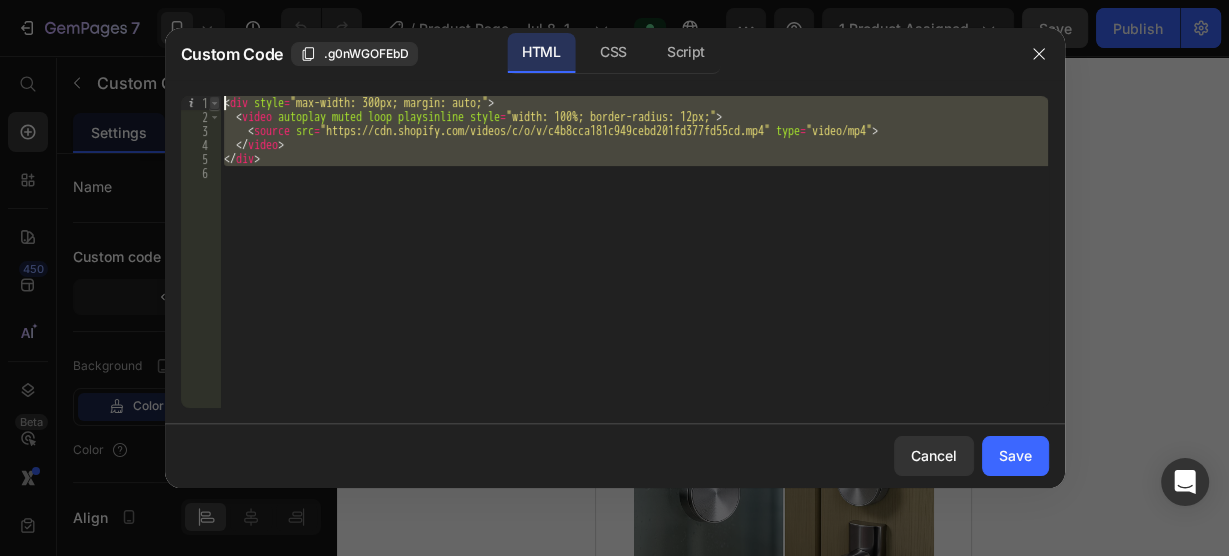 drag, startPoint x: 472, startPoint y: 326, endPoint x: 218, endPoint y: 98, distance: 341.32095 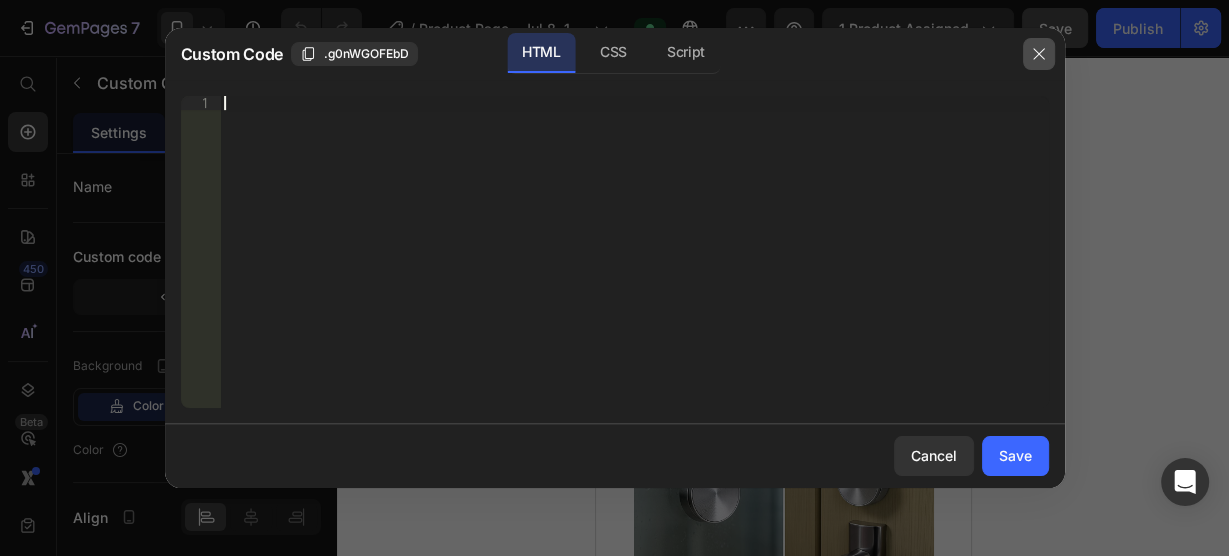 click at bounding box center [1039, 54] 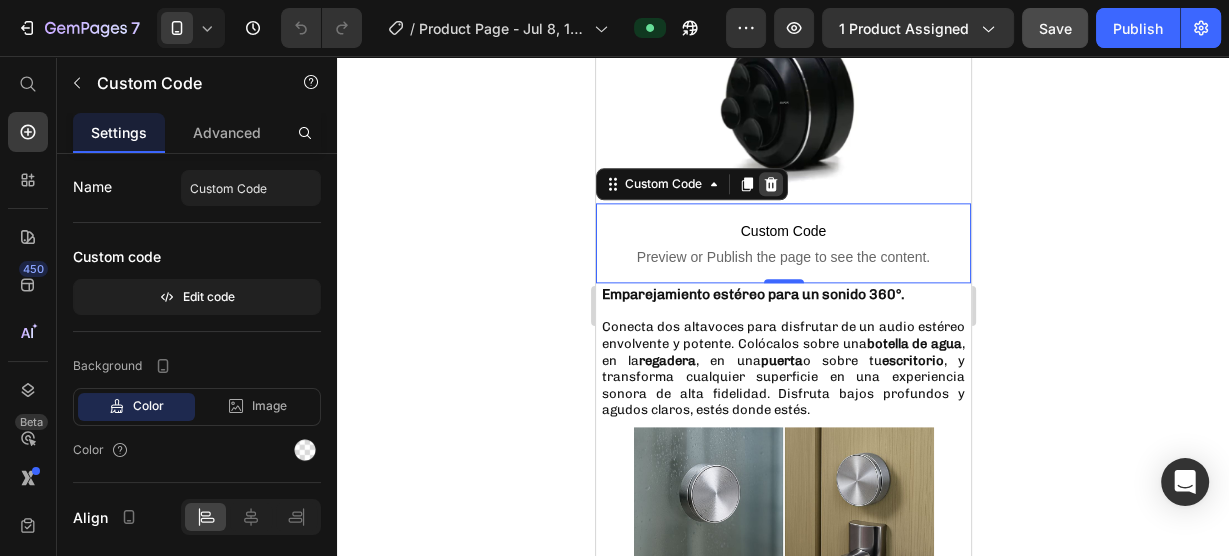 click 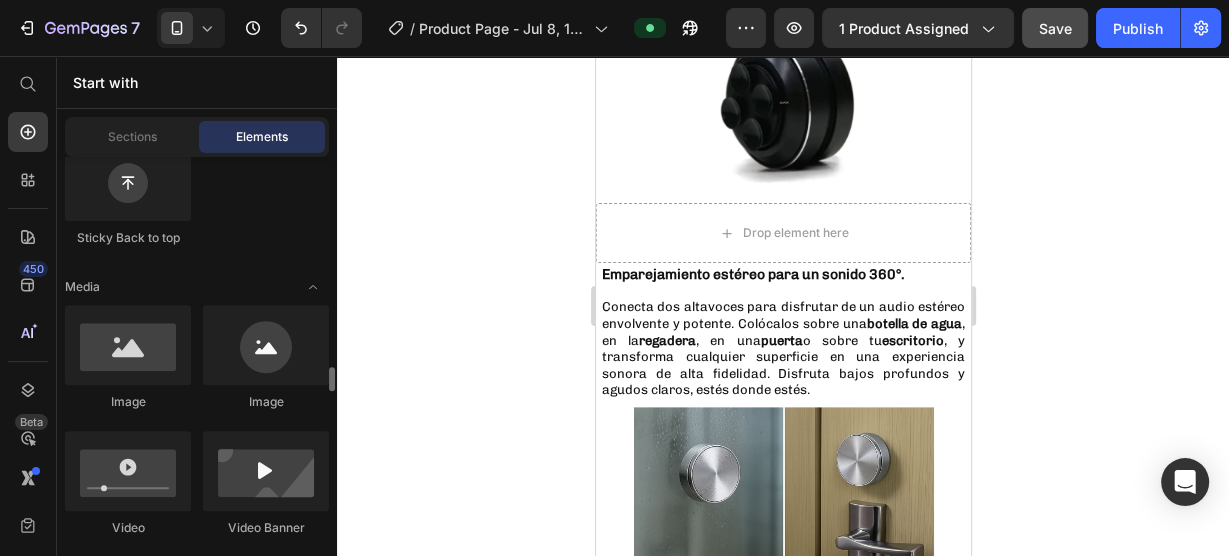 scroll, scrollTop: 800, scrollLeft: 0, axis: vertical 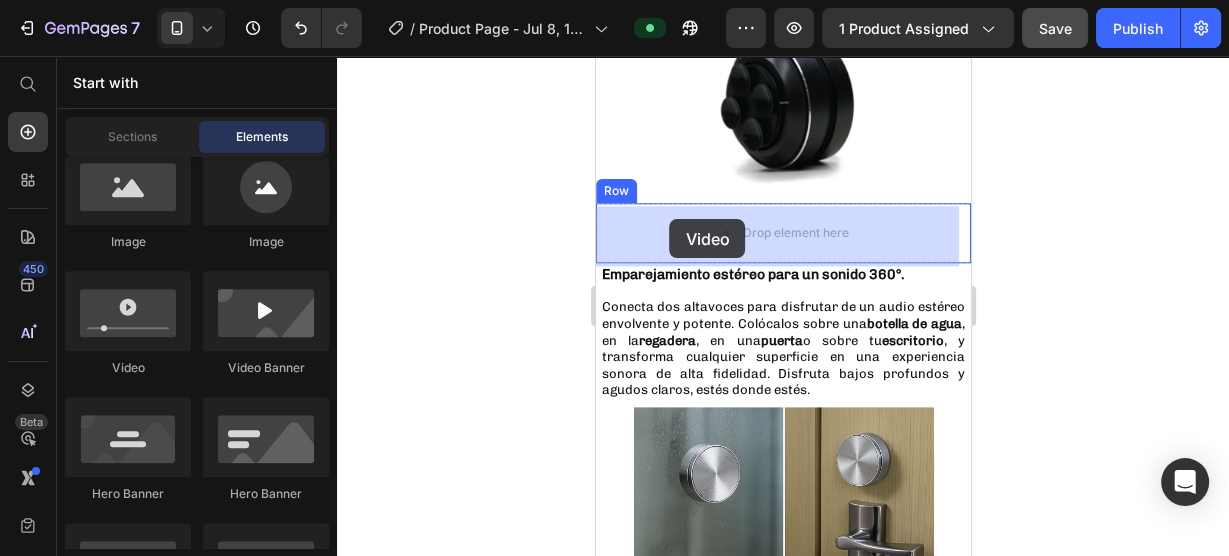 drag, startPoint x: 745, startPoint y: 368, endPoint x: 649, endPoint y: 233, distance: 165.65326 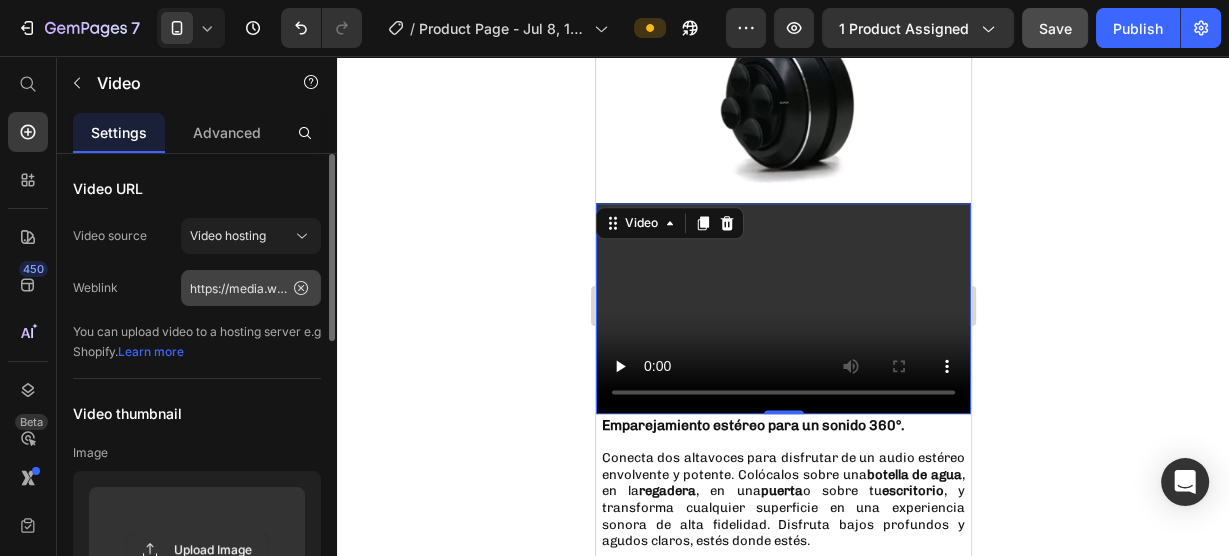 drag, startPoint x: 304, startPoint y: 289, endPoint x: 286, endPoint y: 285, distance: 18.439089 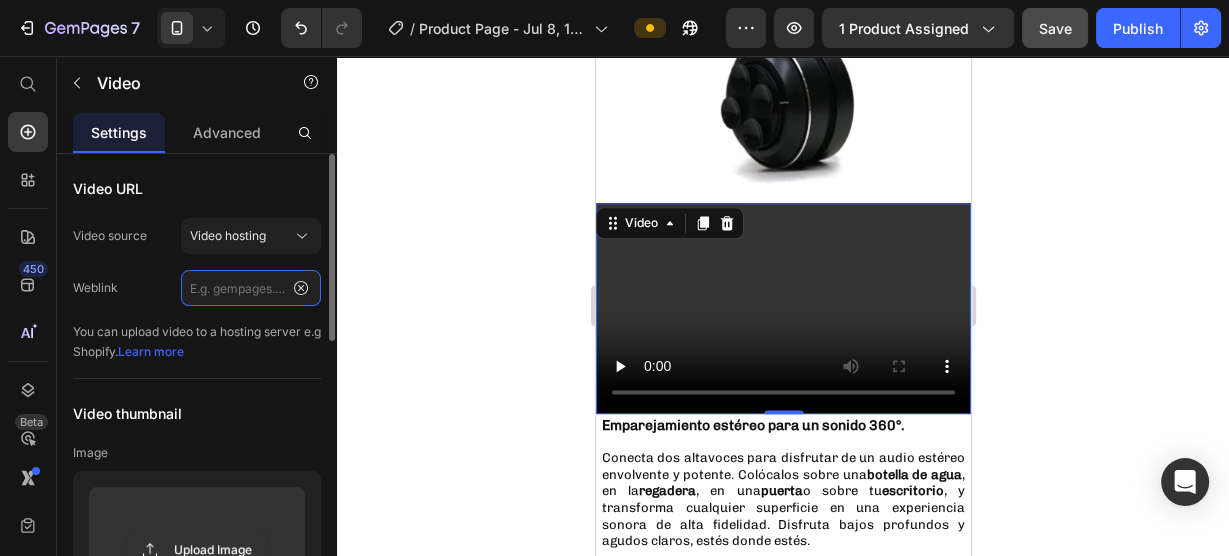 scroll, scrollTop: 0, scrollLeft: 0, axis: both 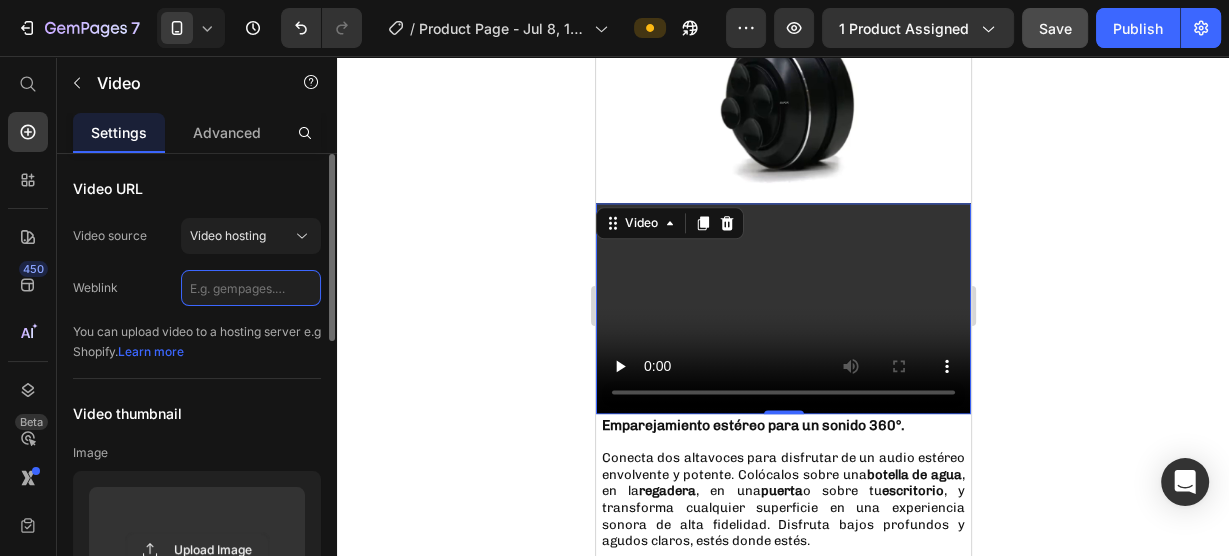 click 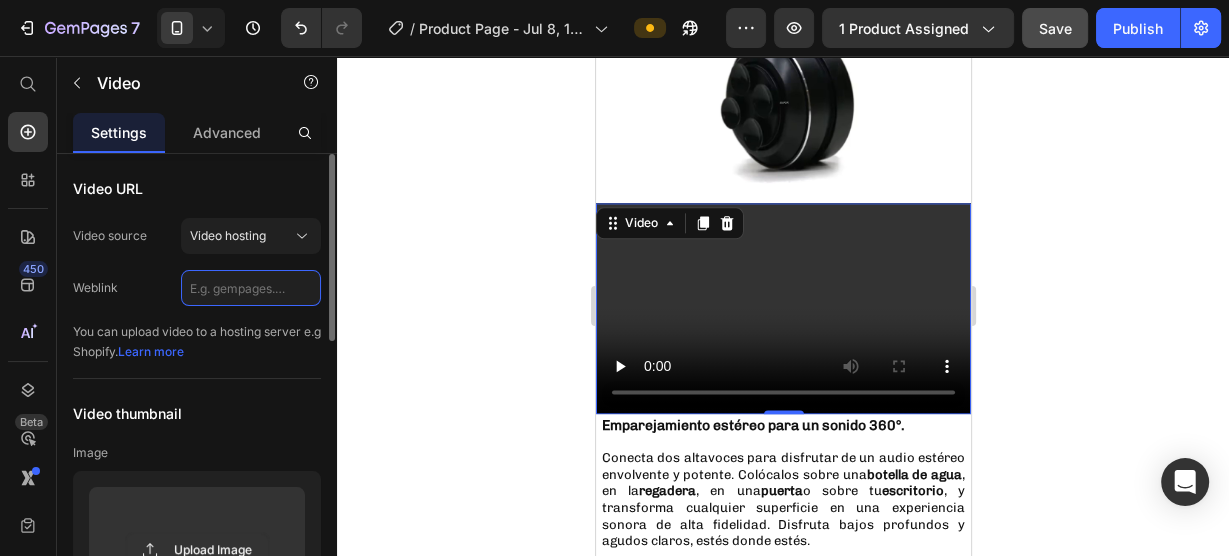 paste on "https://streamable.com/rpz4fy" 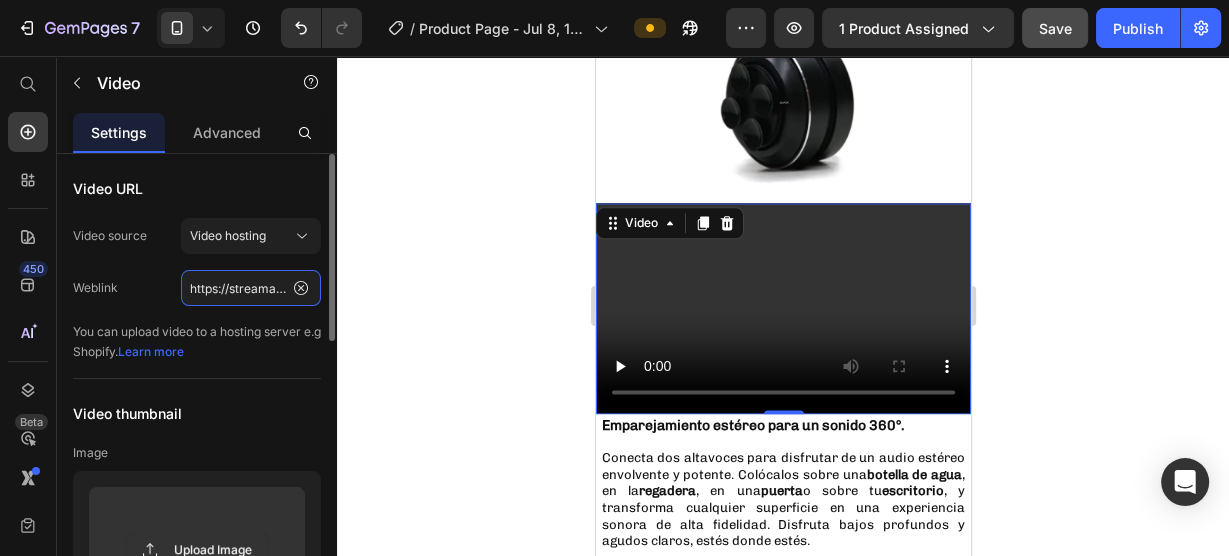 scroll, scrollTop: 0, scrollLeft: 74, axis: horizontal 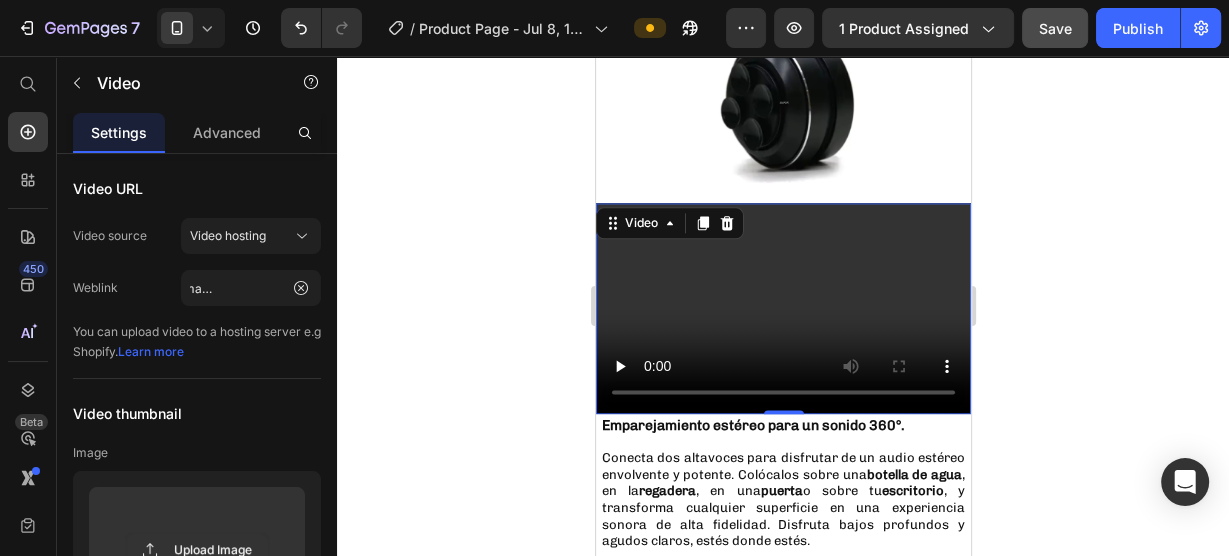 click 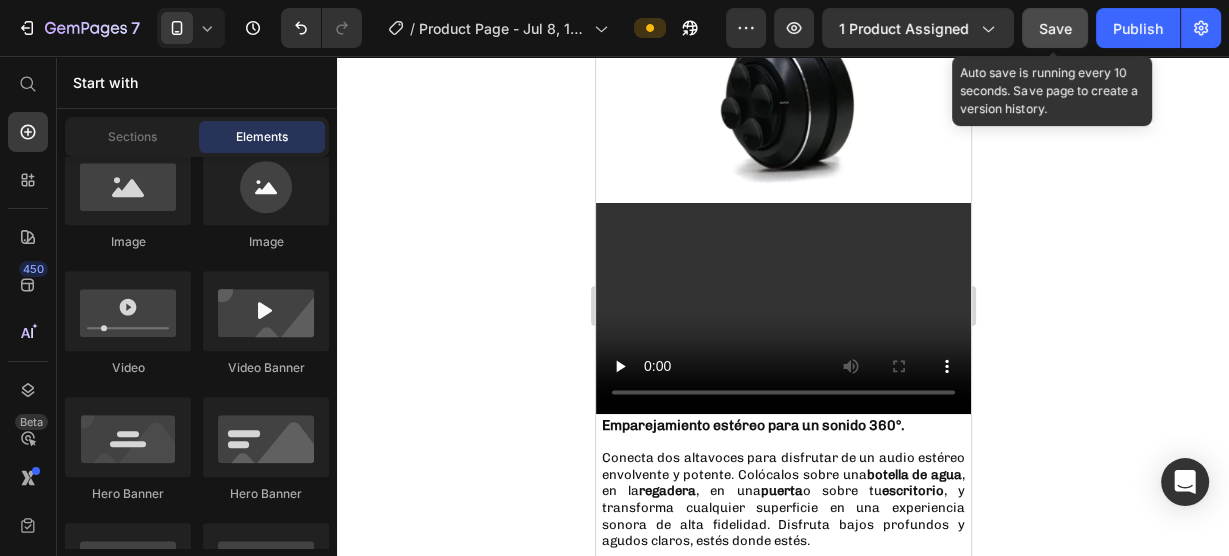 click on "Save" at bounding box center [1055, 28] 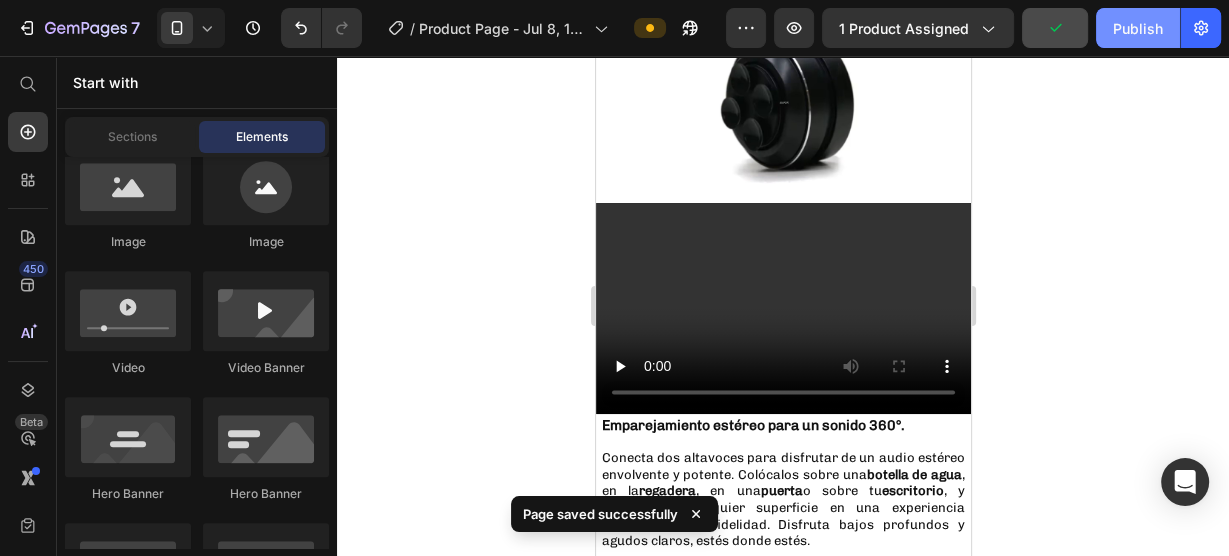 click on "Publish" 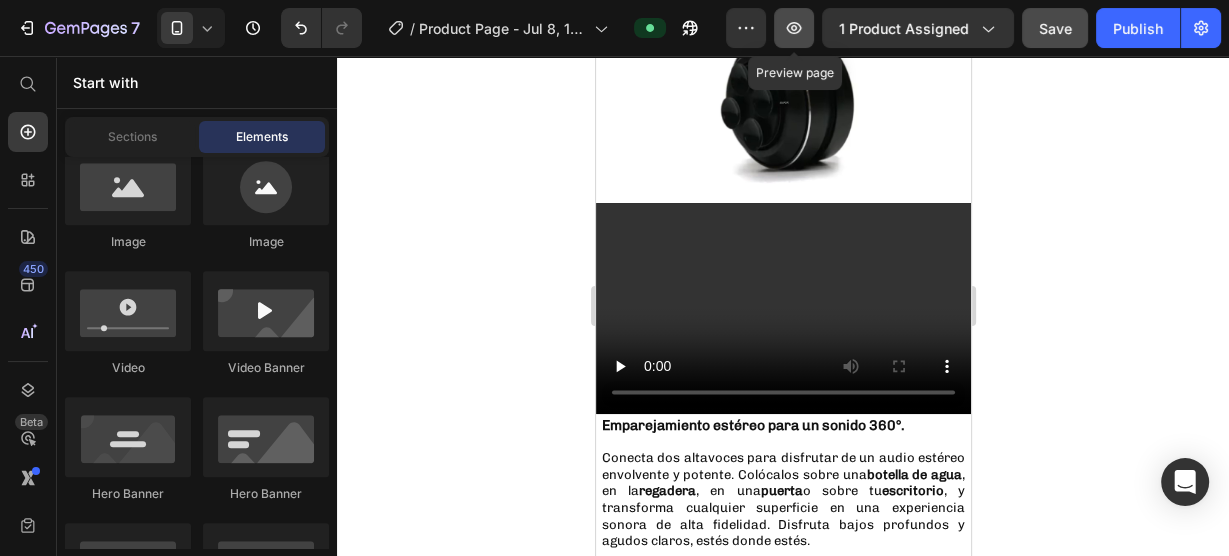 click 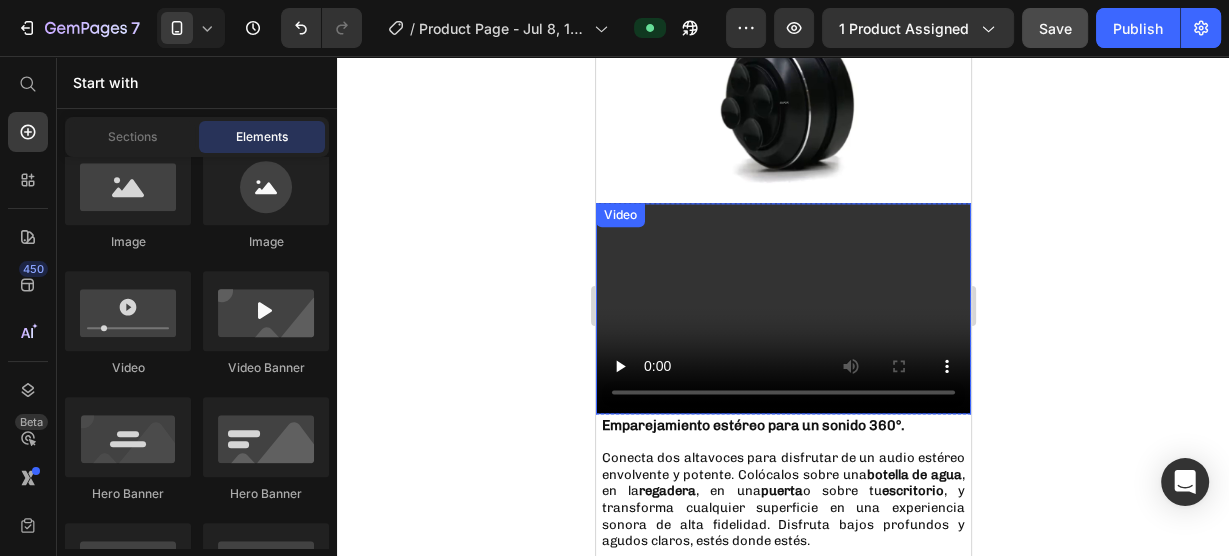 click at bounding box center [782, 308] 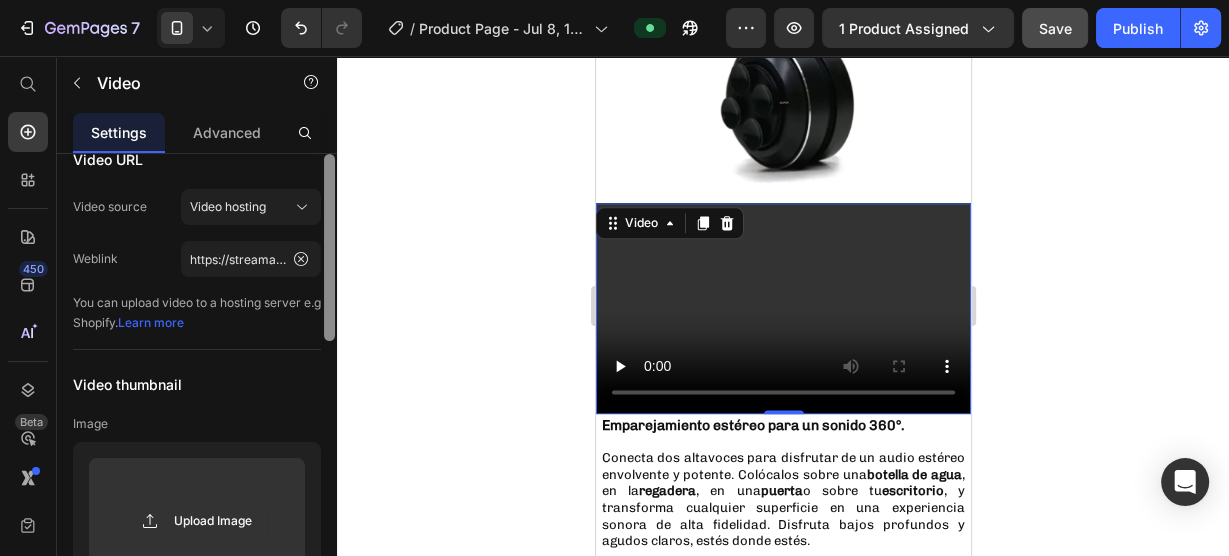 scroll, scrollTop: 21, scrollLeft: 0, axis: vertical 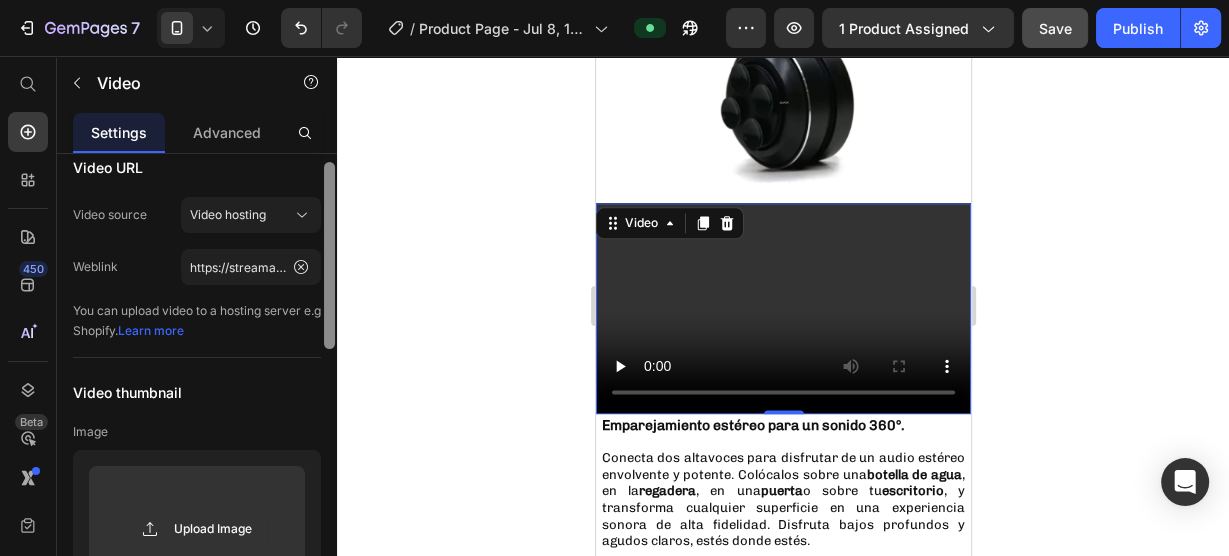 drag, startPoint x: 327, startPoint y: 264, endPoint x: 334, endPoint y: 273, distance: 11.401754 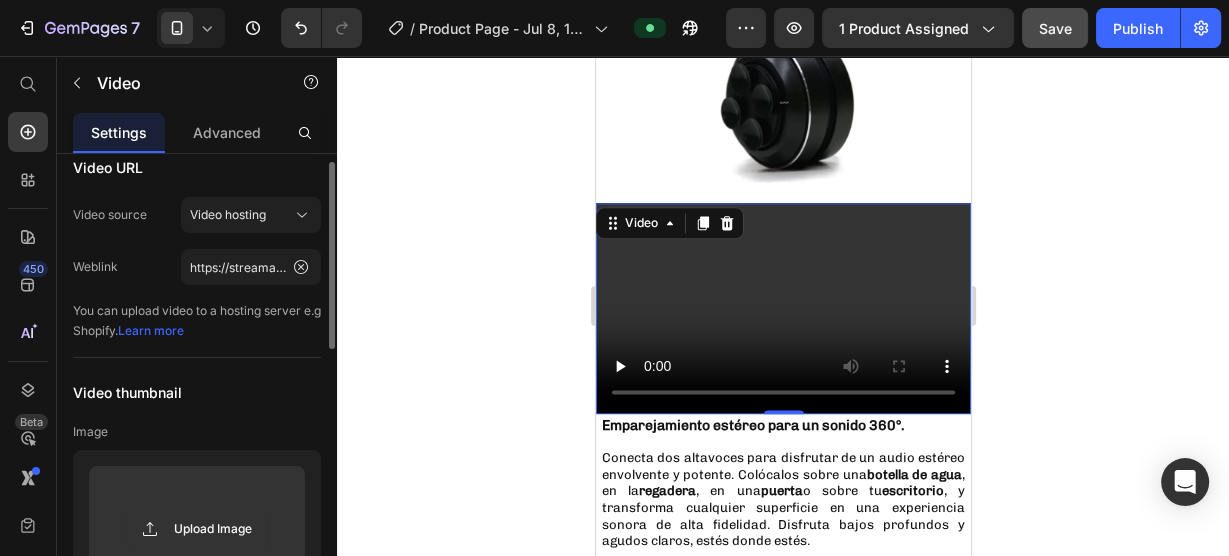 click on "Learn more" at bounding box center (151, 330) 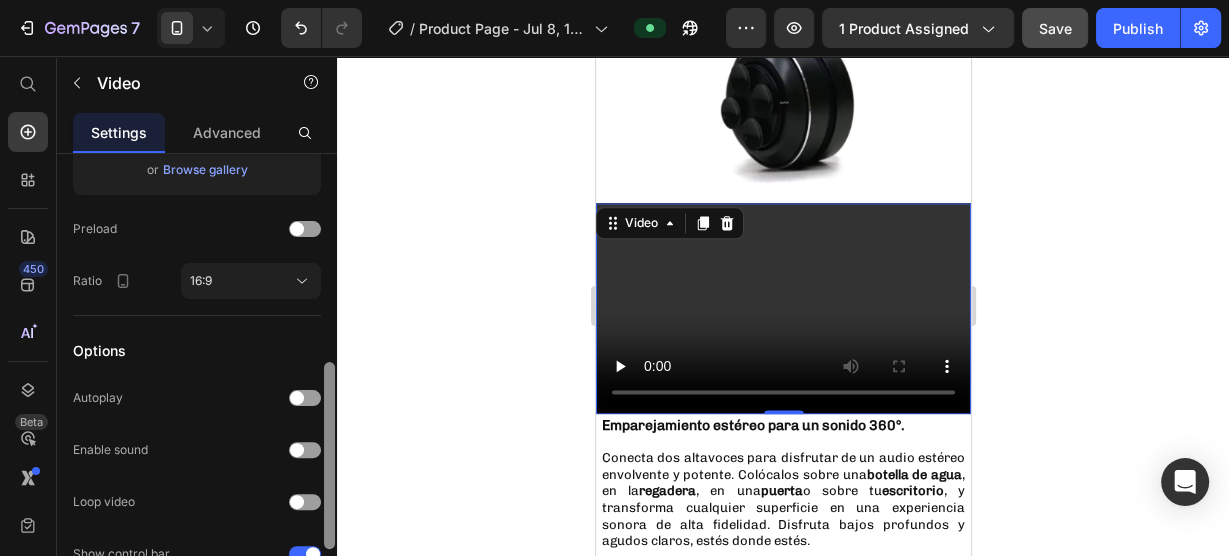 drag, startPoint x: 332, startPoint y: 269, endPoint x: 337, endPoint y: 460, distance: 191.06543 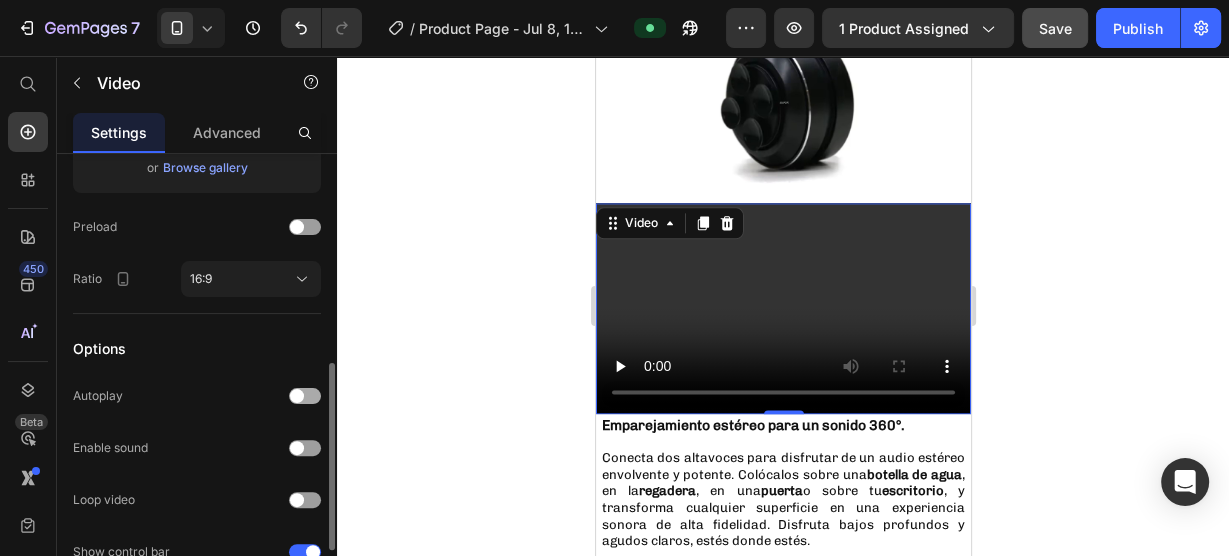 click at bounding box center (305, 396) 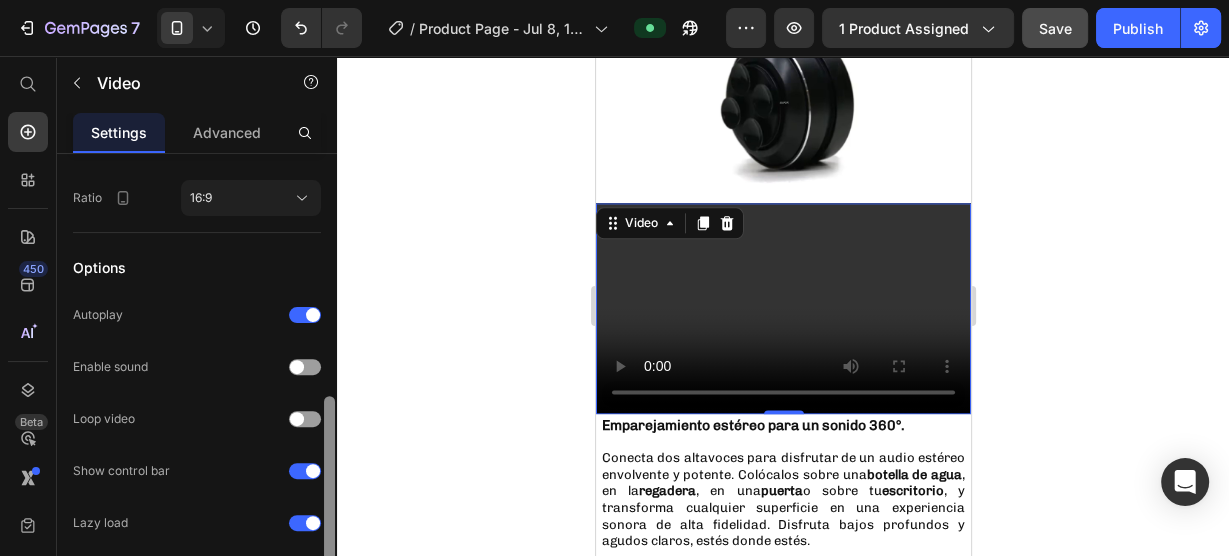 scroll, scrollTop: 597, scrollLeft: 0, axis: vertical 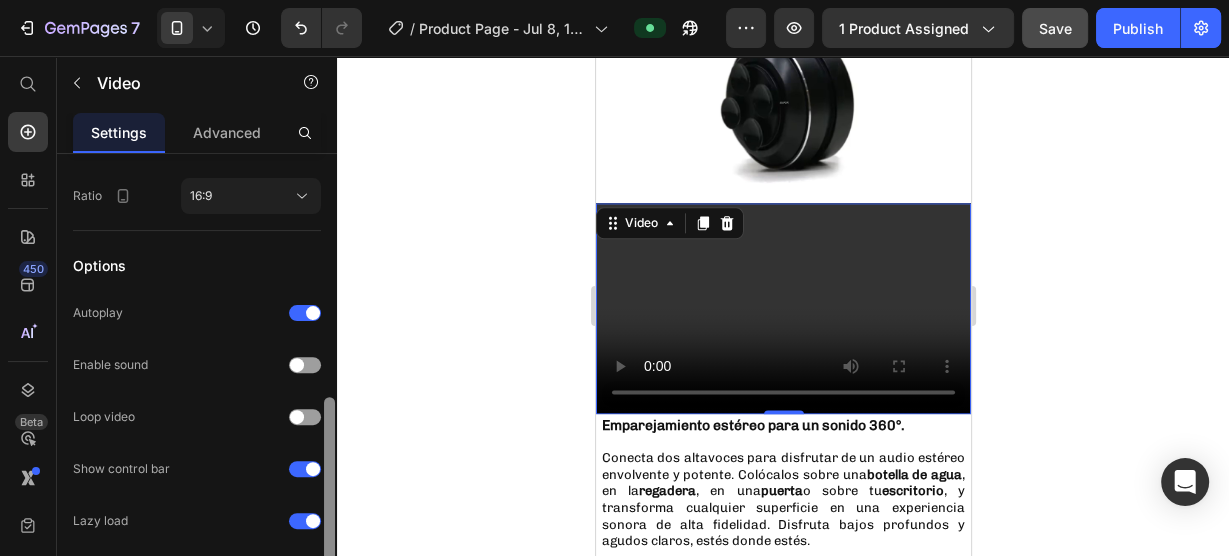 drag, startPoint x: 331, startPoint y: 404, endPoint x: 331, endPoint y: 438, distance: 34 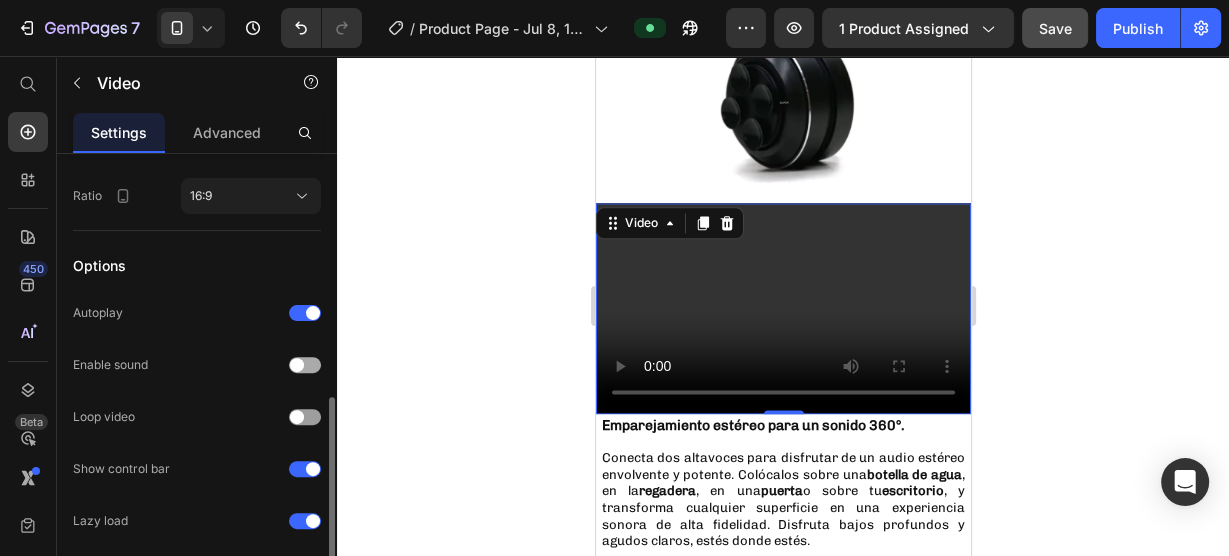 click at bounding box center (305, 365) 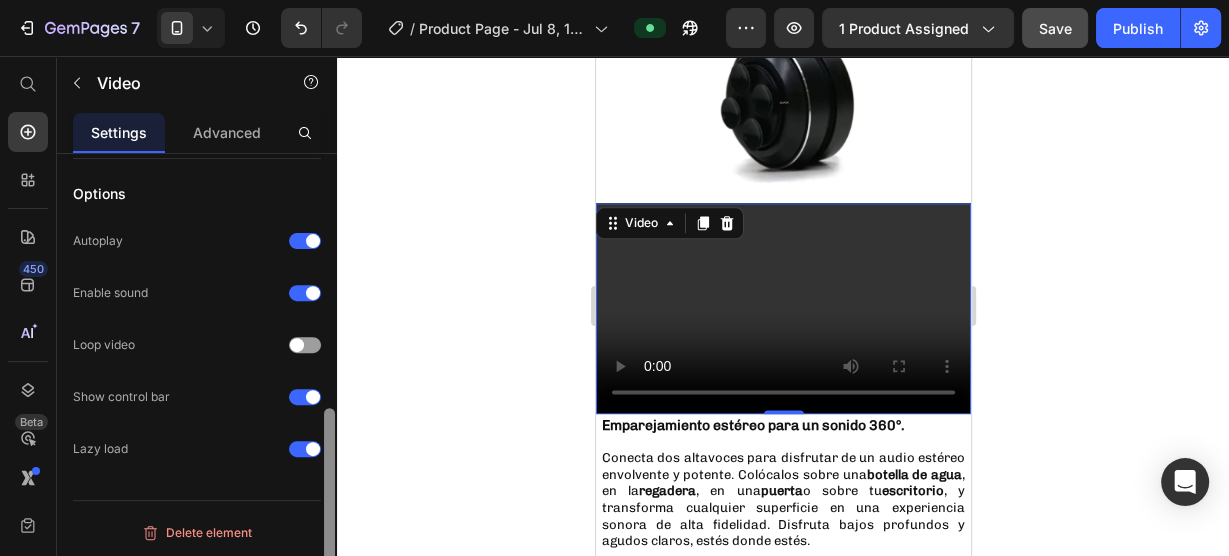 scroll, scrollTop: 656, scrollLeft: 0, axis: vertical 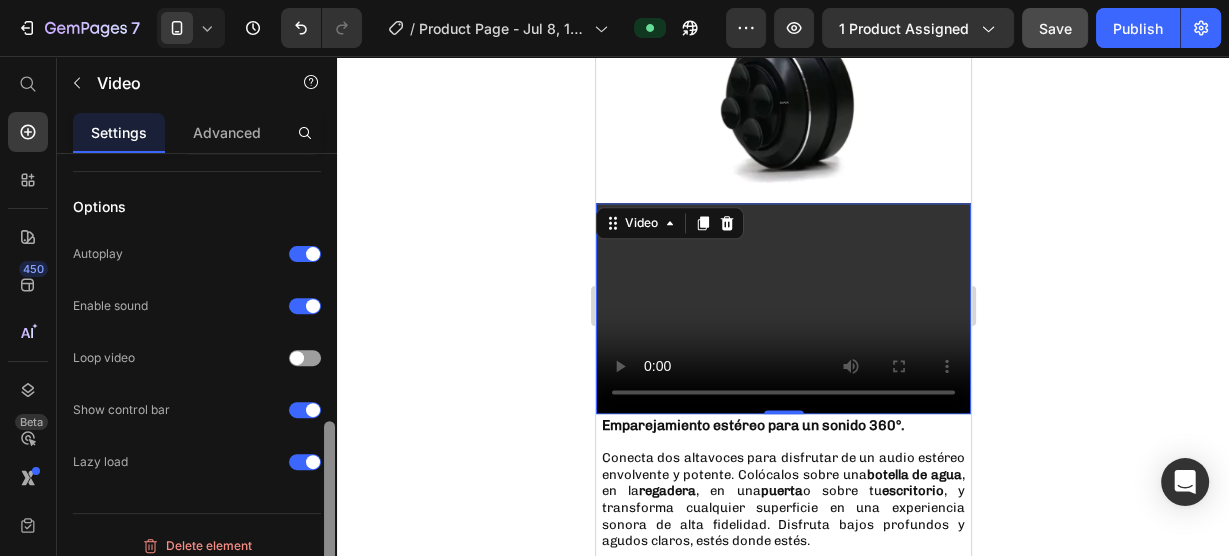 drag, startPoint x: 332, startPoint y: 415, endPoint x: 338, endPoint y: 439, distance: 24.738634 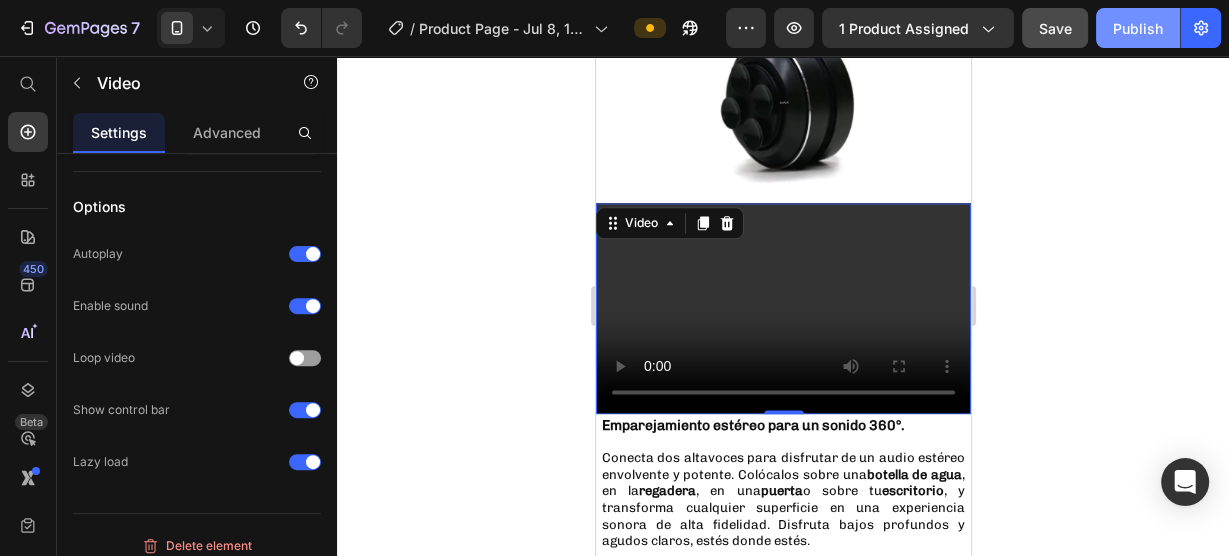 click on "Publish" at bounding box center [1138, 28] 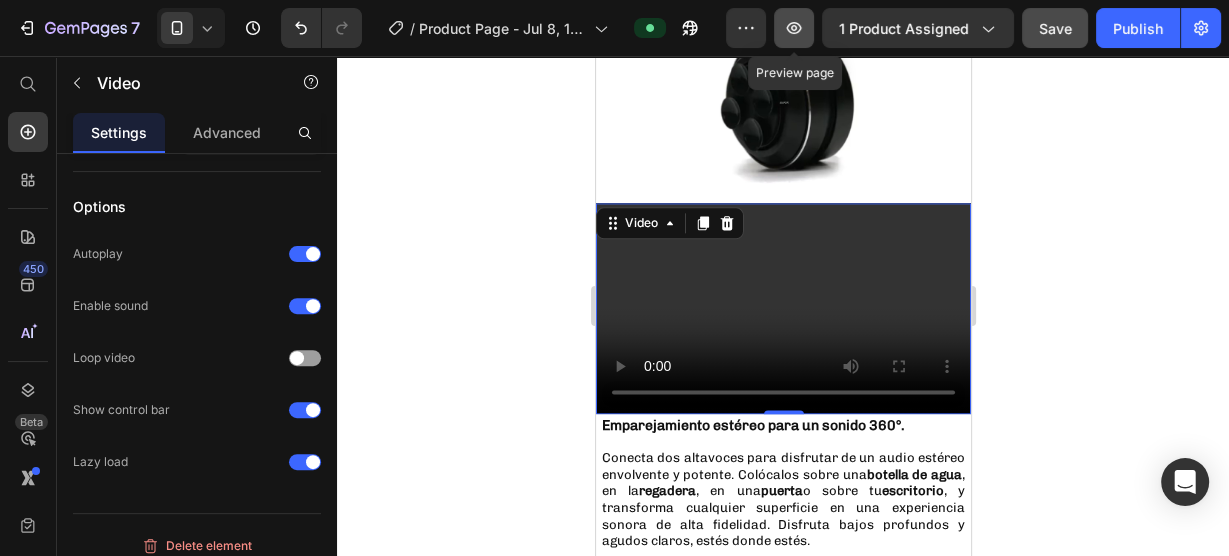 click 